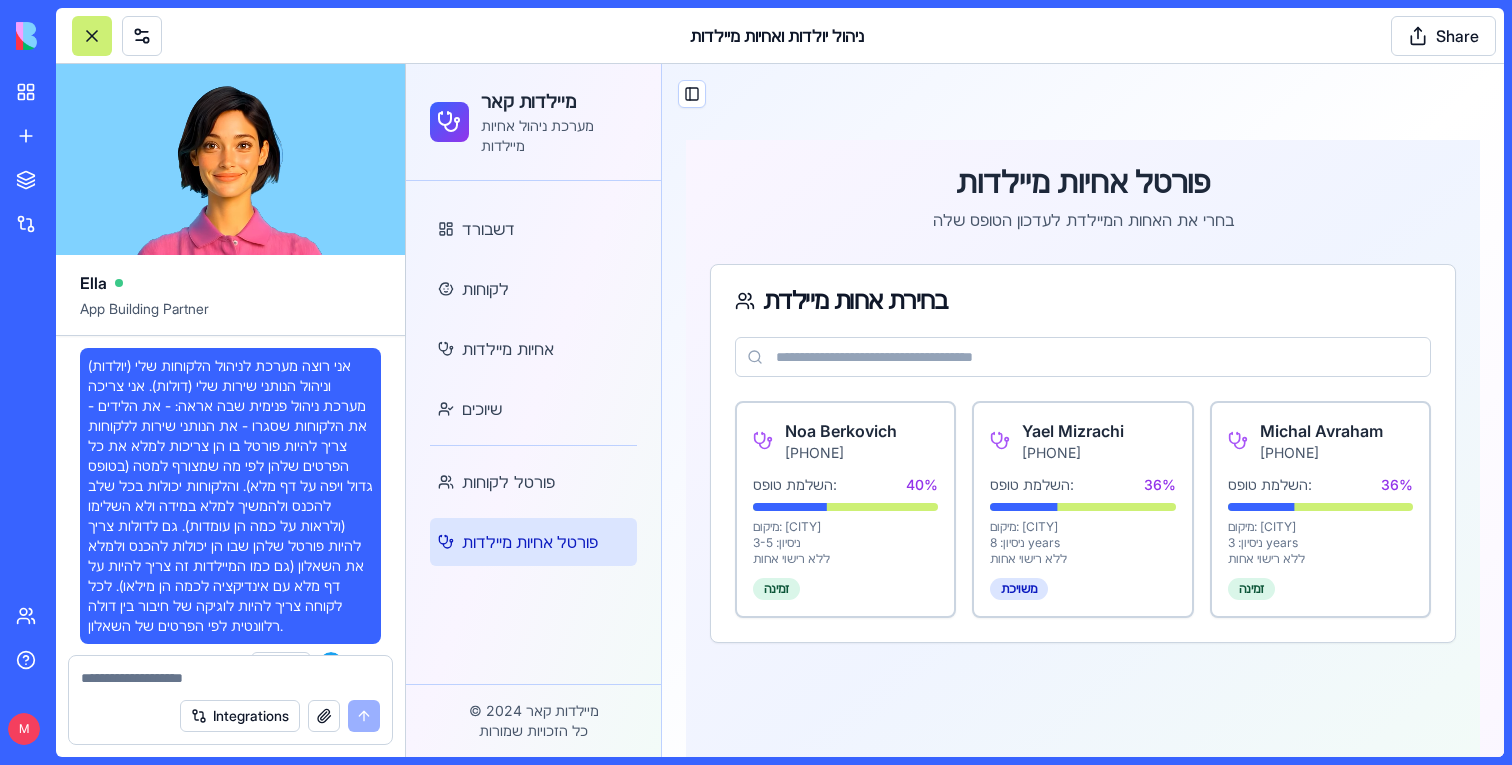 scroll, scrollTop: 0, scrollLeft: 0, axis: both 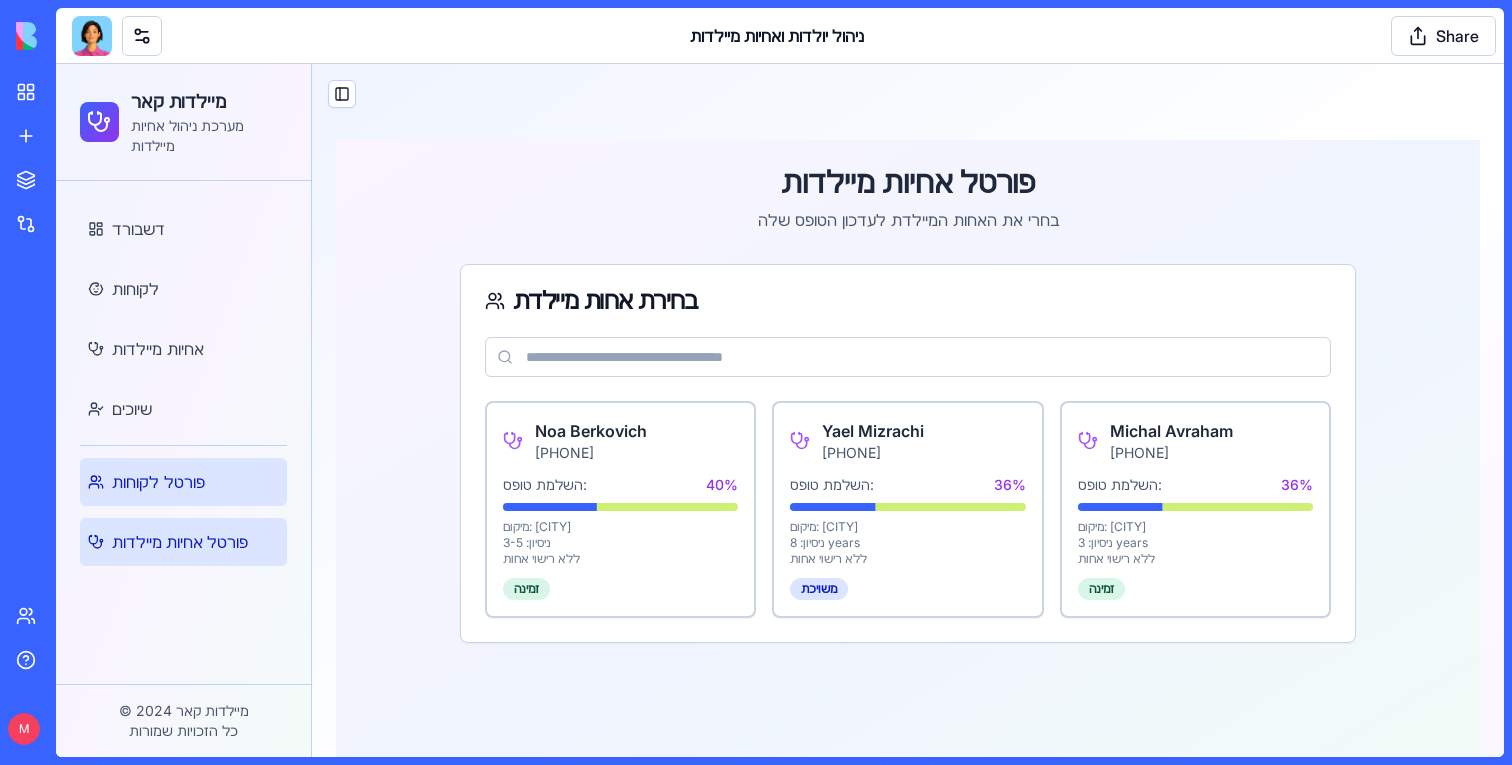 click on "פורטל לקוחות" at bounding box center [183, 482] 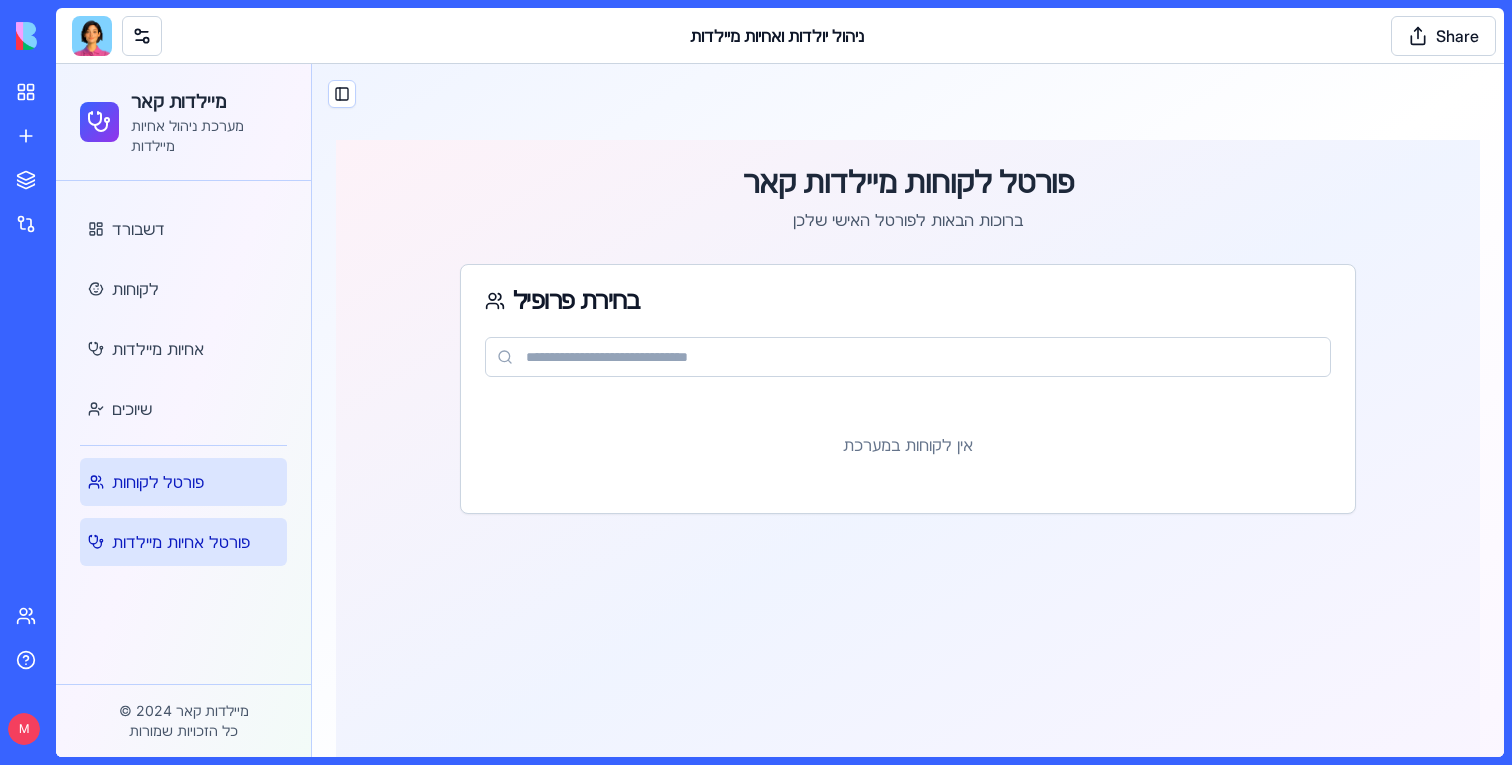 click on "פורטל אחיות מיילדות" at bounding box center [183, 542] 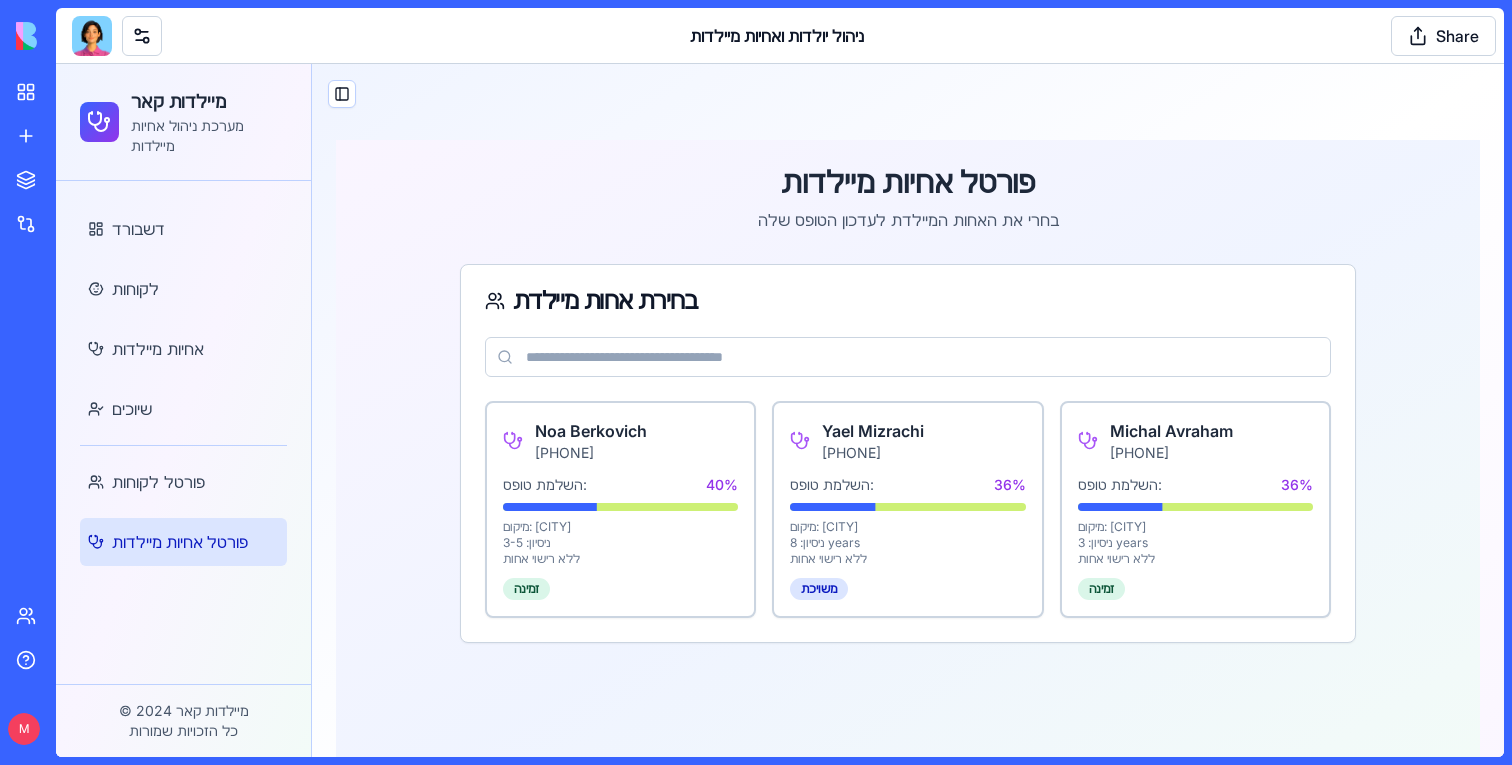 click at bounding box center [92, 36] 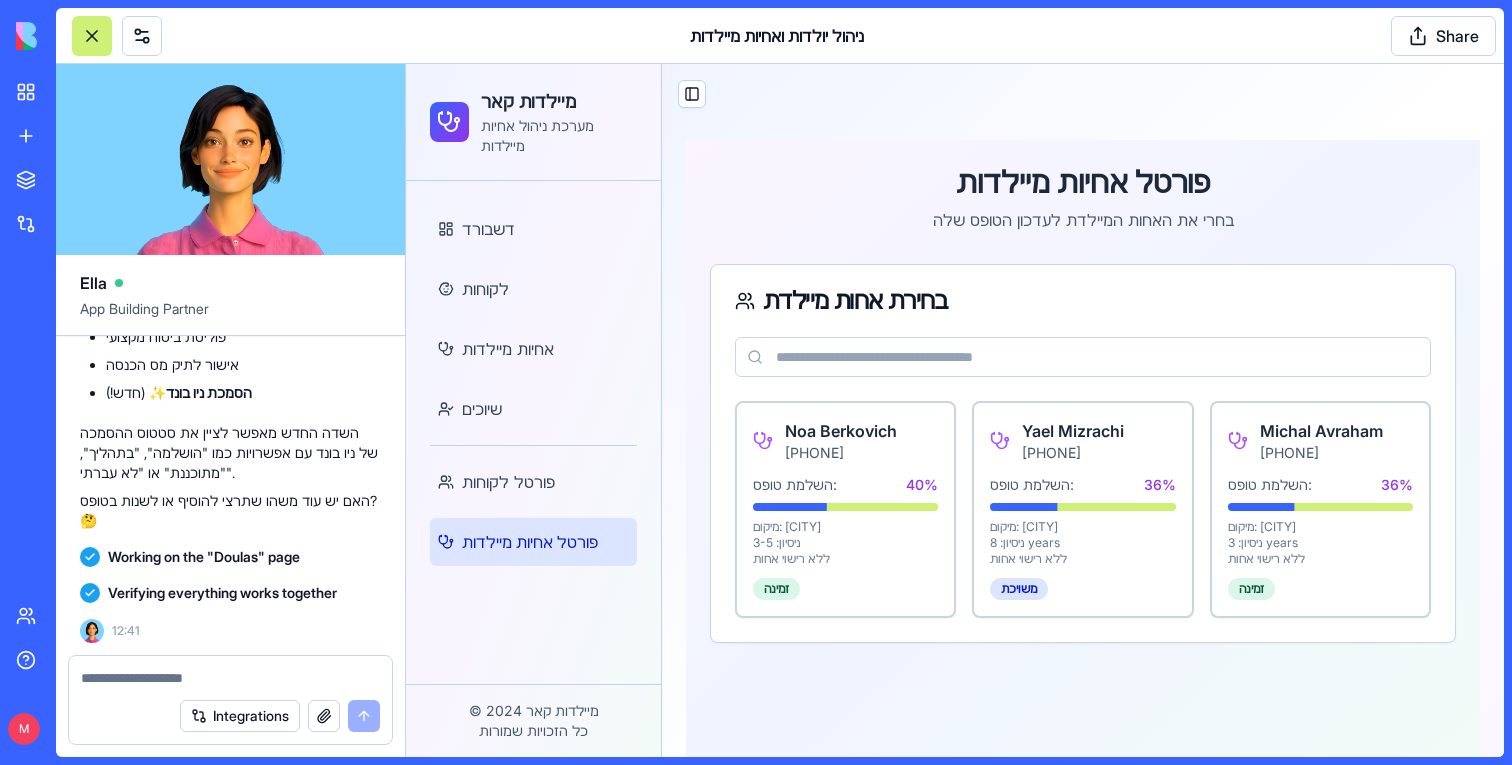 scroll, scrollTop: 91396, scrollLeft: 0, axis: vertical 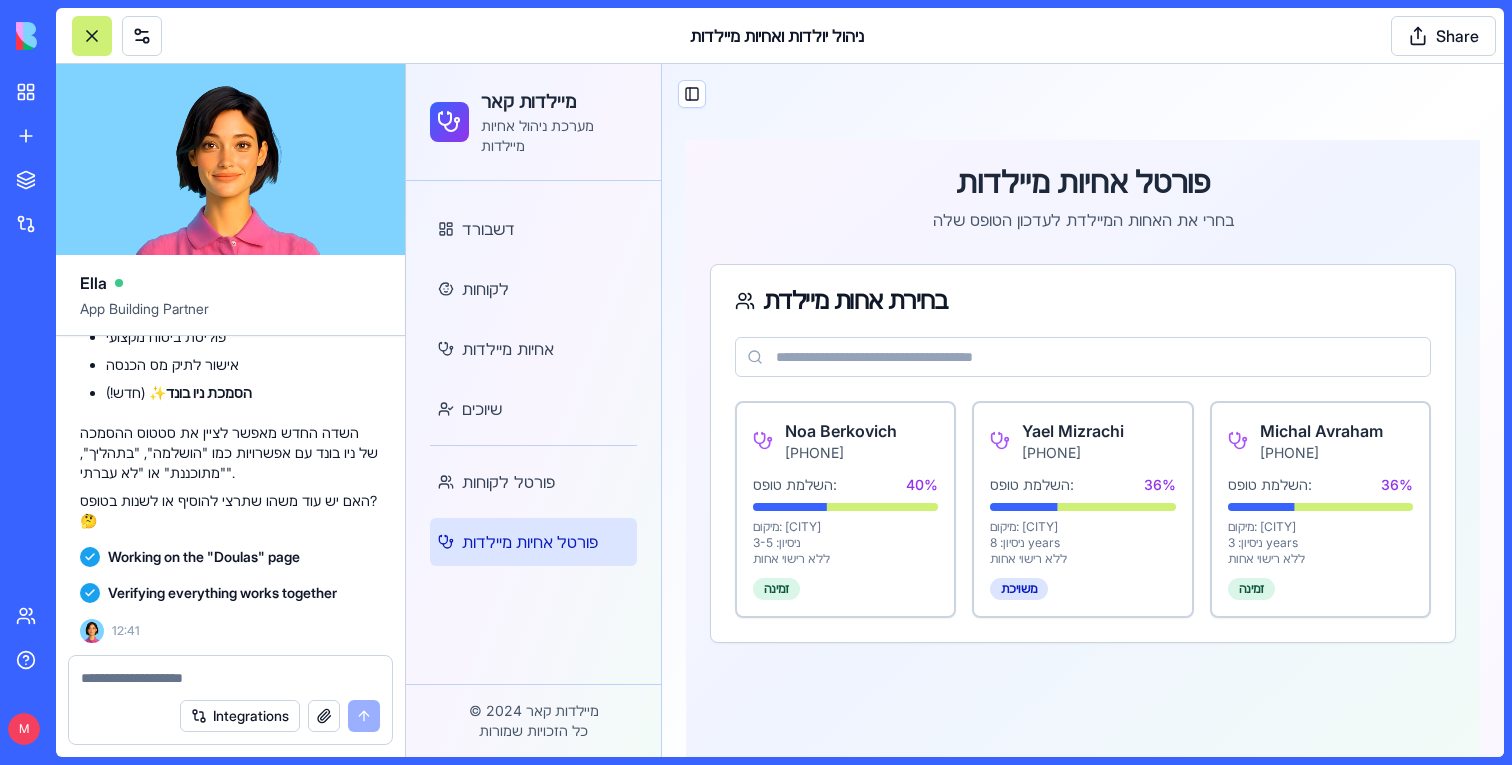 click on "פורטל אחיות מיילדות" at bounding box center (530, 542) 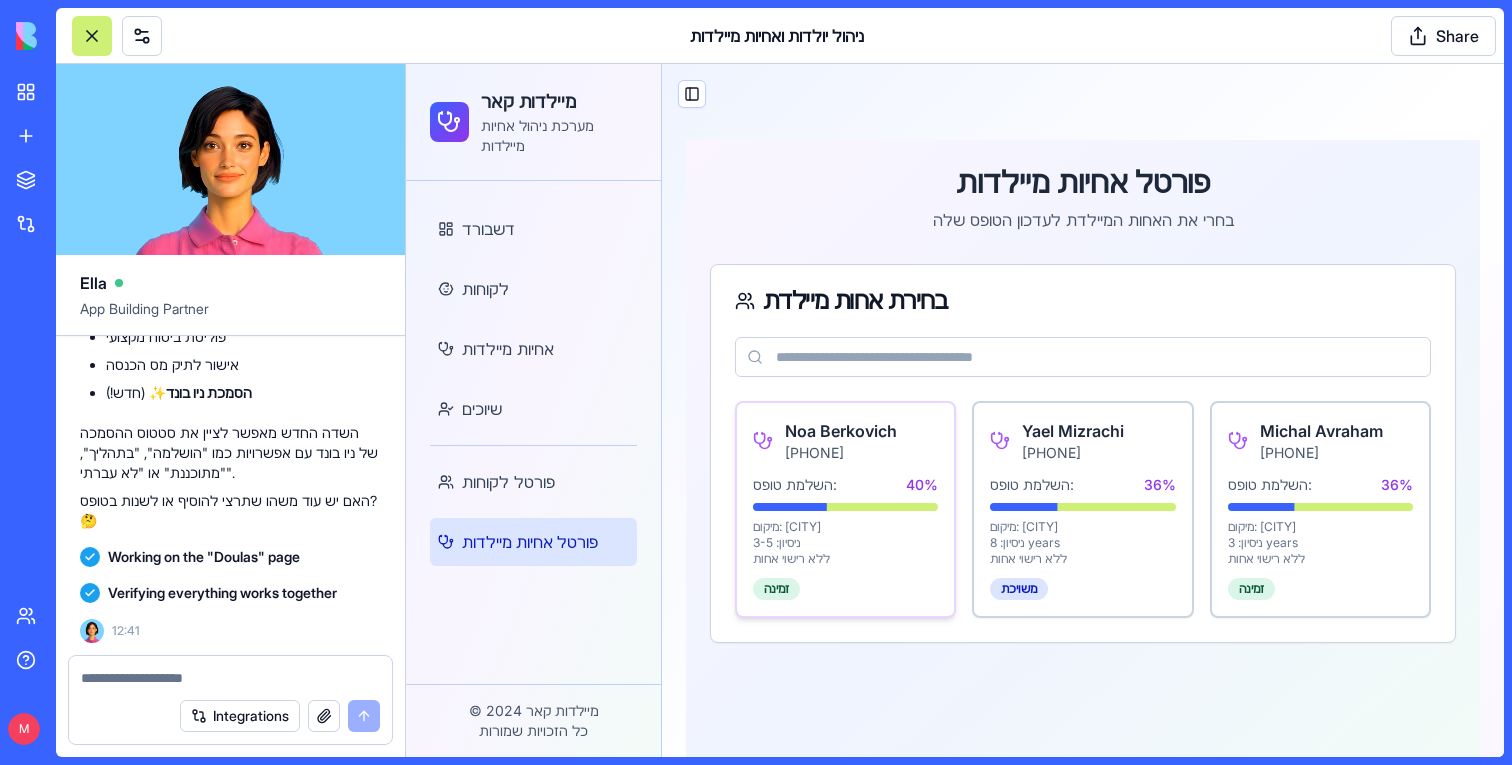 click on "מיקום: Tel Aviv" at bounding box center (845, 527) 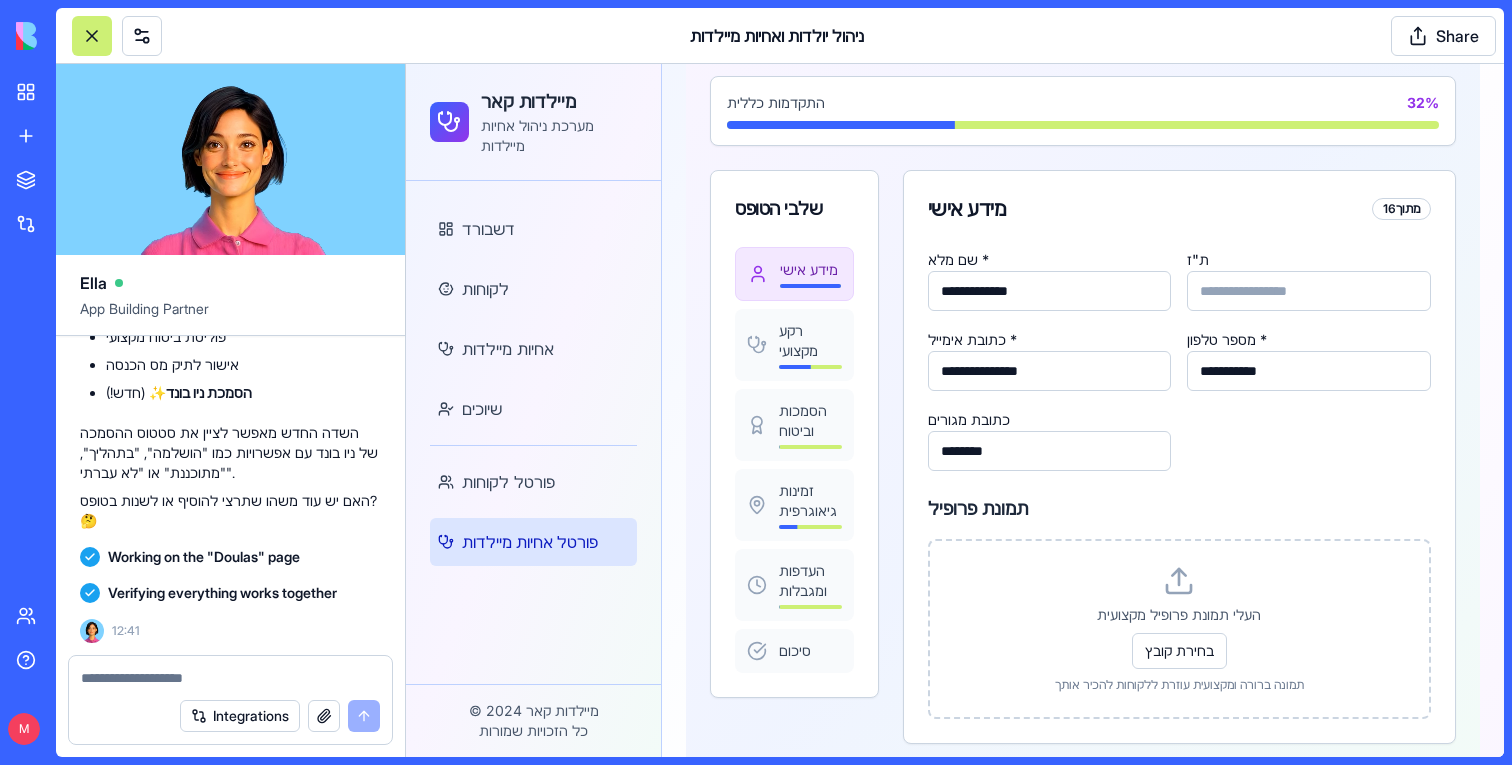 scroll, scrollTop: 189, scrollLeft: 0, axis: vertical 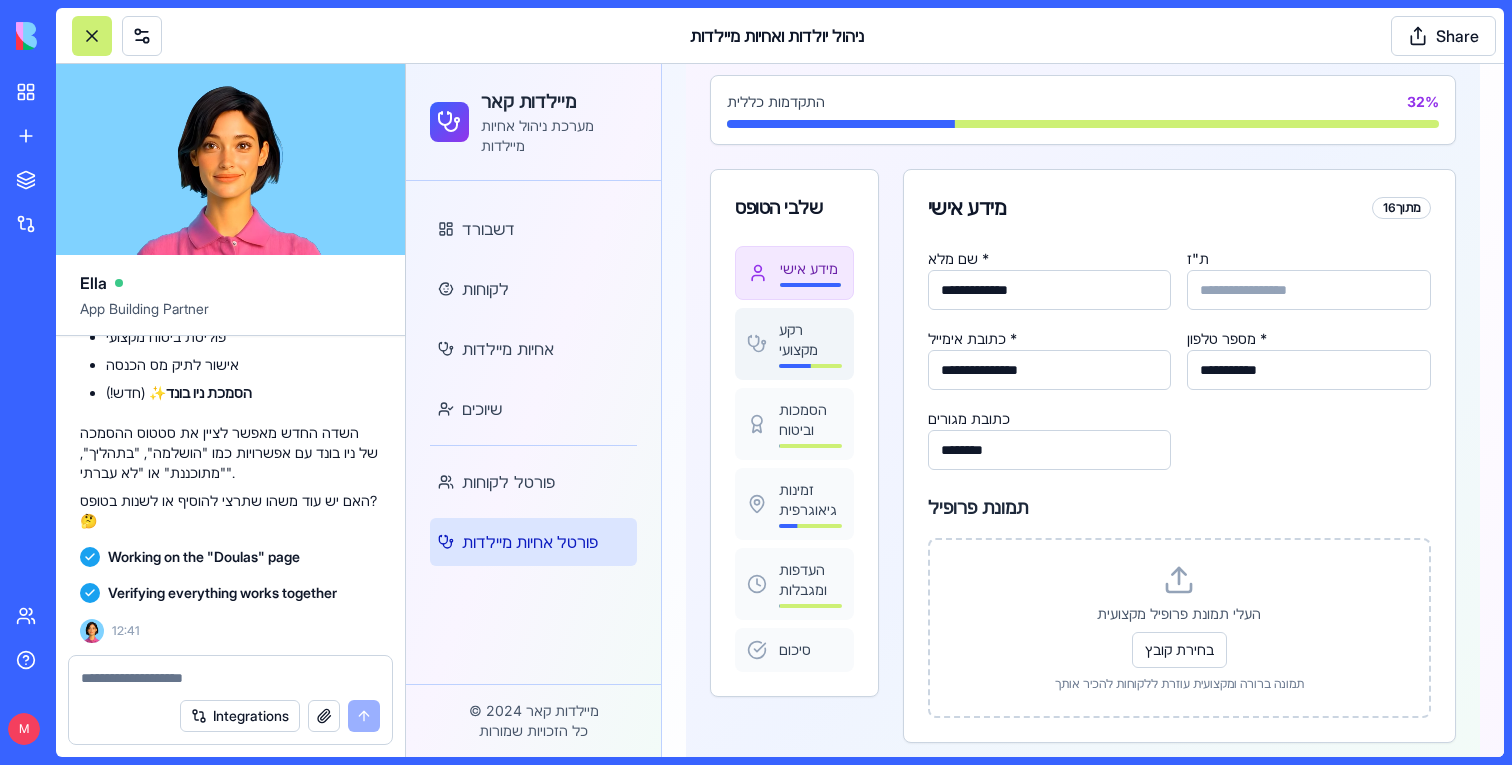 click on "רקע מקצועי" at bounding box center [810, 340] 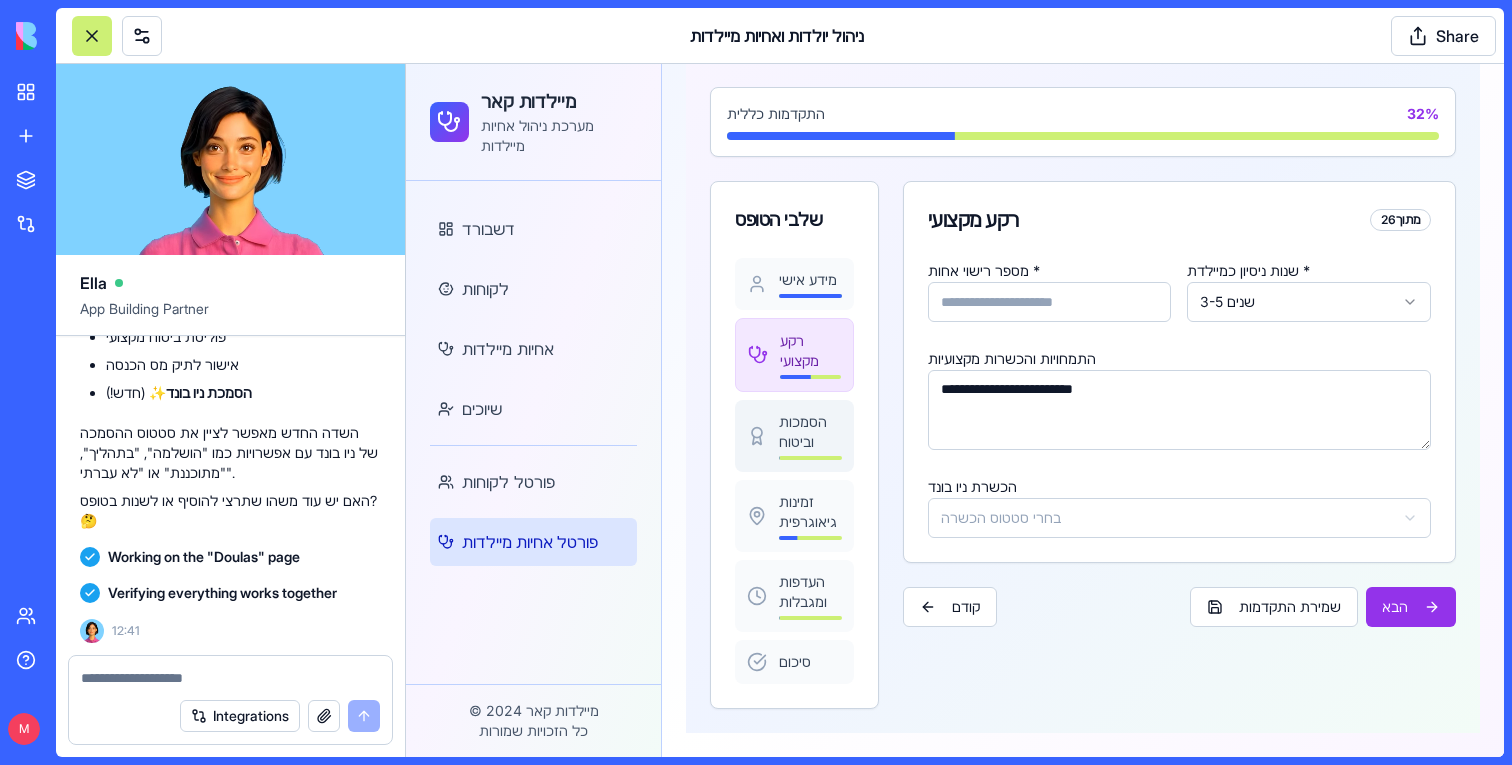 click on "הסמכות וביטוח" at bounding box center [810, 432] 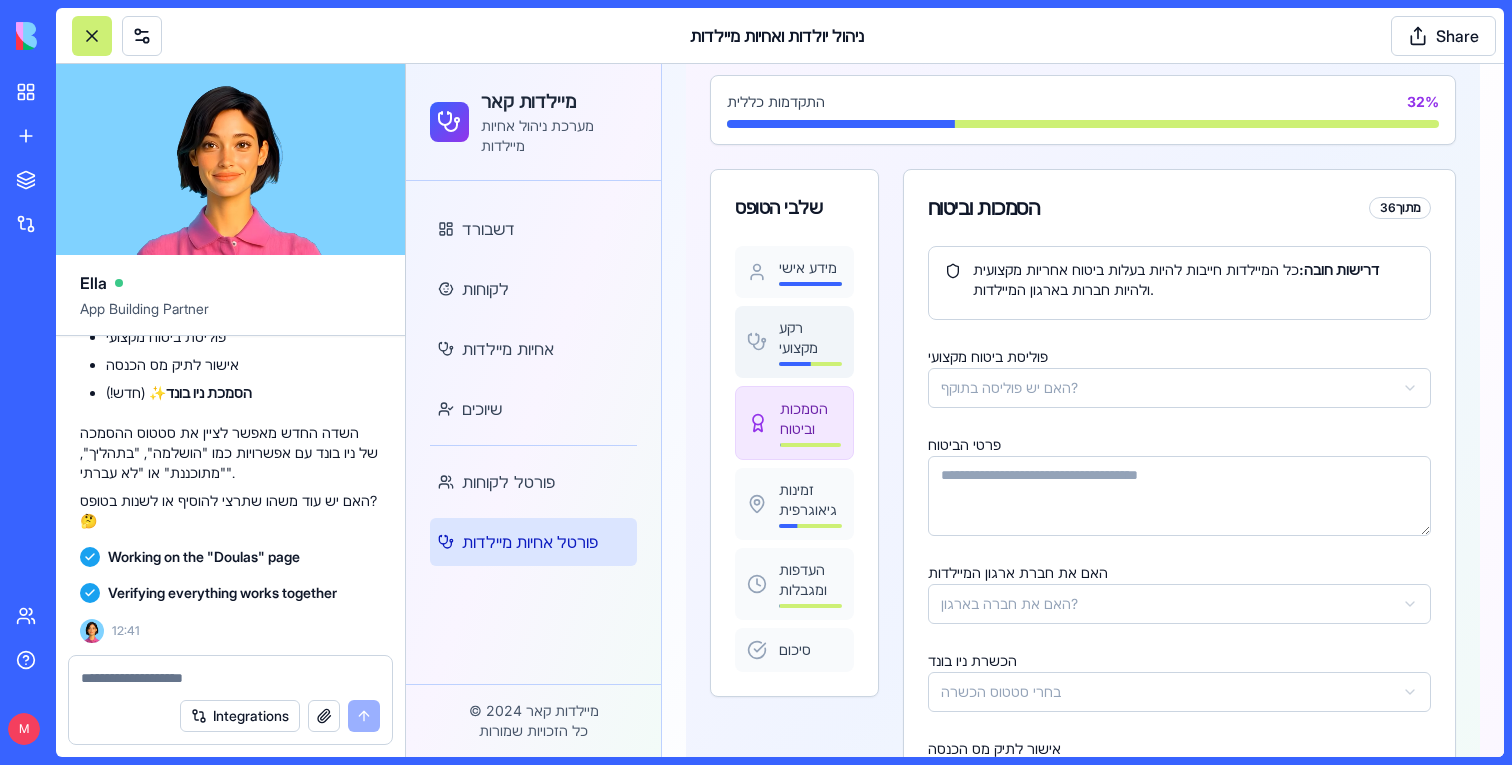 click at bounding box center (779, 364) 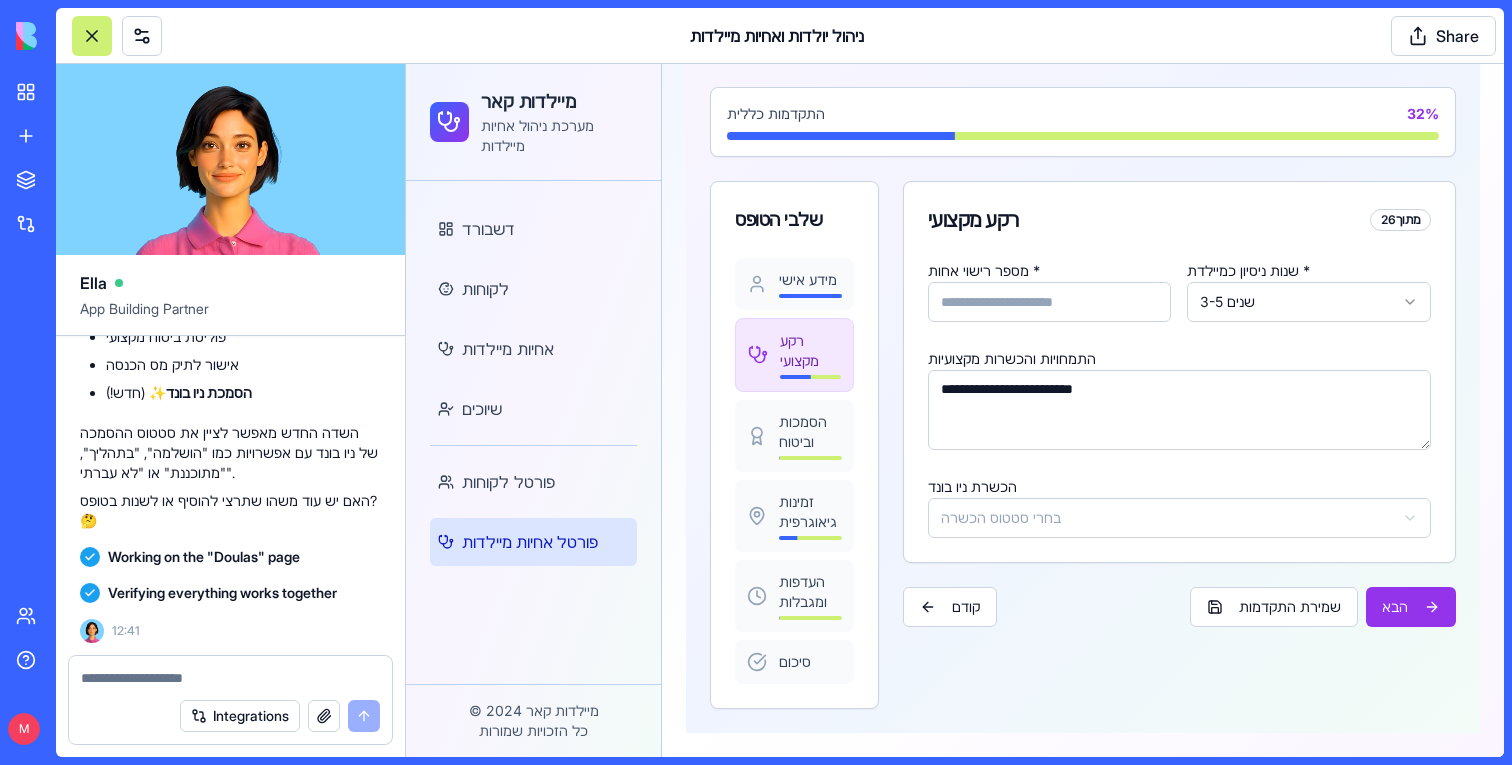scroll, scrollTop: 91092, scrollLeft: 0, axis: vertical 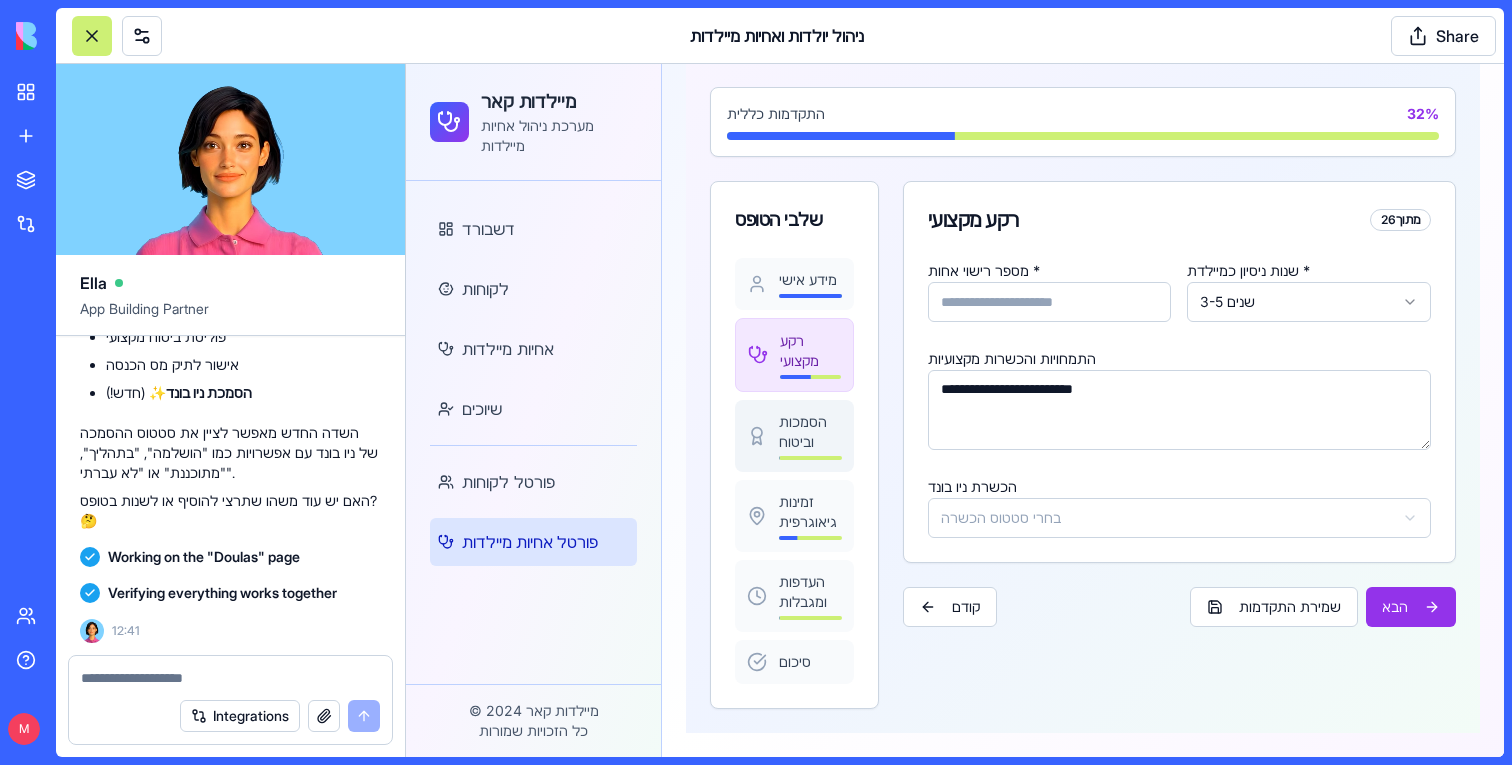 click on "הסמכות וביטוח" at bounding box center [810, 432] 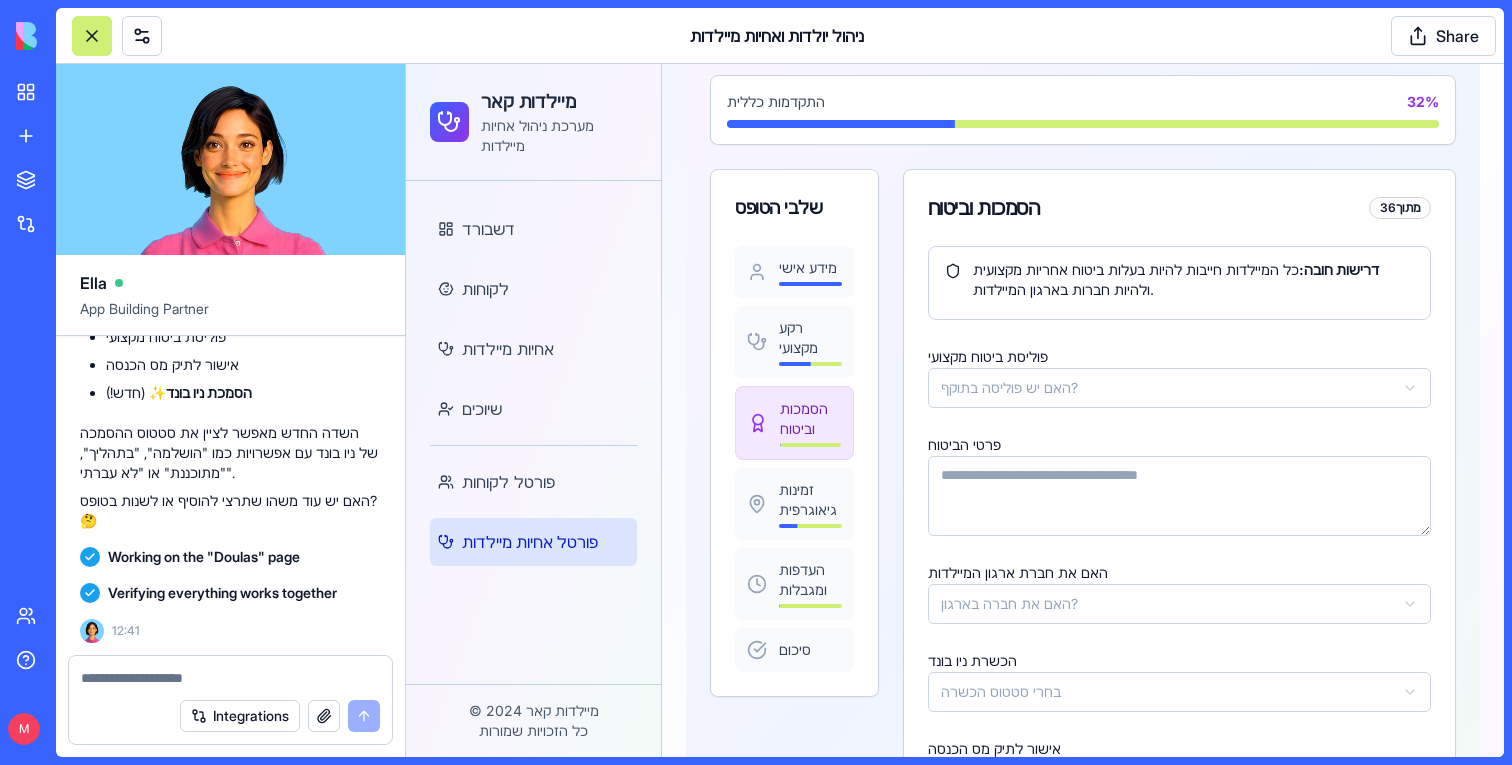 scroll, scrollTop: 192, scrollLeft: 0, axis: vertical 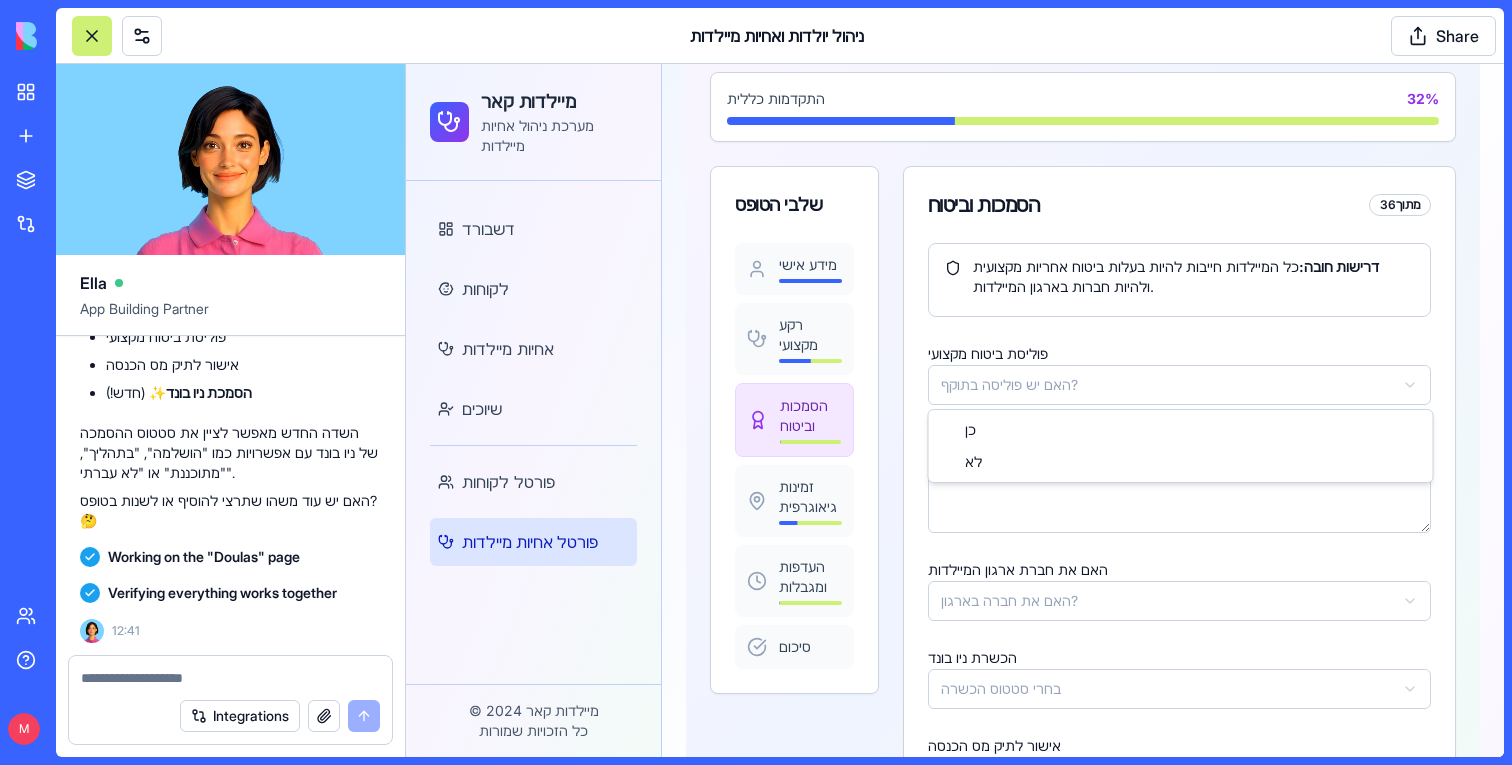 click on "מיילדות קאר מערכת ניהול אחיות מיילדות דשבורד לקוחות אחיות מיילדות שיוכים פורטל לקוחות פורטל אחיות מיילדות © 2024 מיילדות קאר כל הזכויות שמורות Toggle Sidebar ← חזרה לבחירת אחות מיילדת עדכון טופס -  Noa Berkovich עדכני את הפרטים והמשיכי מהנקודה שהפסקת התקדמות כללית 32 % שלבי הטופס מידע אישי רקע מקצועי הסמכות וביטוח זמינות גיאוגרפית העדפות ומגבלות סיכום הסמכות וביטוח 3  מתוך  6 דרישות חובה:  כל המיילדות חייבות להיות בעלות ביטוח אחריות מקצועית ולהיות חברות בארגון המיילדות. פוליסת ביטוח מקצועי האם יש פוליסה בתוקף? פרטי הביטוח האם את חברת ארגון המיילדות האם את חברה בארגון?" at bounding box center (955, 403) 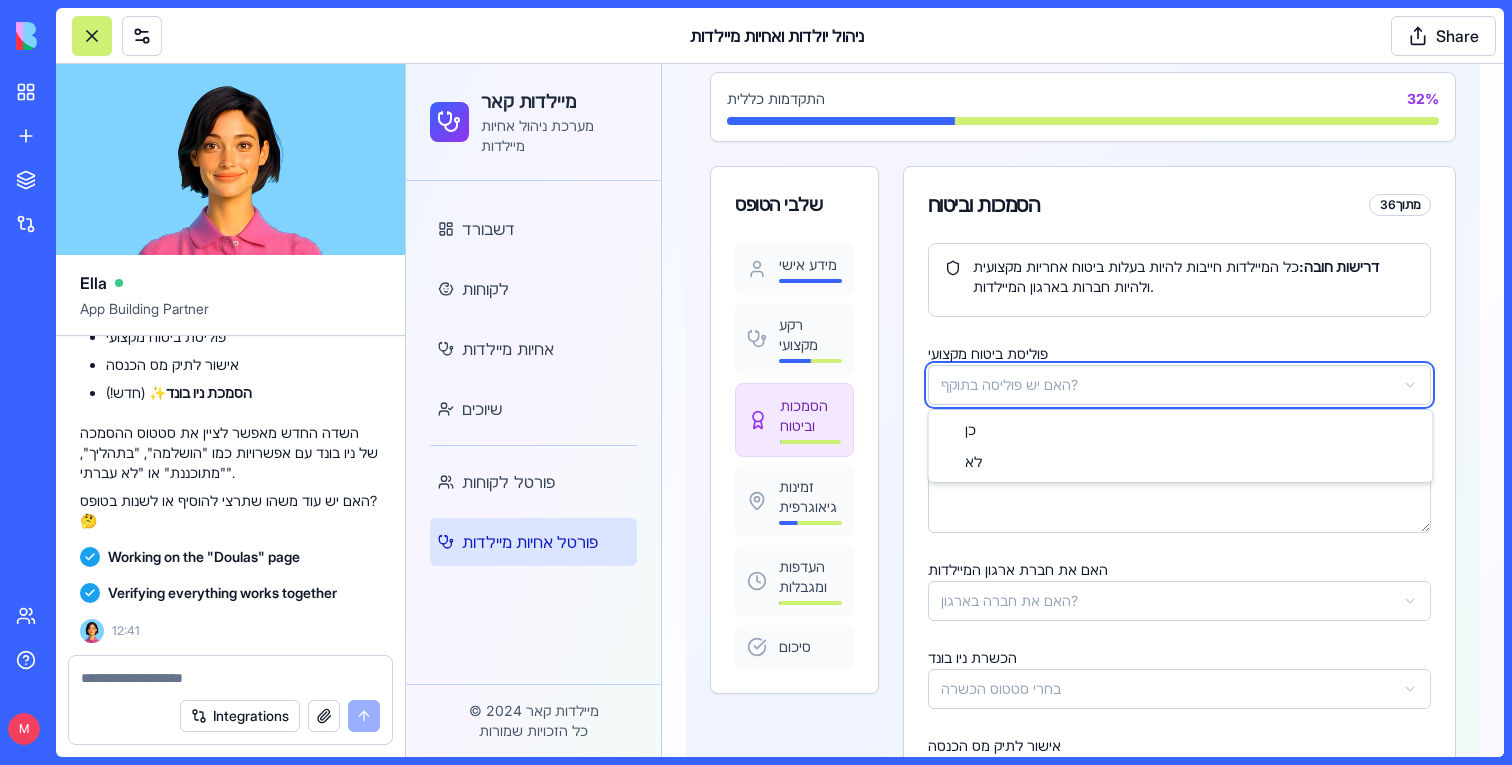 click on "מיילדות קאר מערכת ניהול אחיות מיילדות דשבורד לקוחות אחיות מיילדות שיוכים פורטל לקוחות פורטל אחיות מיילדות © 2024 מיילדות קאר כל הזכויות שמורות Toggle Sidebar ← חזרה לבחירת אחות מיילדת עדכון טופס -  Noa Berkovich עדכני את הפרטים והמשיכי מהנקודה שהפסקת התקדמות כללית 32 % שלבי הטופס מידע אישי רקע מקצועי הסמכות וביטוח זמינות גיאוגרפית העדפות ומגבלות סיכום הסמכות וביטוח 3  מתוך  6 דרישות חובה:  כל המיילדות חייבות להיות בעלות ביטוח אחריות מקצועית ולהיות חברות בארגון המיילדות. פוליסת ביטוח מקצועי האם יש פוליסה בתוקף? פרטי הביטוח האם את חברת ארגון המיילדות האם את חברה בארגון?" at bounding box center [955, 403] 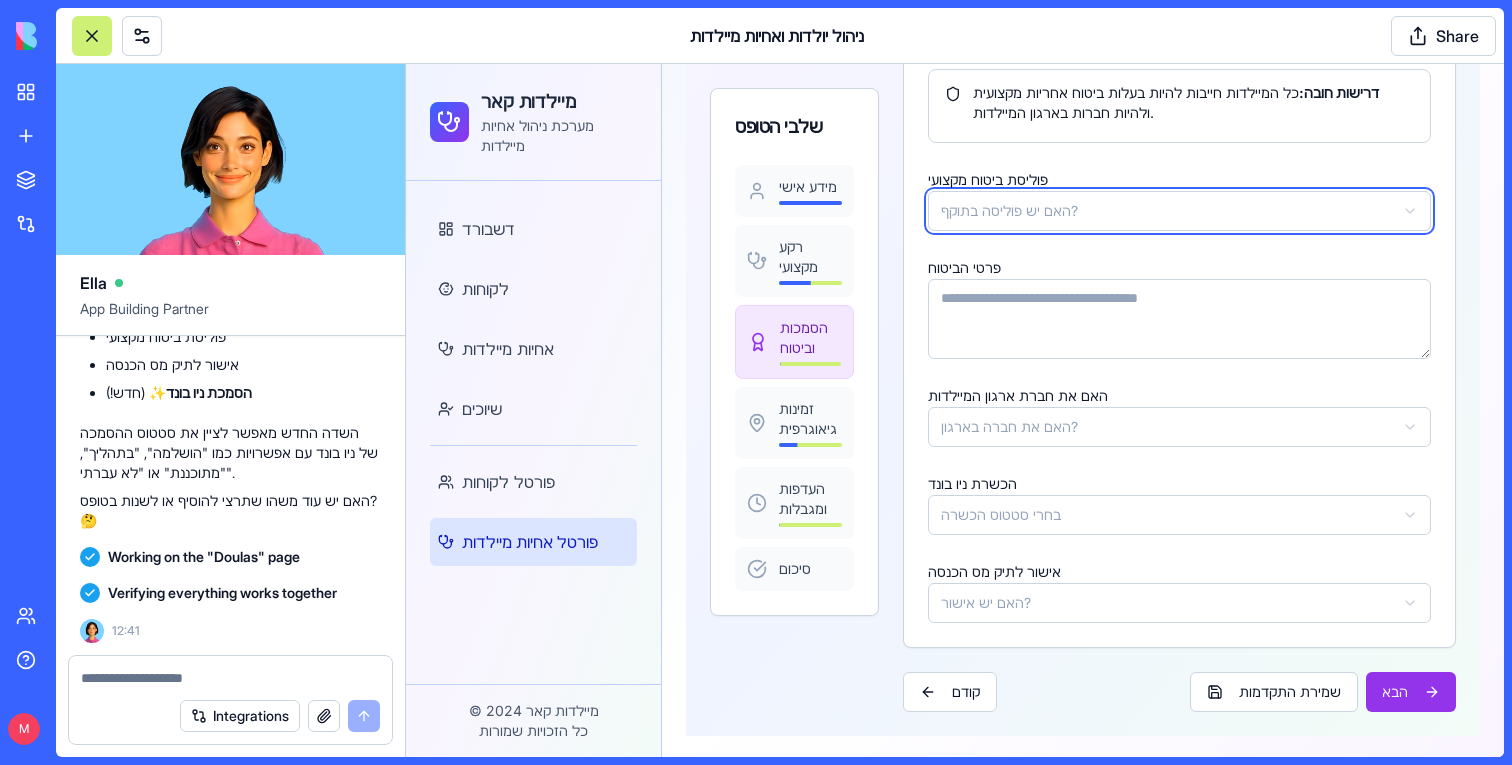scroll, scrollTop: 369, scrollLeft: 0, axis: vertical 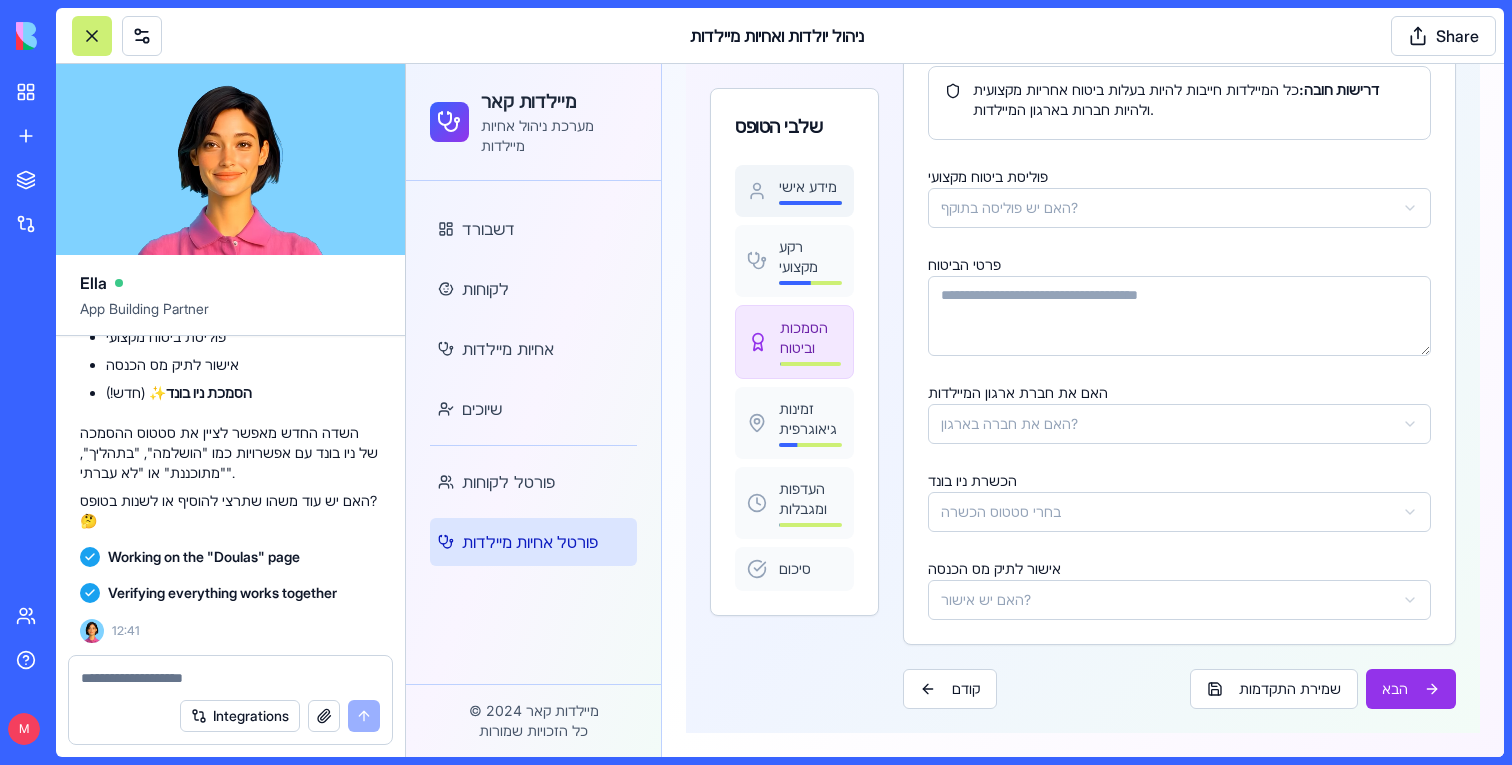 click on "מידע אישי" at bounding box center (810, 187) 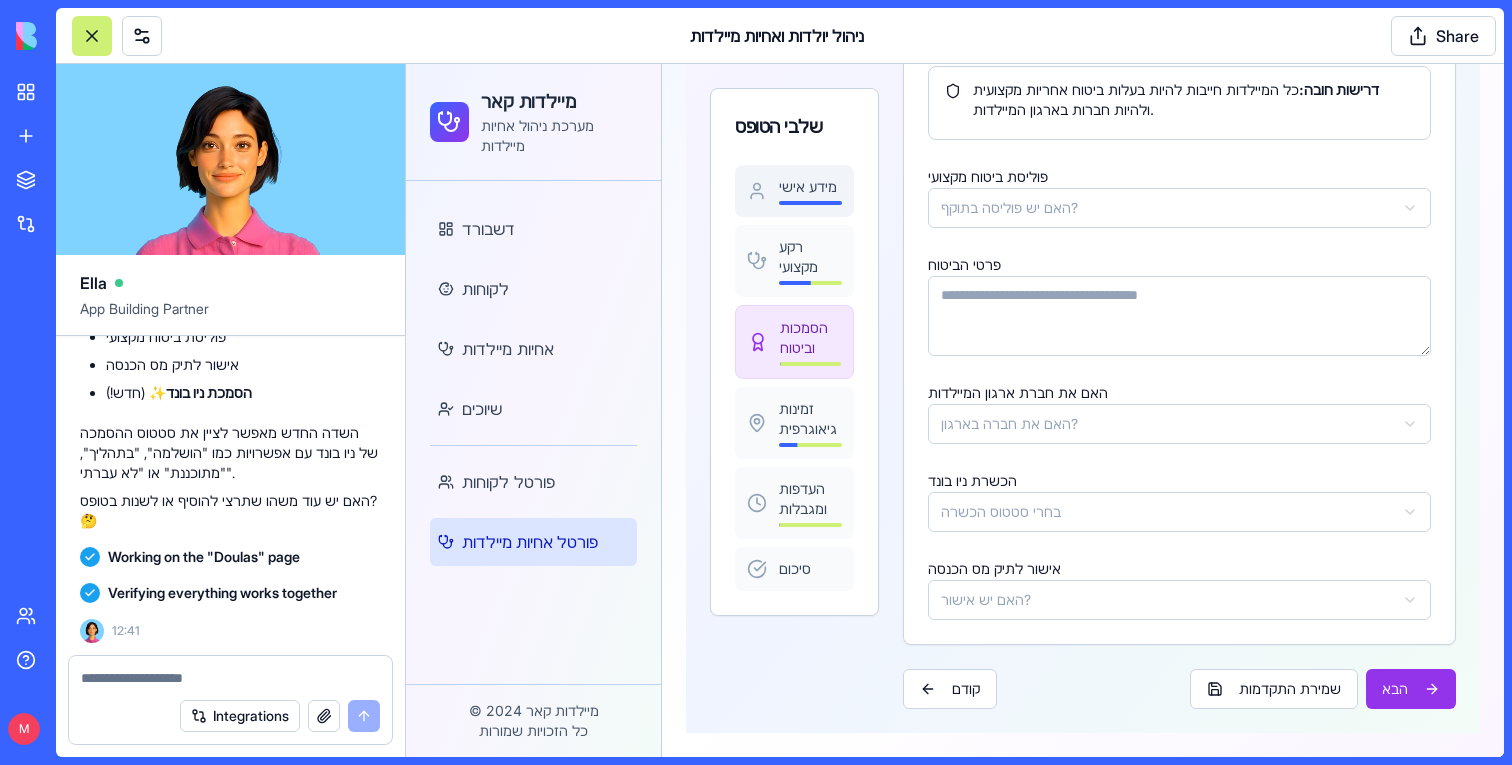 scroll, scrollTop: 287, scrollLeft: 0, axis: vertical 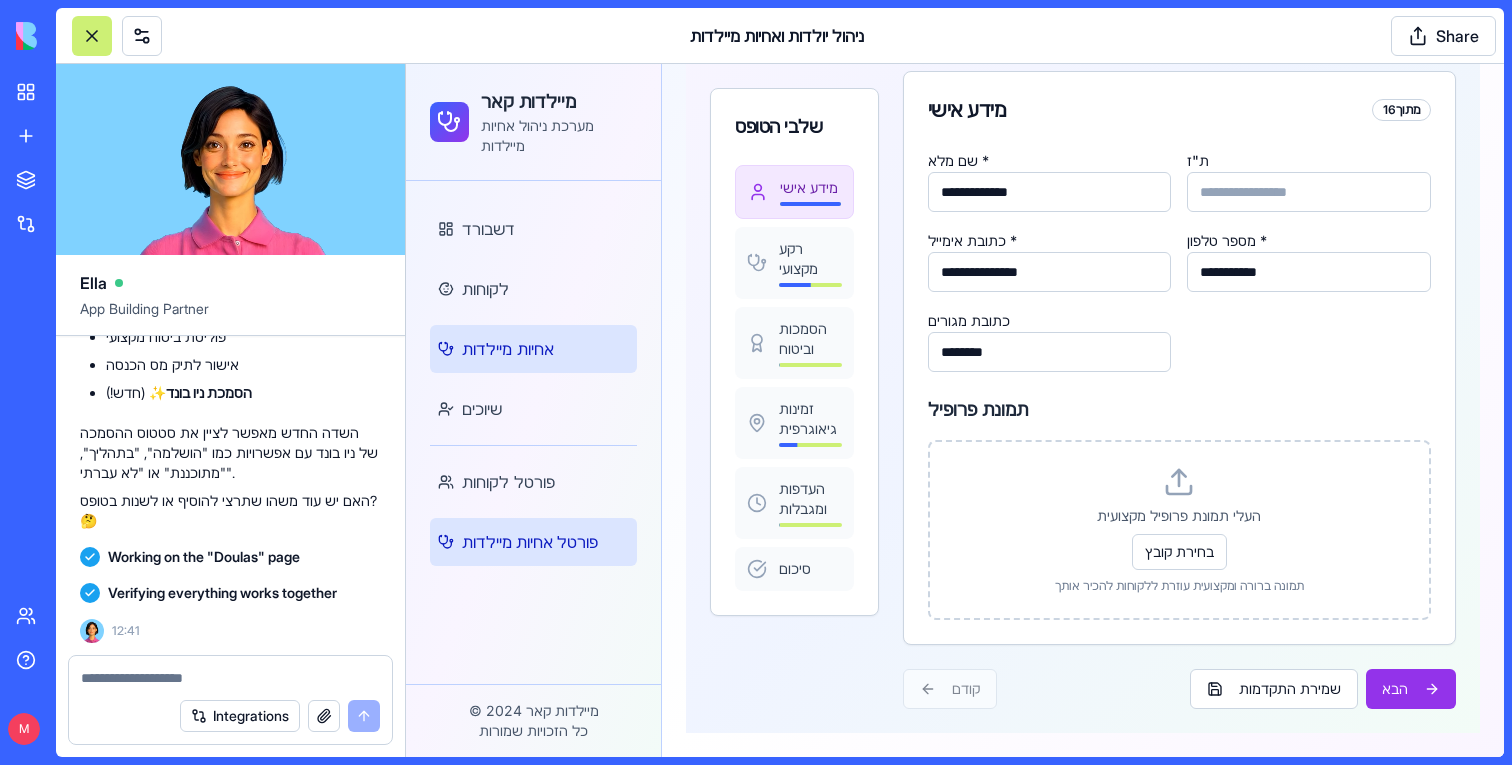 click on "אחיות מיילדות" at bounding box center (508, 349) 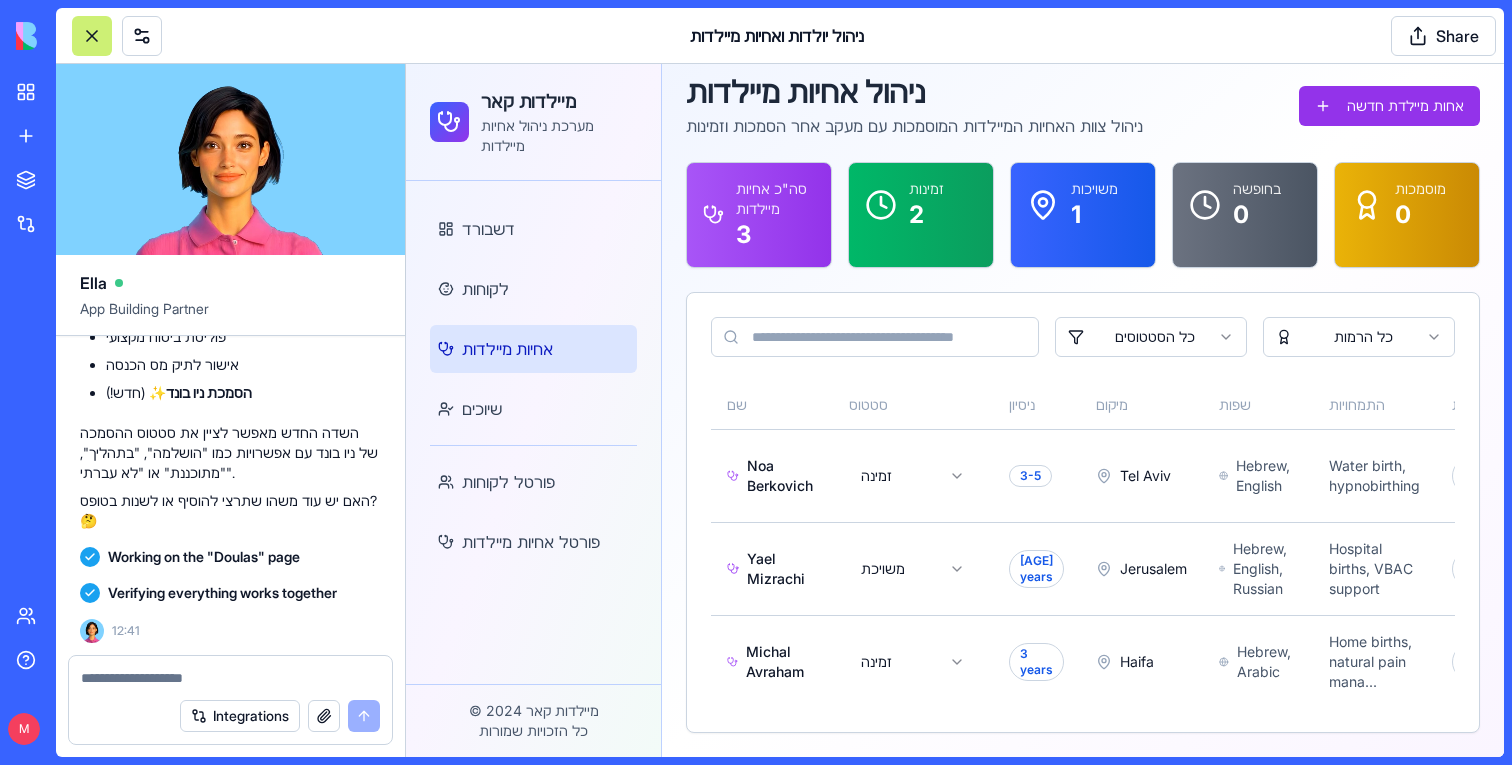 scroll, scrollTop: 65, scrollLeft: 0, axis: vertical 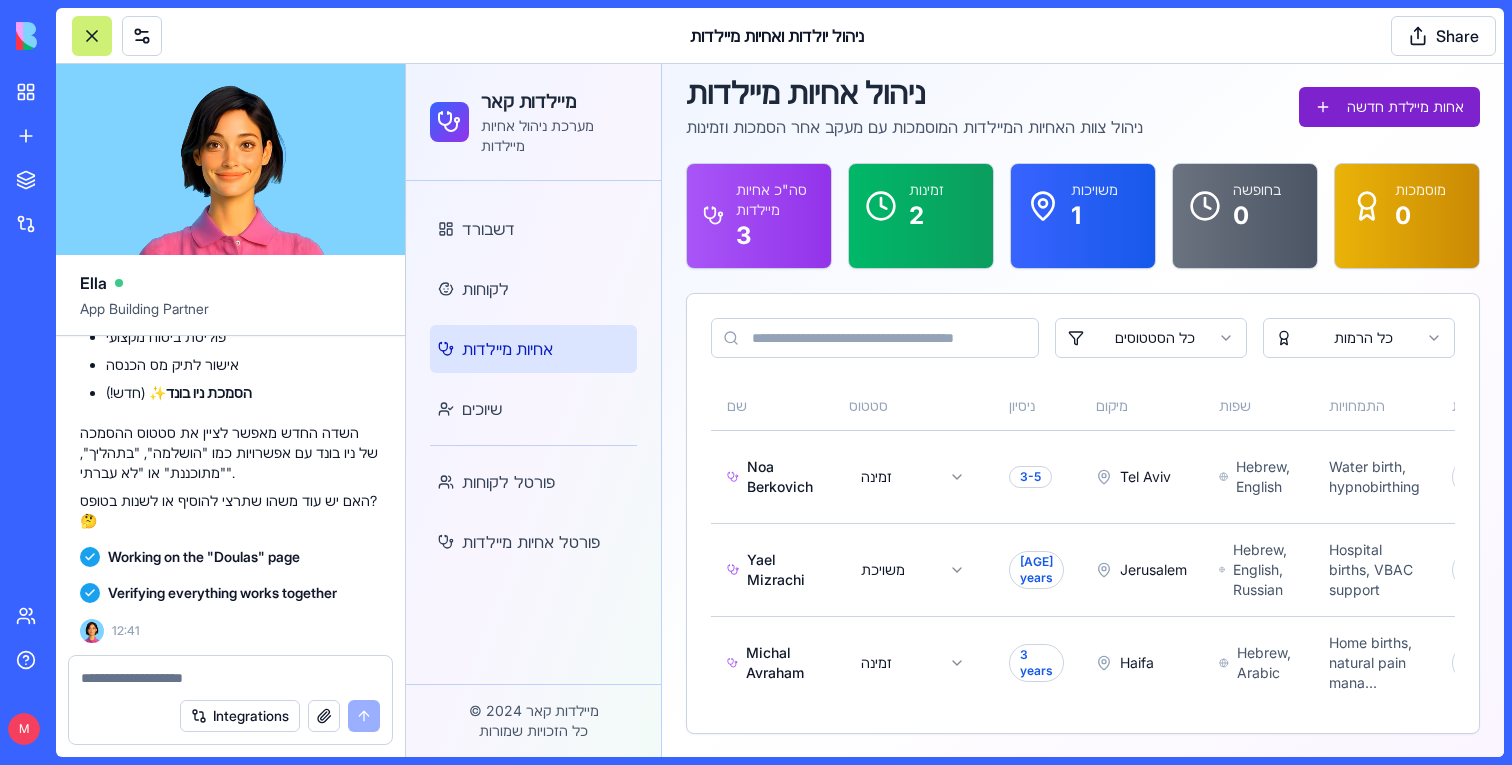 click on "אחות מיילדת חדשה" at bounding box center (1389, 107) 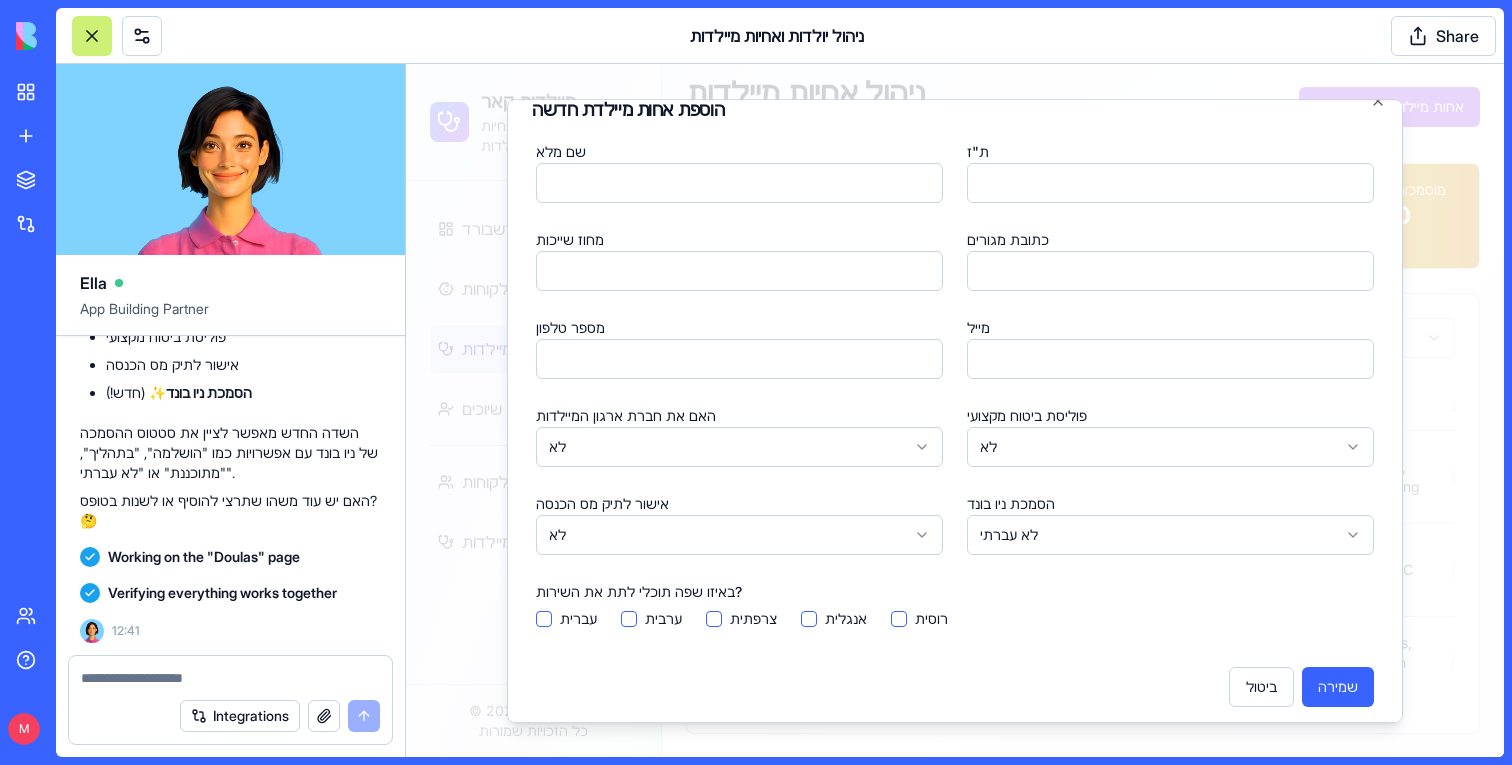 scroll, scrollTop: 36, scrollLeft: 0, axis: vertical 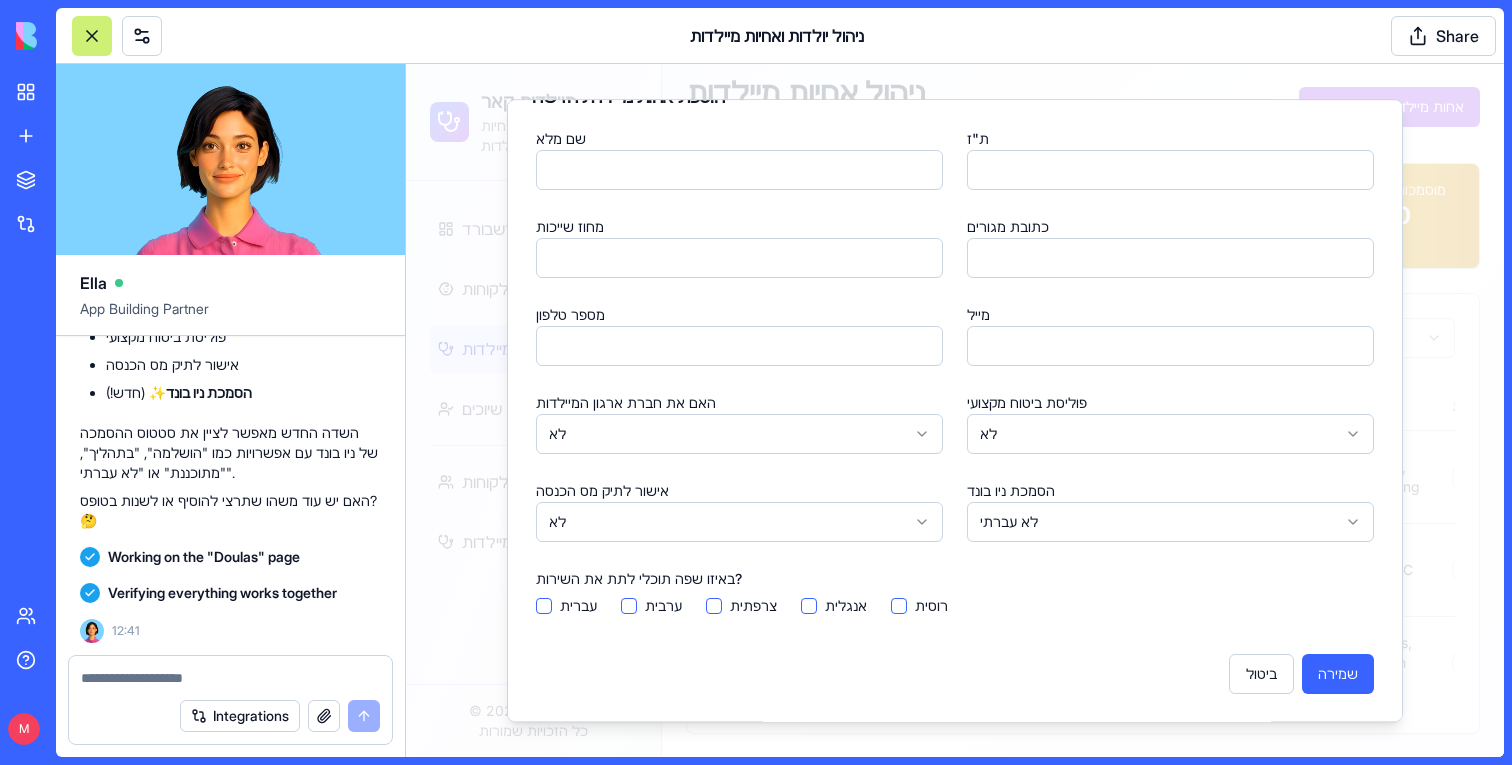 click on "מחוז שייכות" at bounding box center (739, 258) 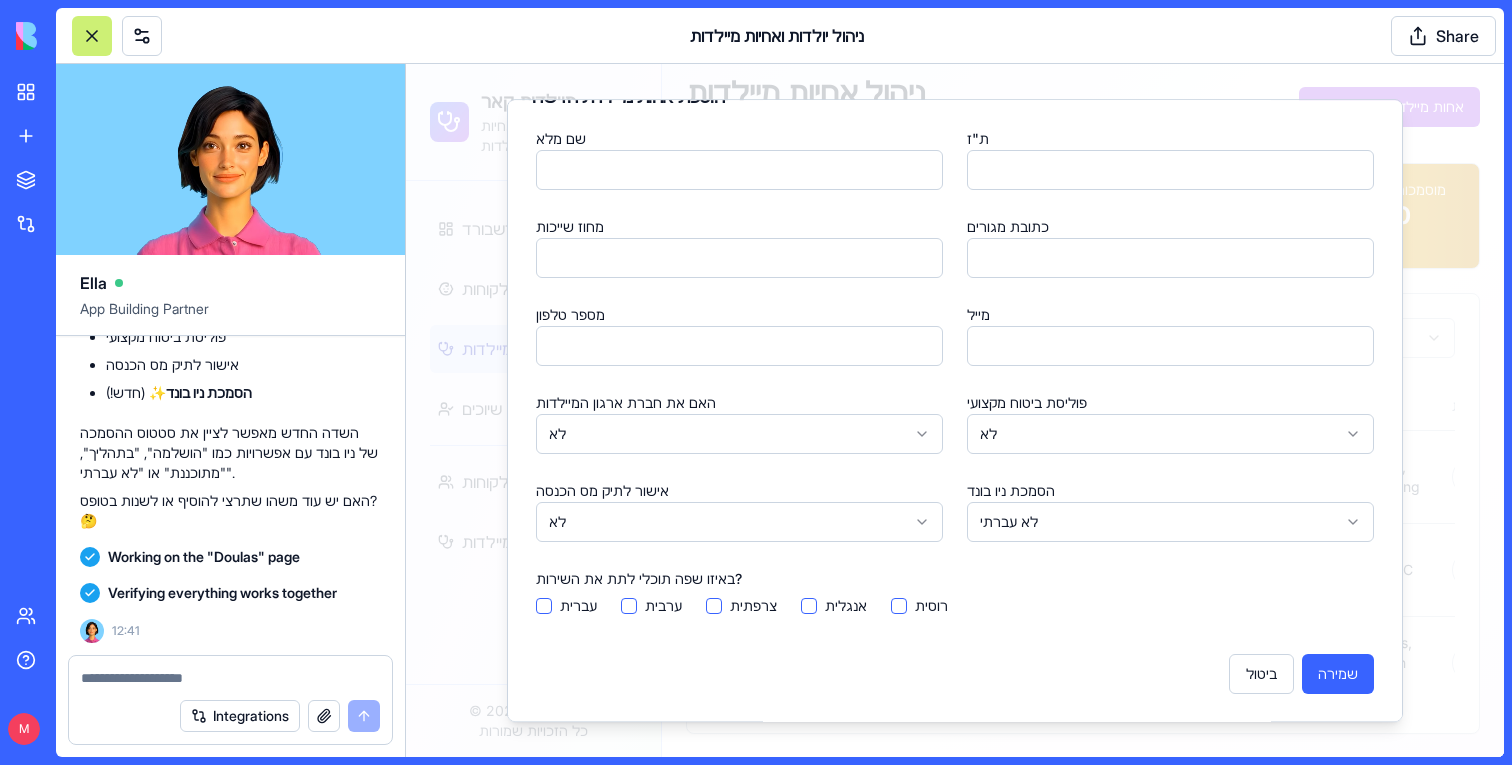 scroll, scrollTop: 92020, scrollLeft: 0, axis: vertical 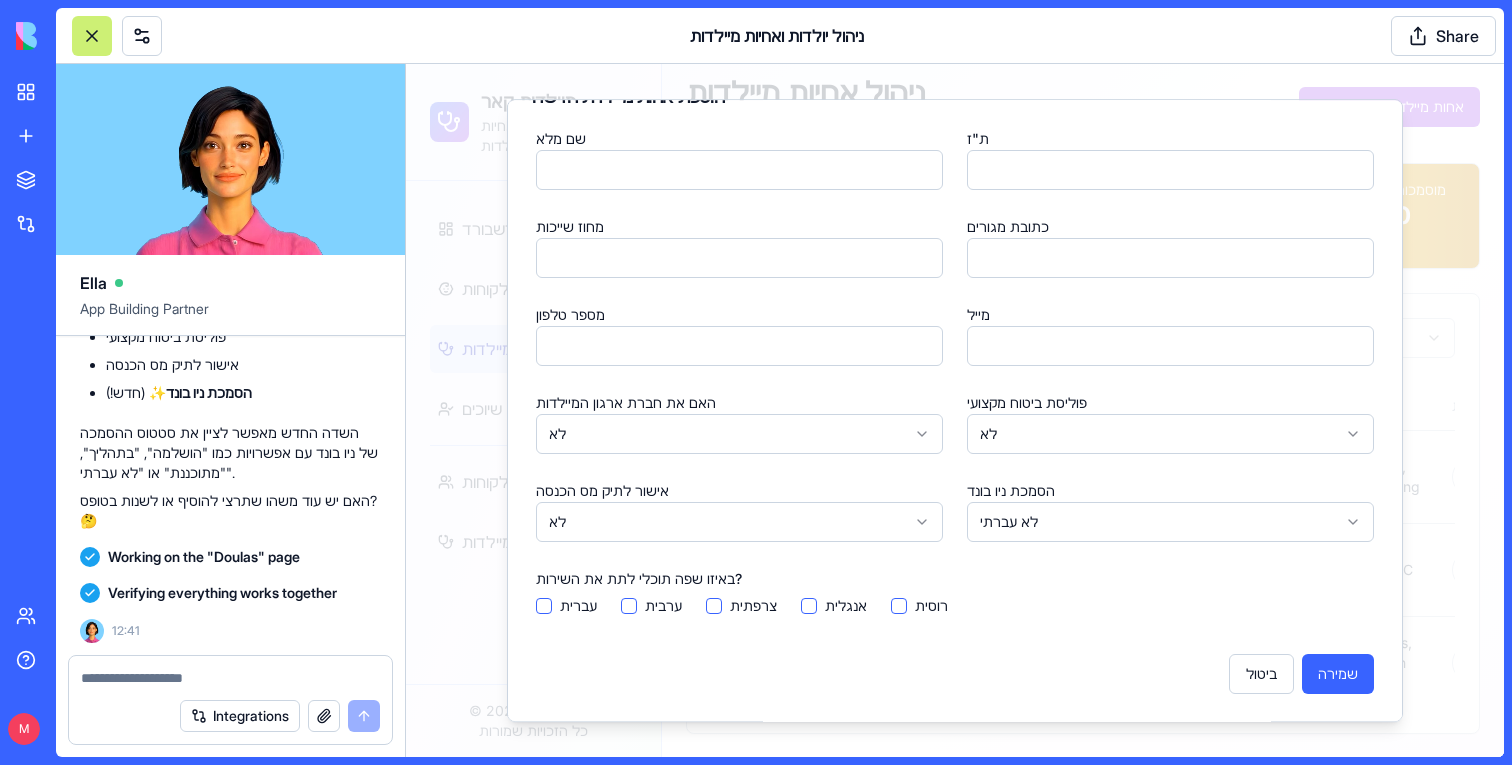 click at bounding box center (230, 678) 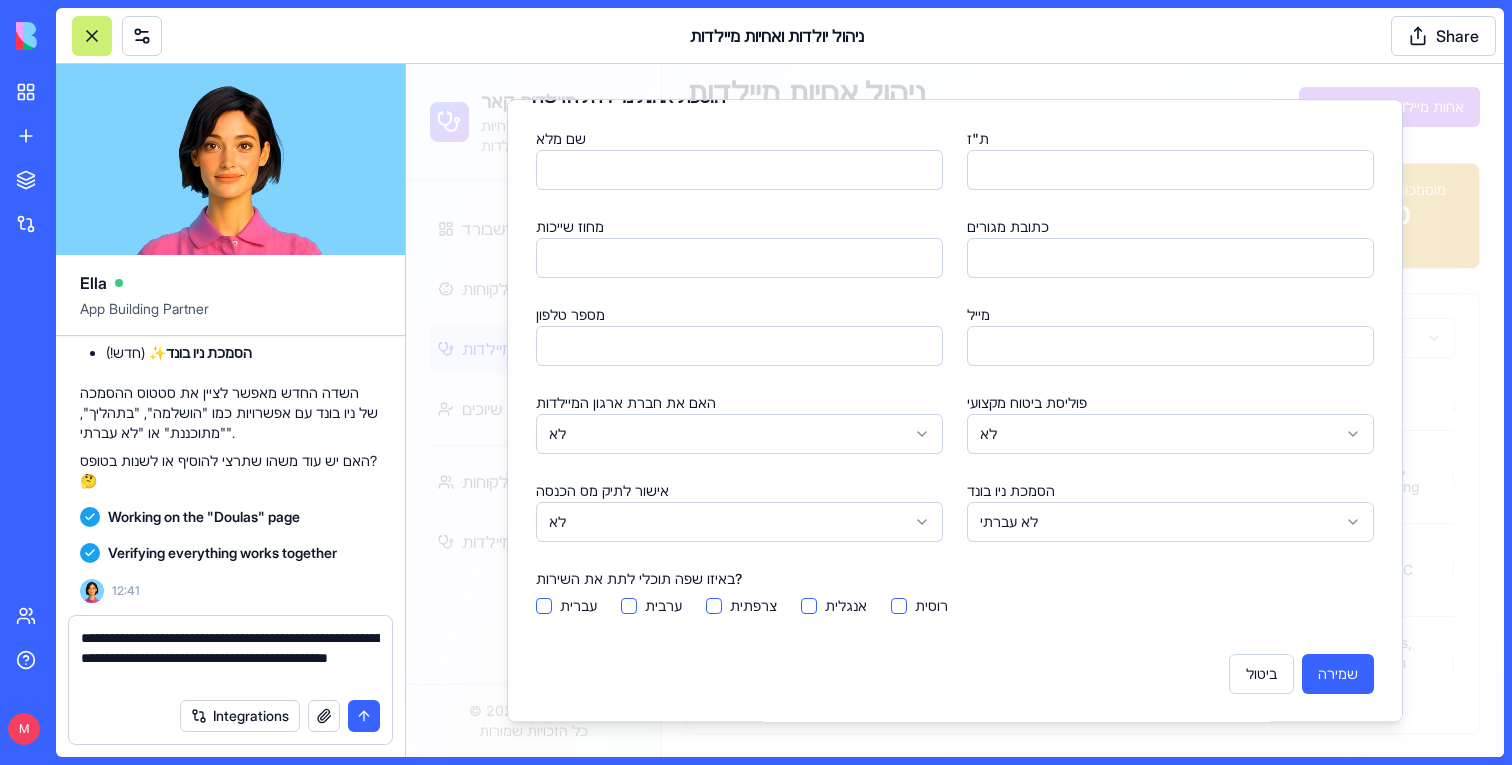 type on "**********" 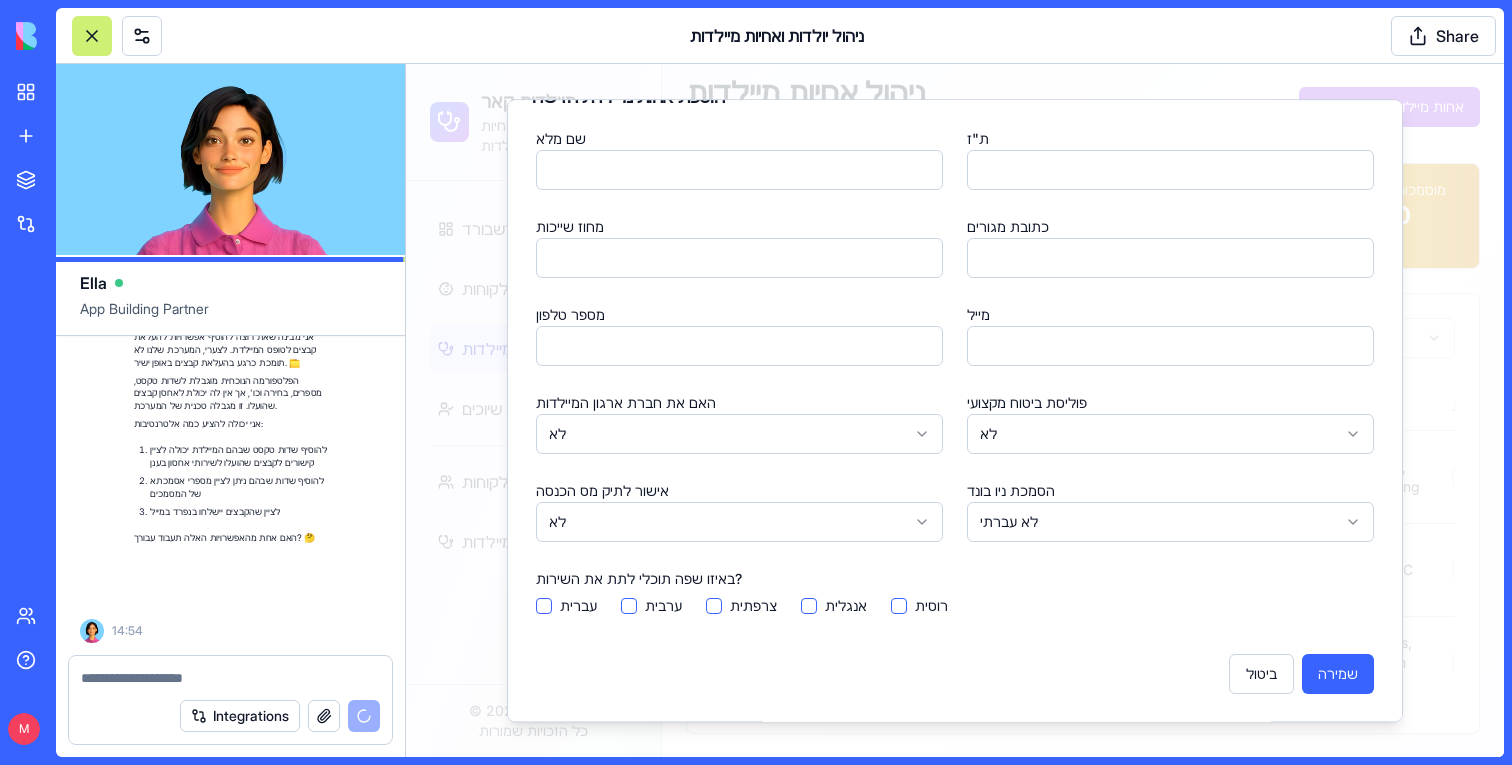 scroll, scrollTop: 92544, scrollLeft: 0, axis: vertical 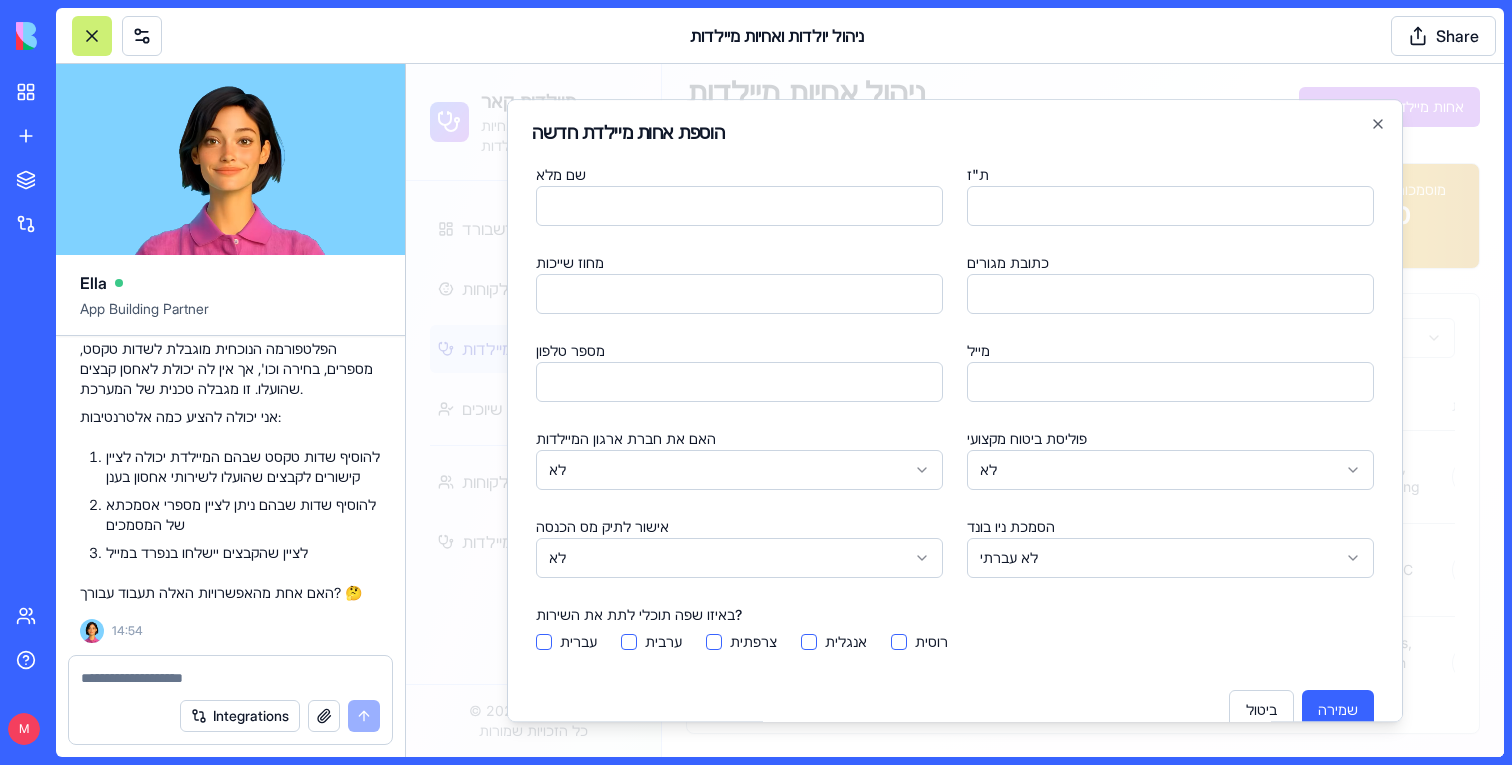 click at bounding box center (230, 678) 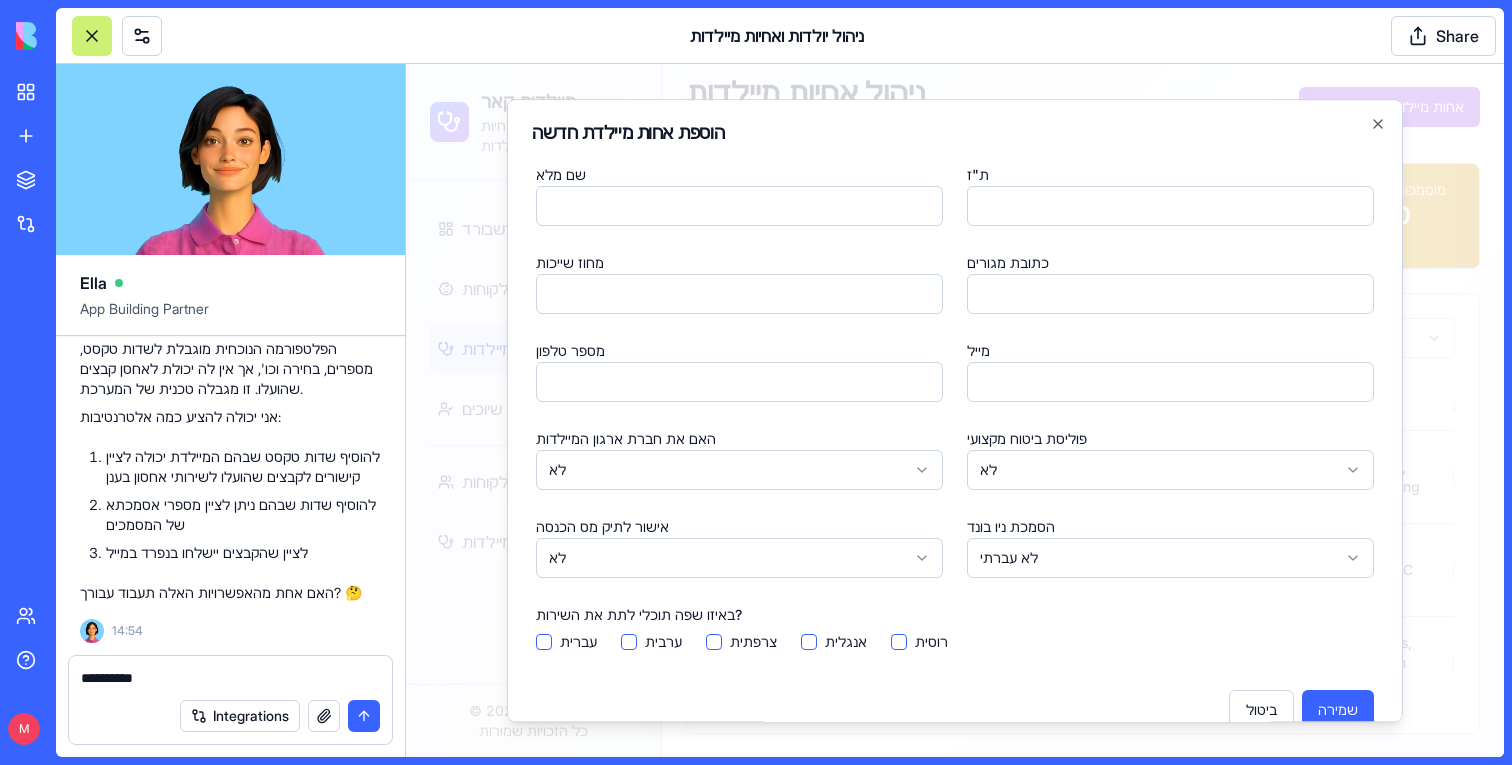 type on "**********" 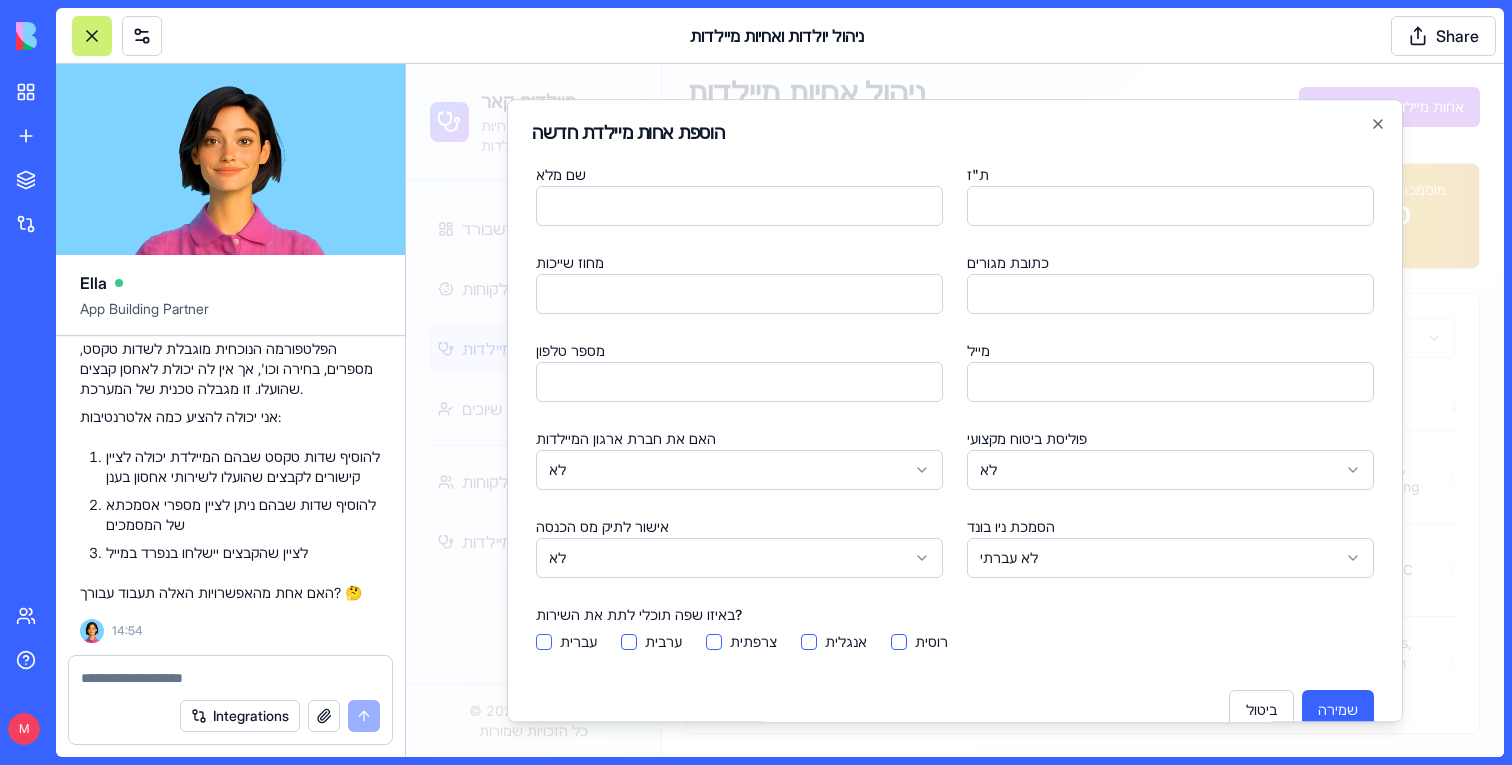 scroll, scrollTop: 92324, scrollLeft: 0, axis: vertical 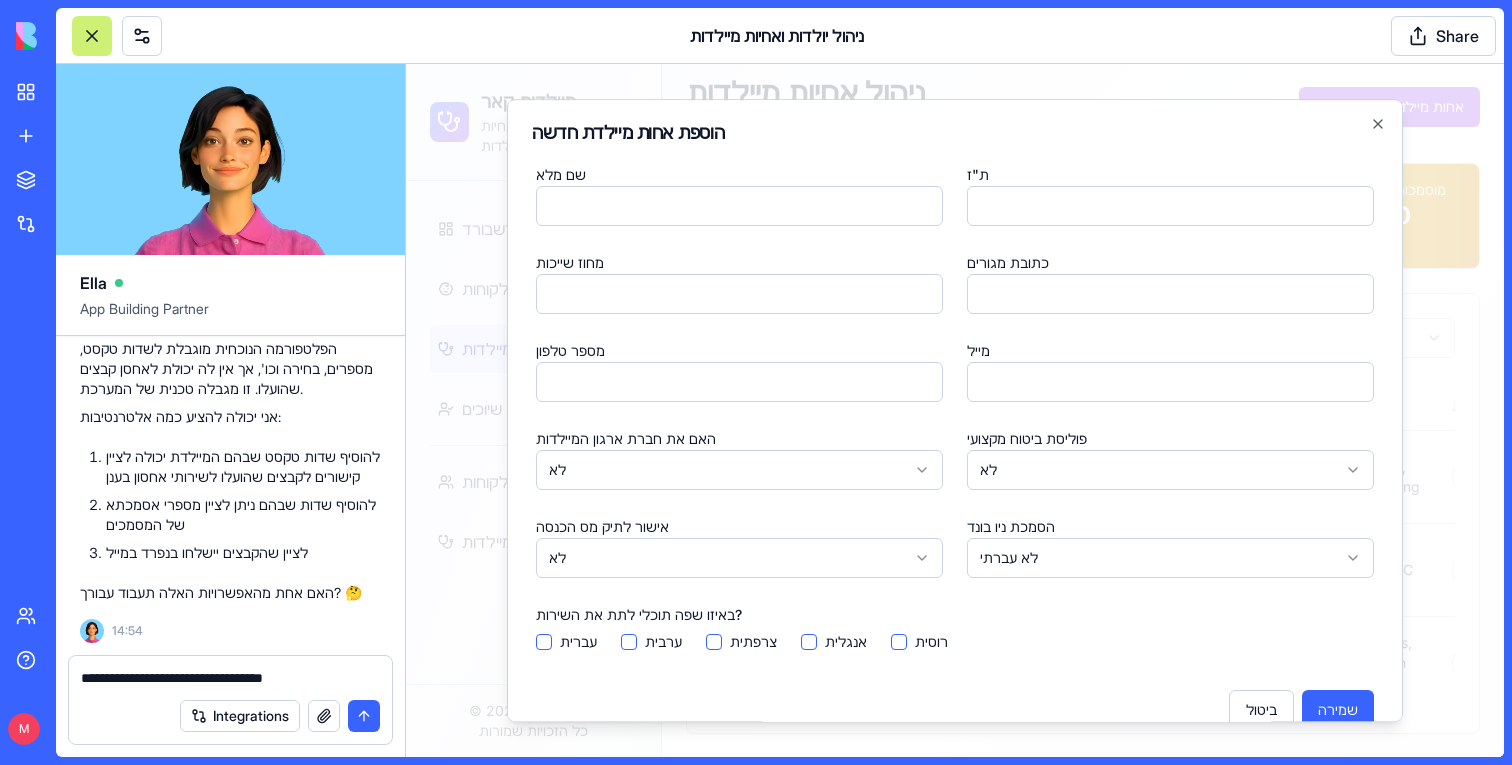 type on "**********" 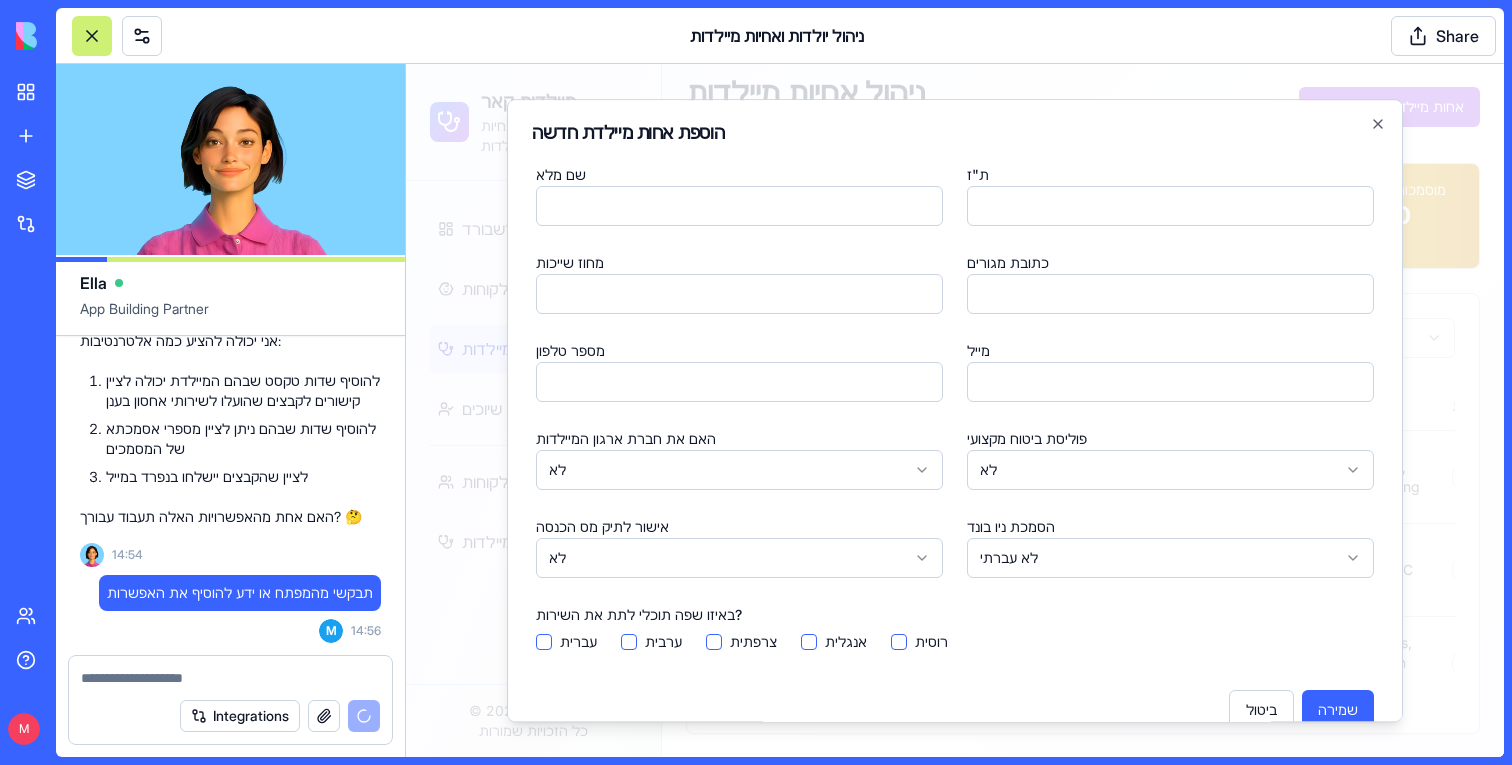 scroll, scrollTop: 92960, scrollLeft: 0, axis: vertical 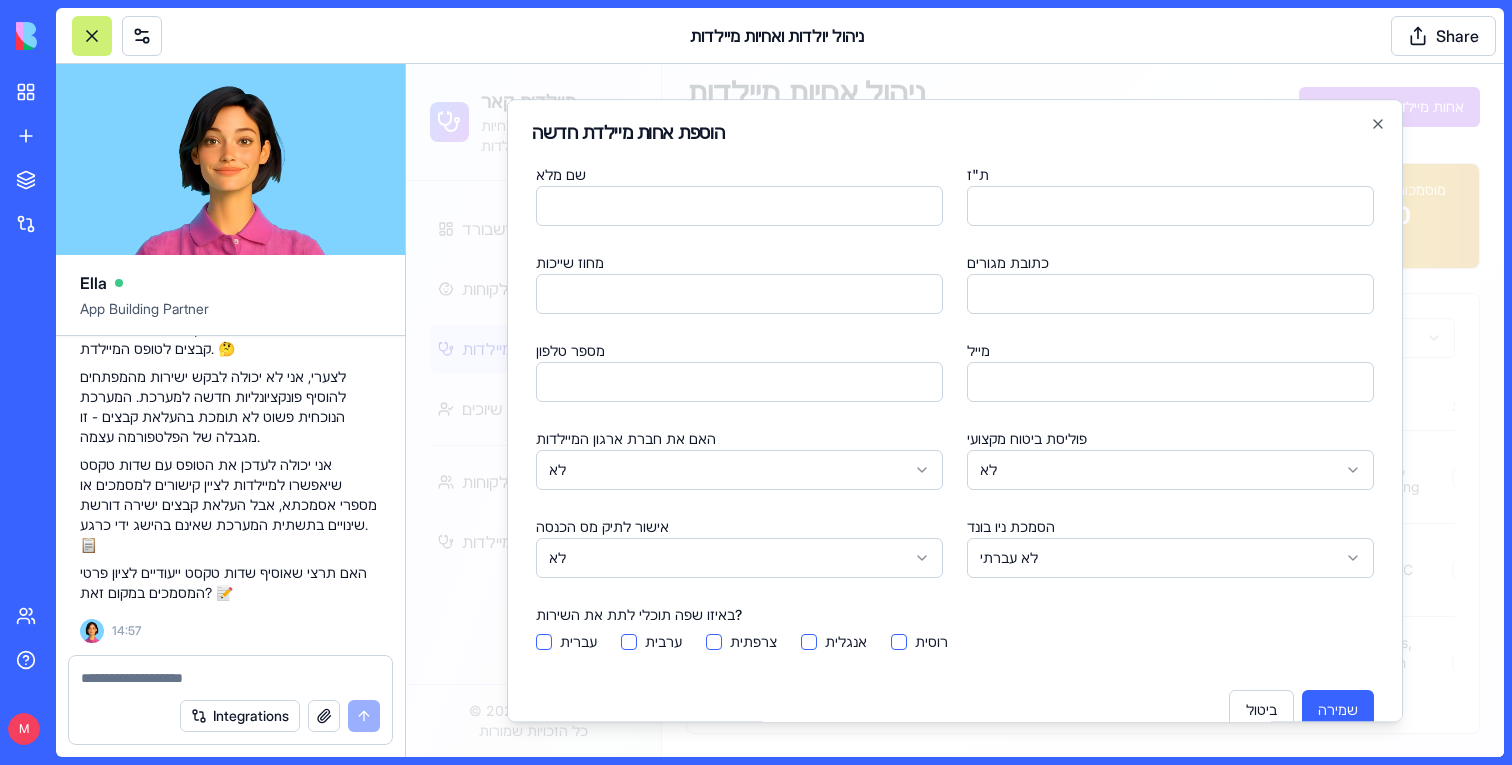 click on "תבקשי מהמפתח או ידע להוסיף את האפשרות" at bounding box center (240, 253) 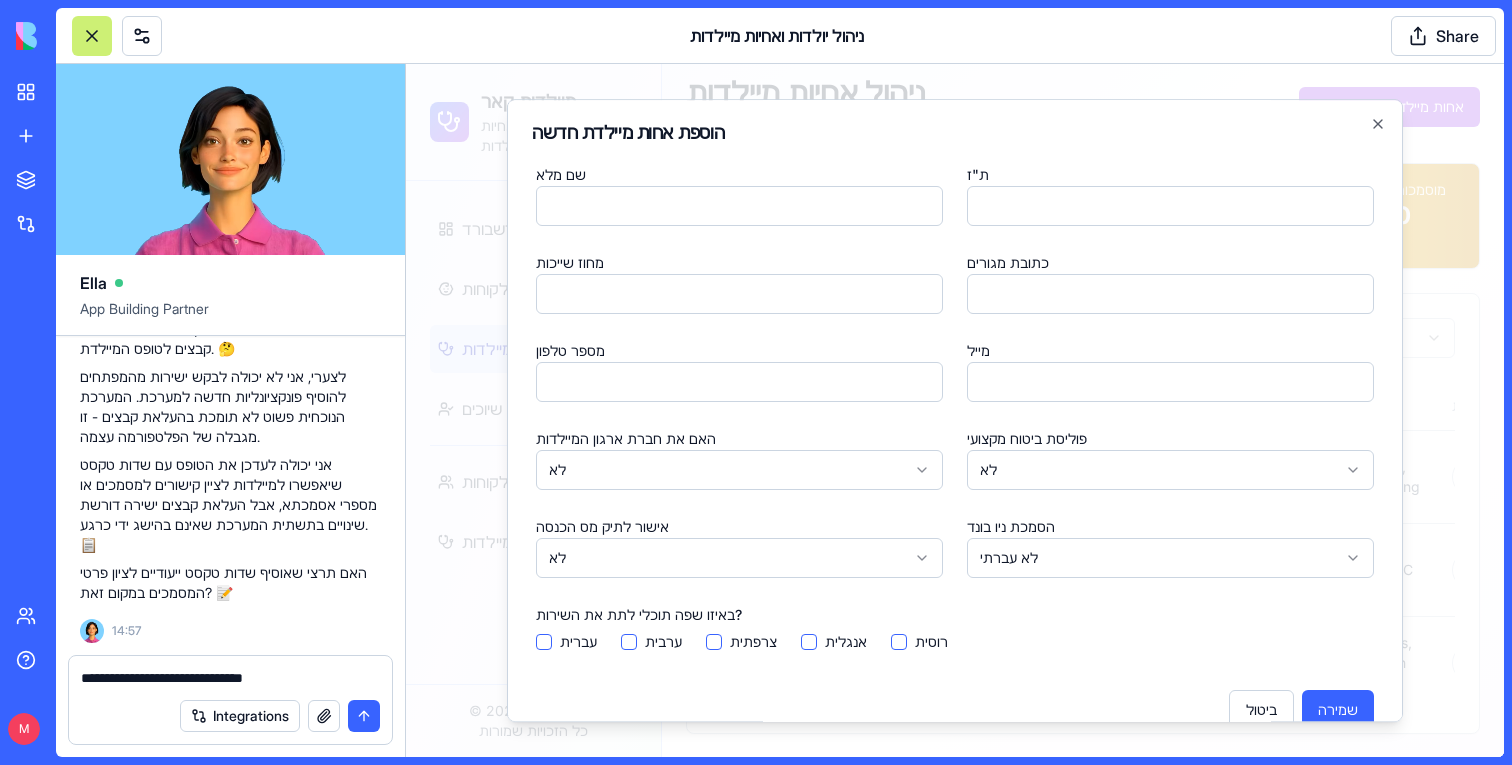 type on "**********" 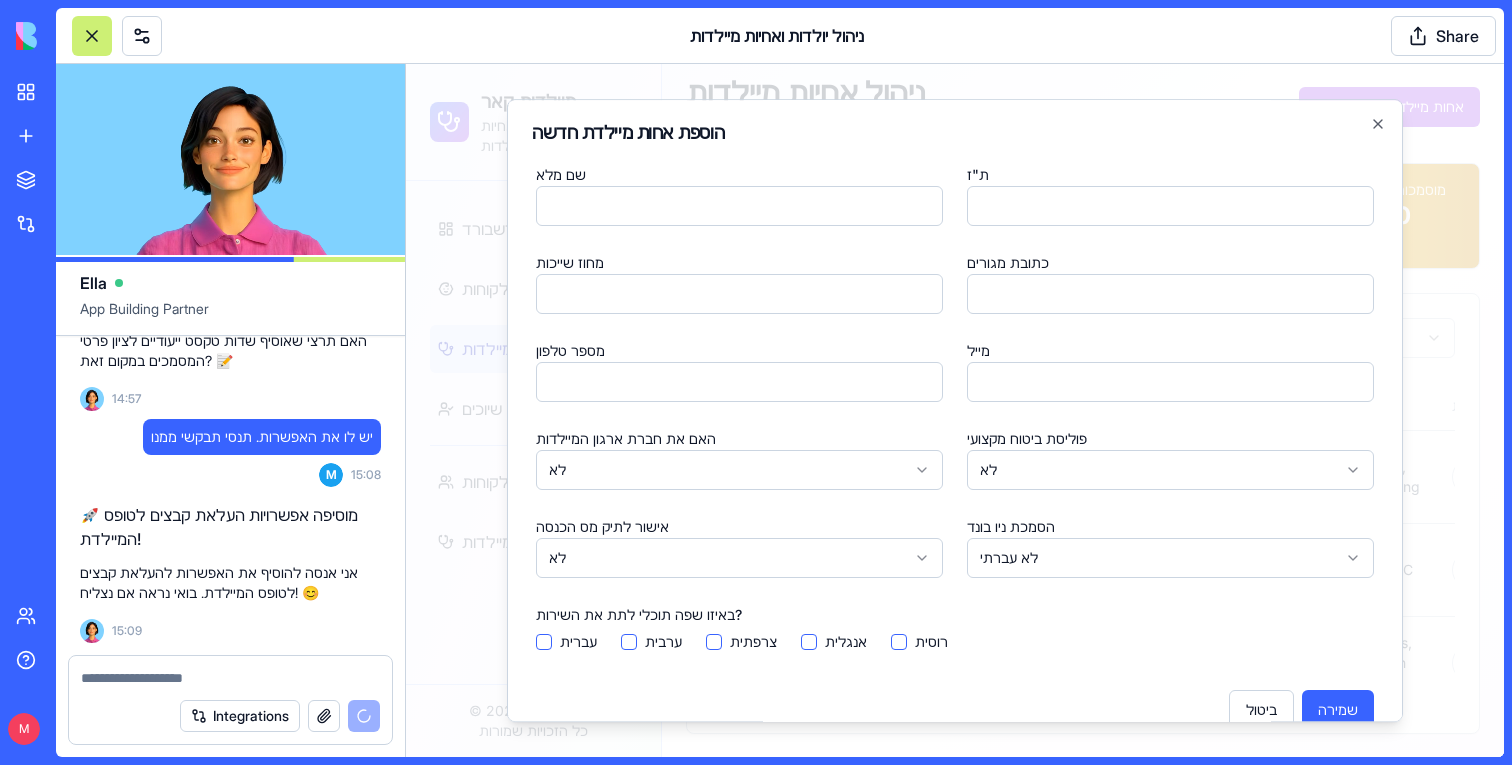 scroll, scrollTop: 93472, scrollLeft: 0, axis: vertical 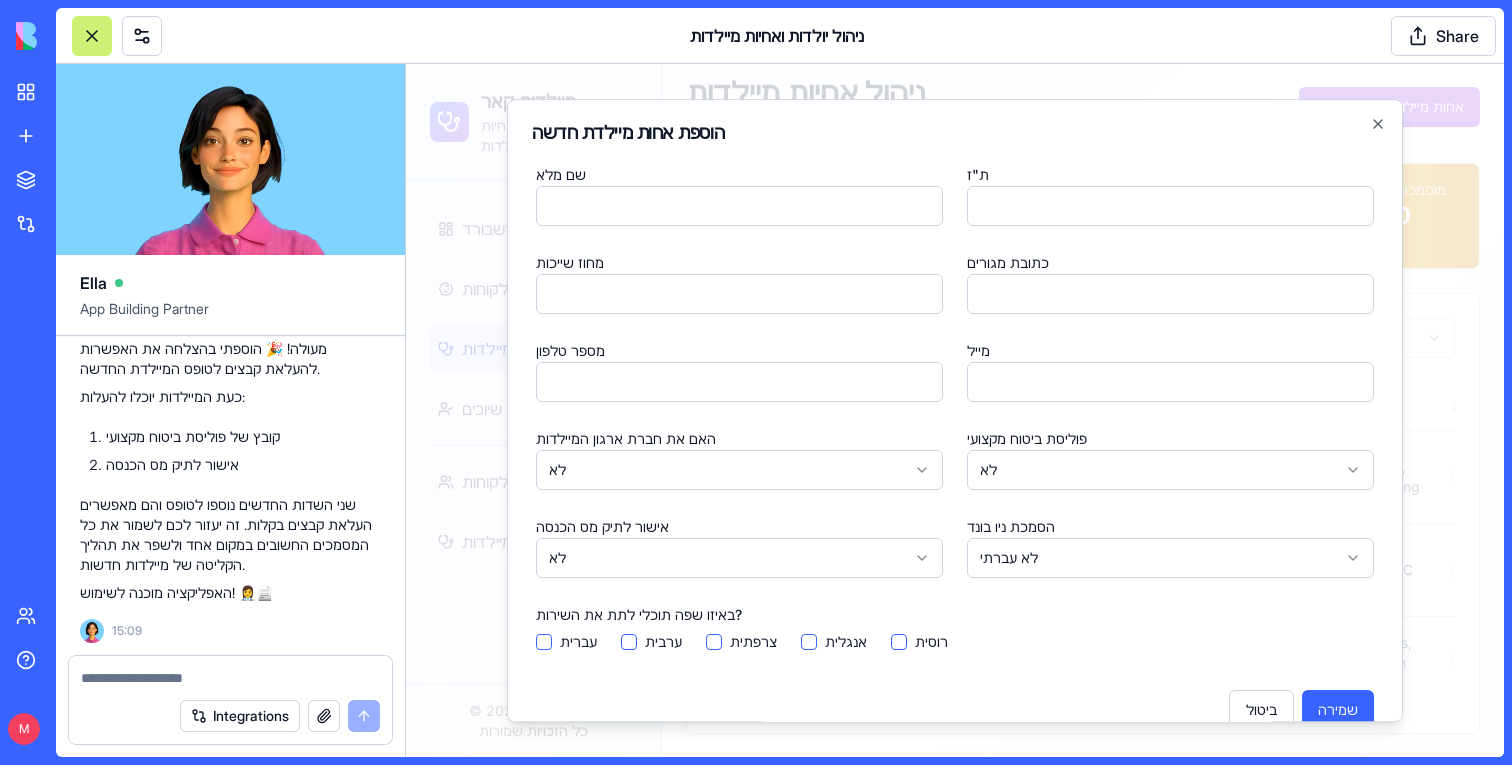 click at bounding box center [230, 678] 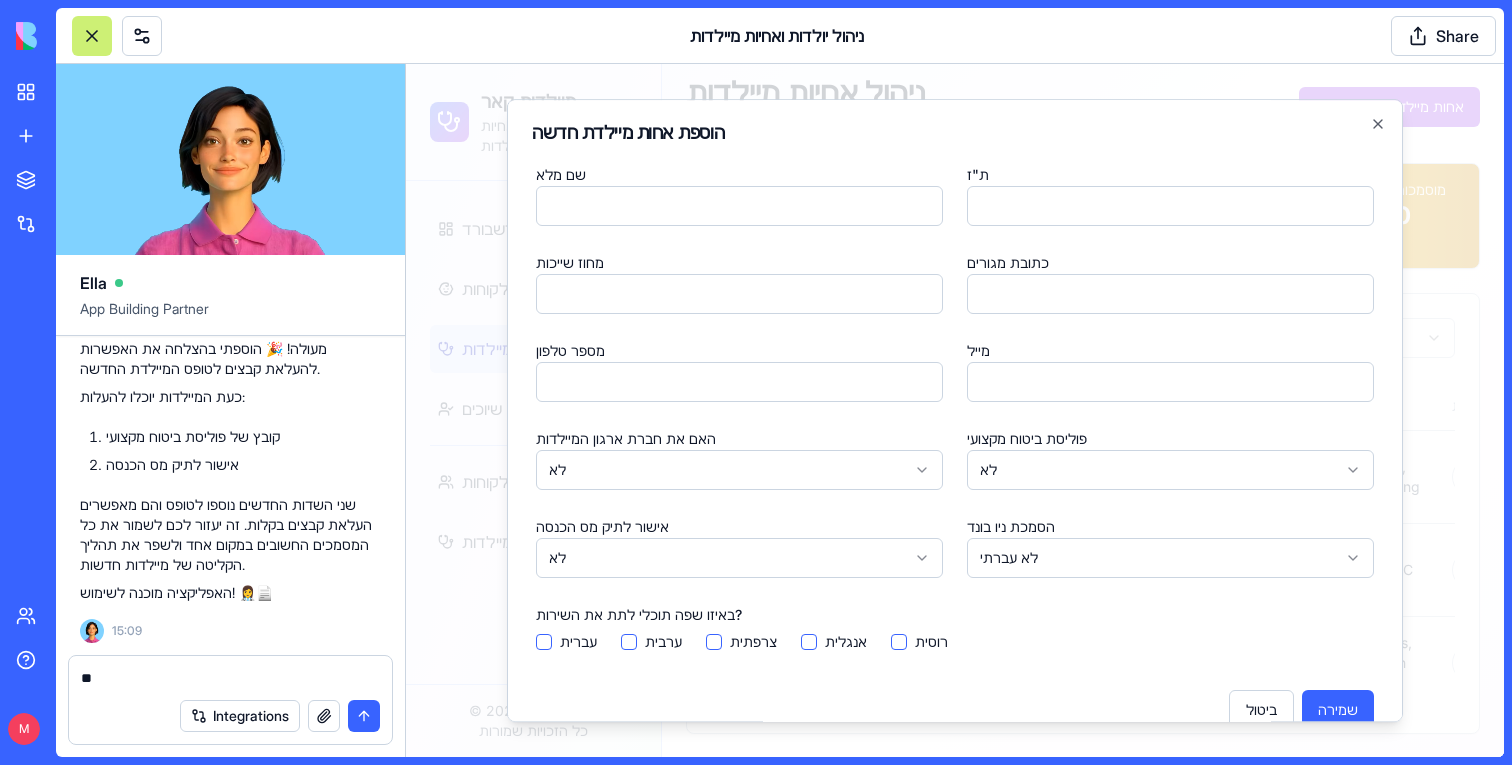 type on "*" 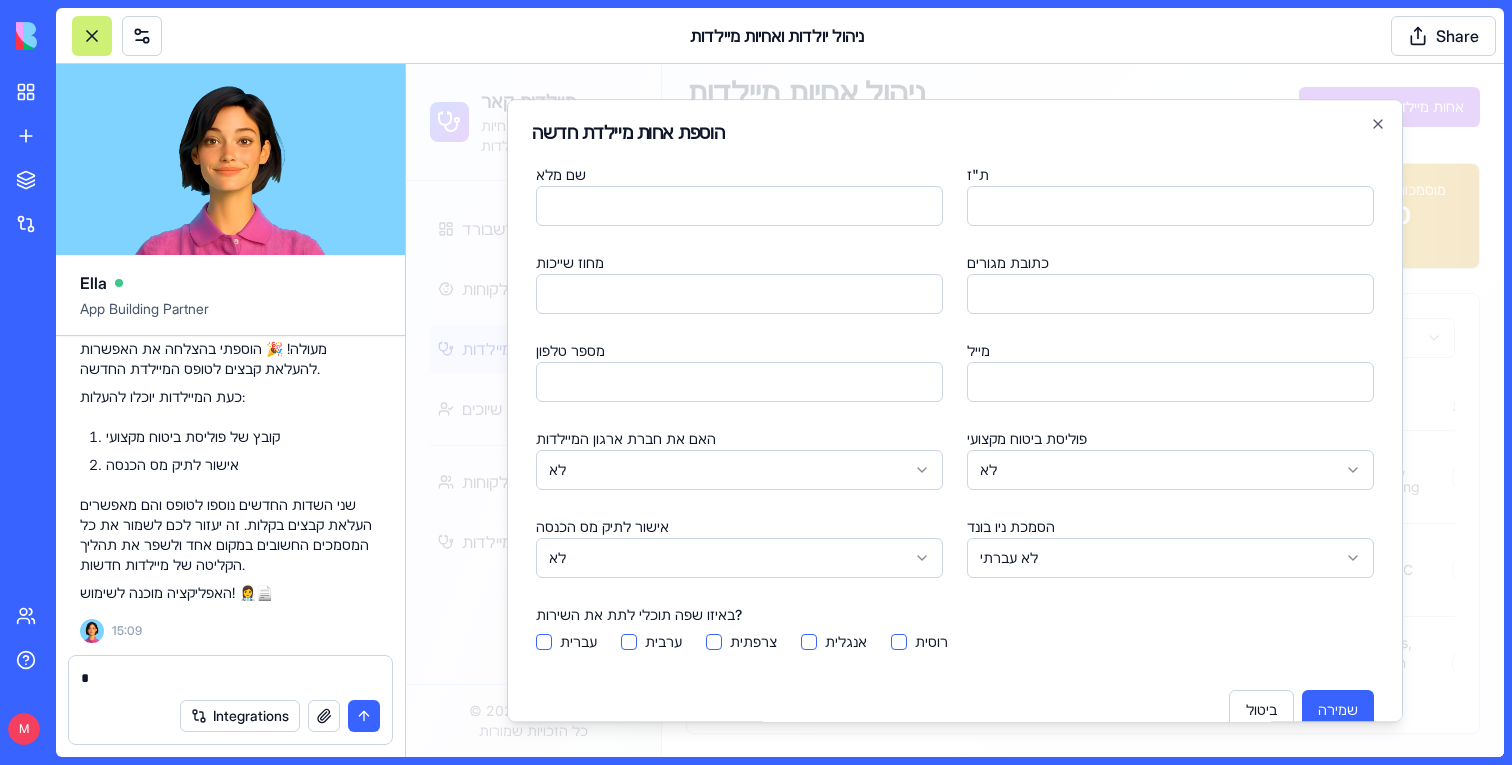 type 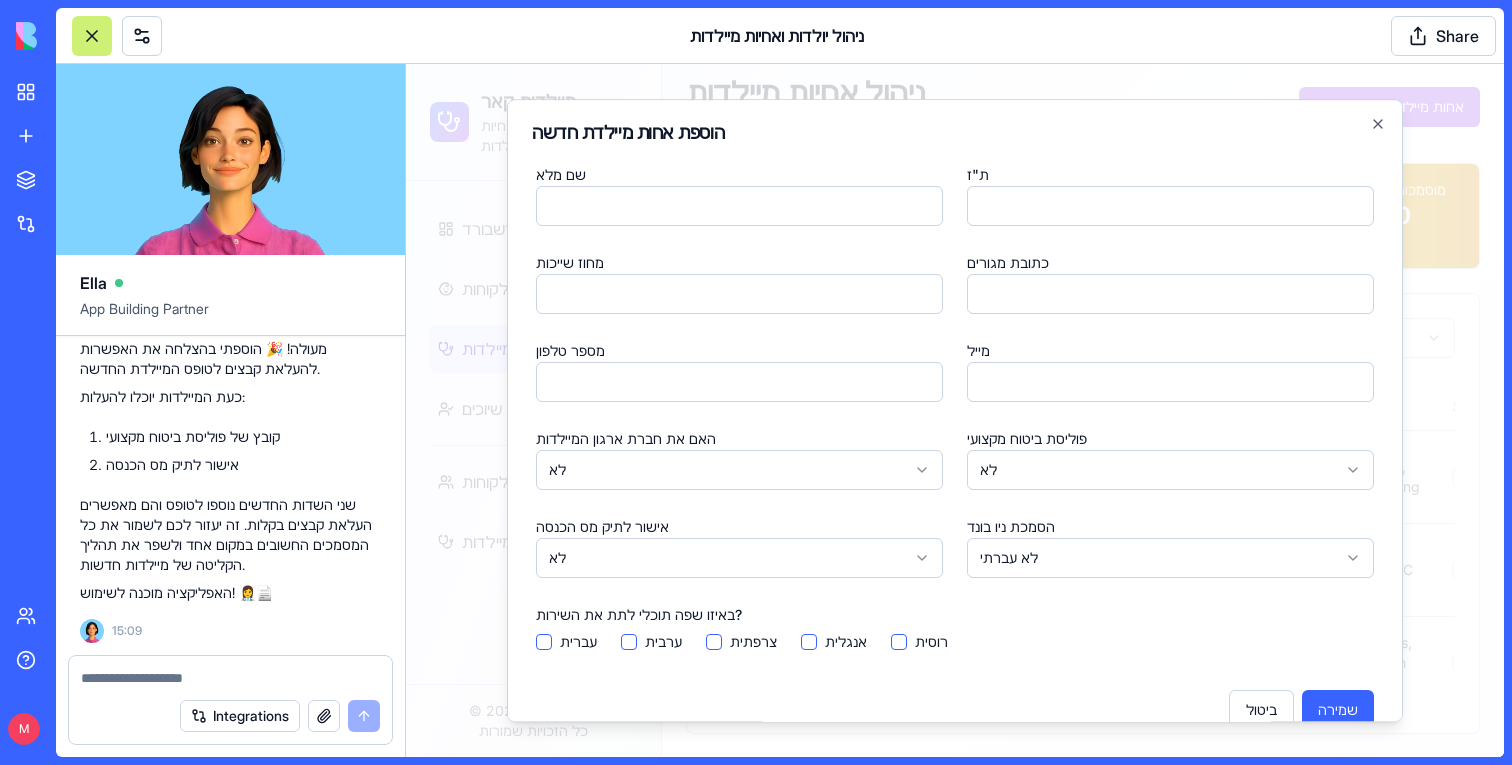 scroll, scrollTop: 93268, scrollLeft: 0, axis: vertical 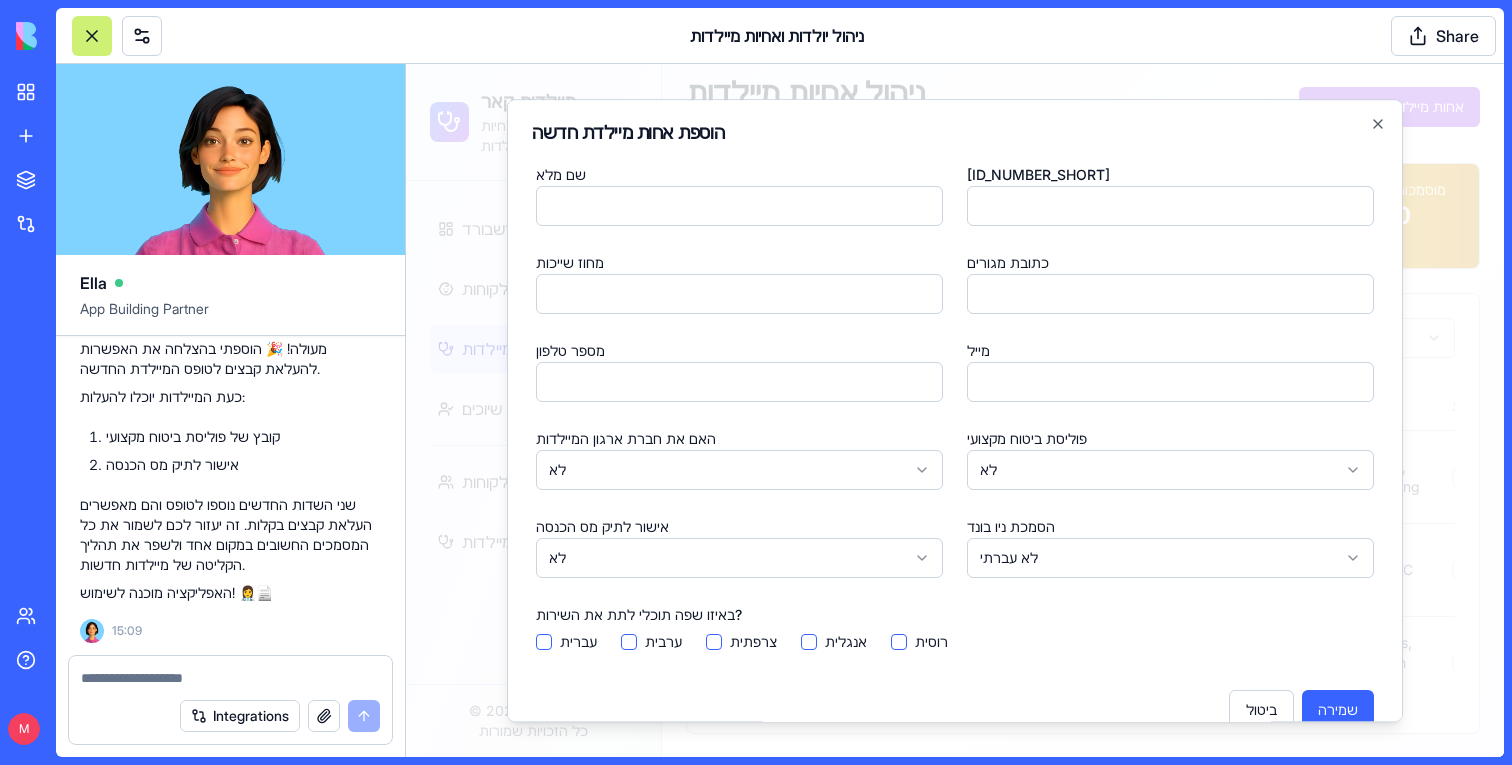 click at bounding box center [230, 678] 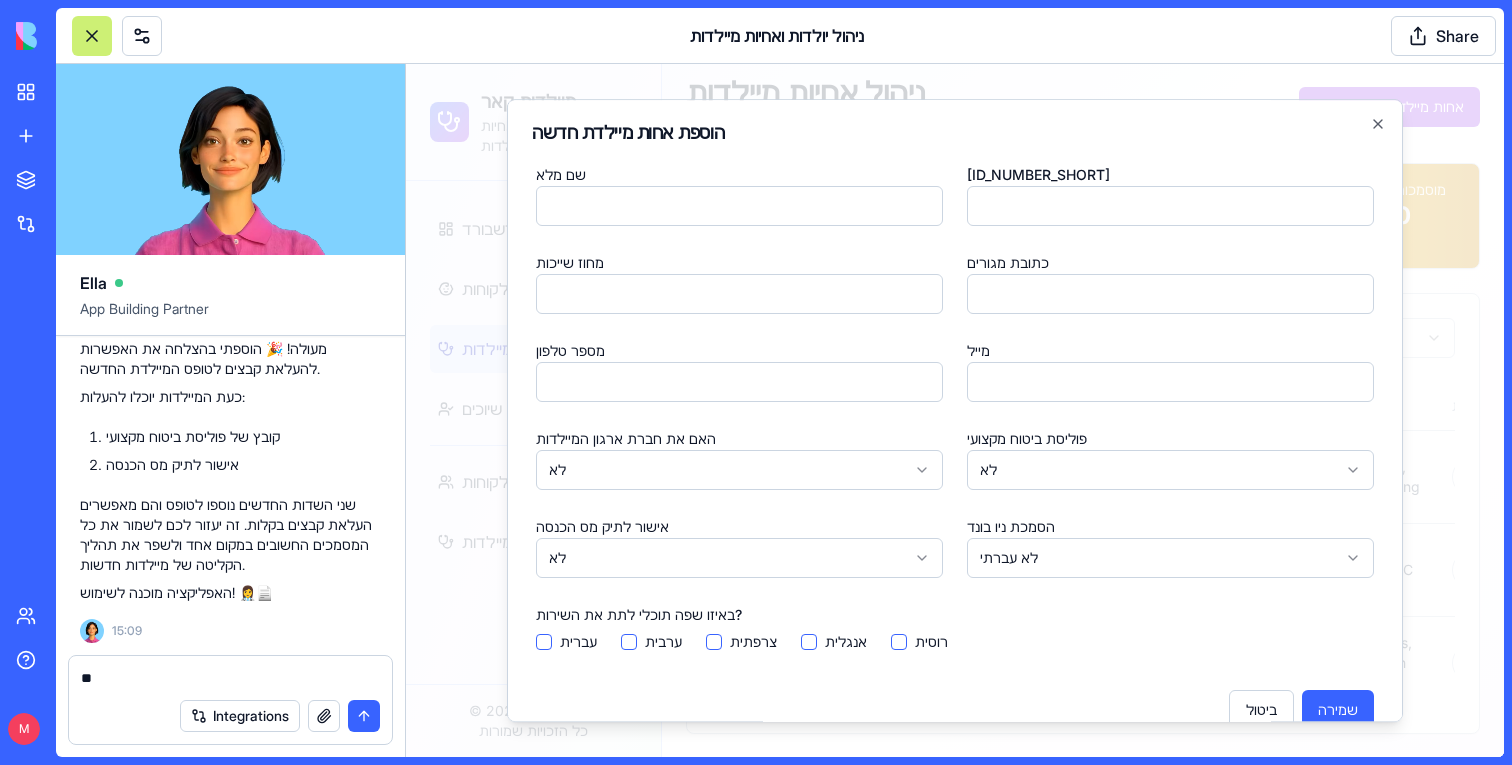 type on "*" 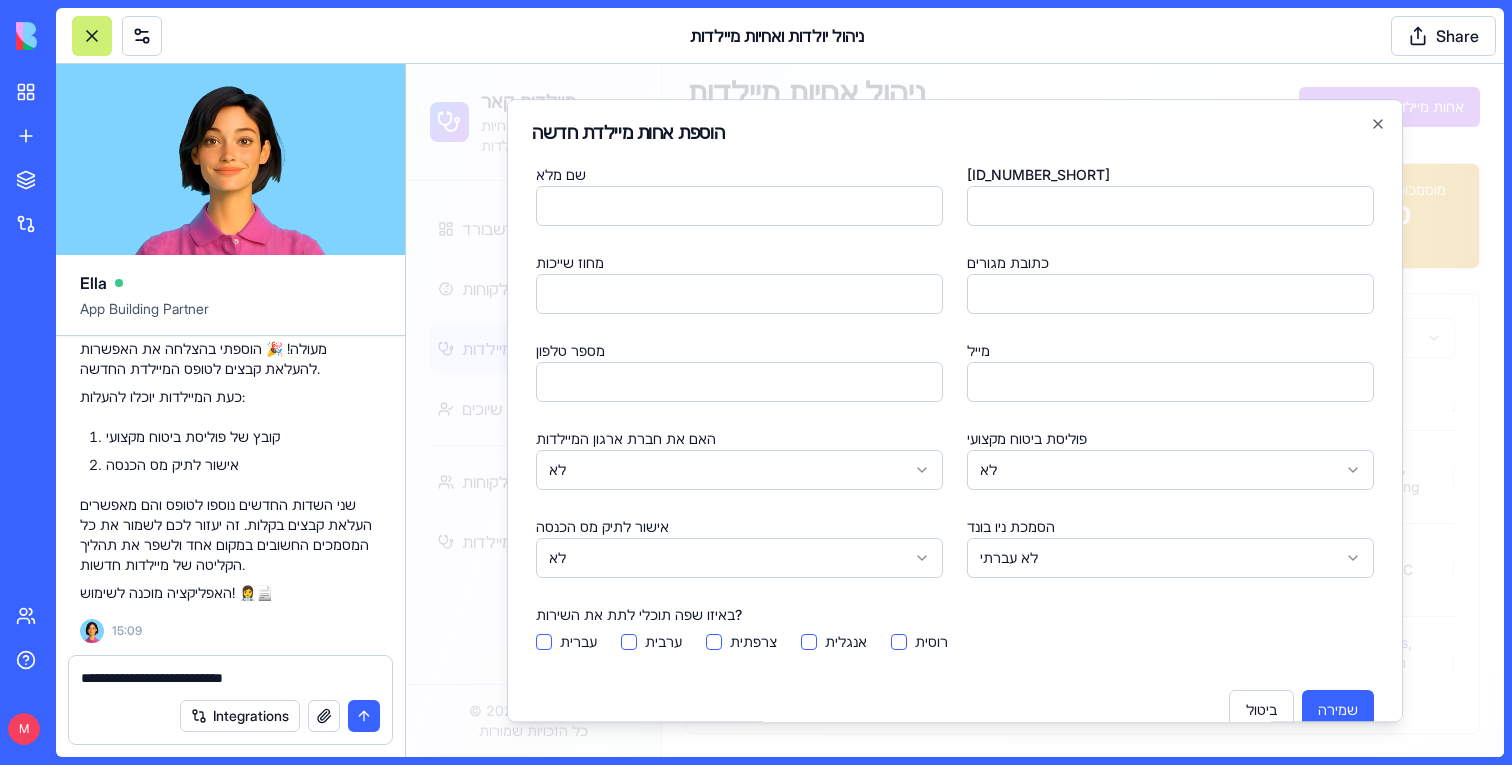 type on "**********" 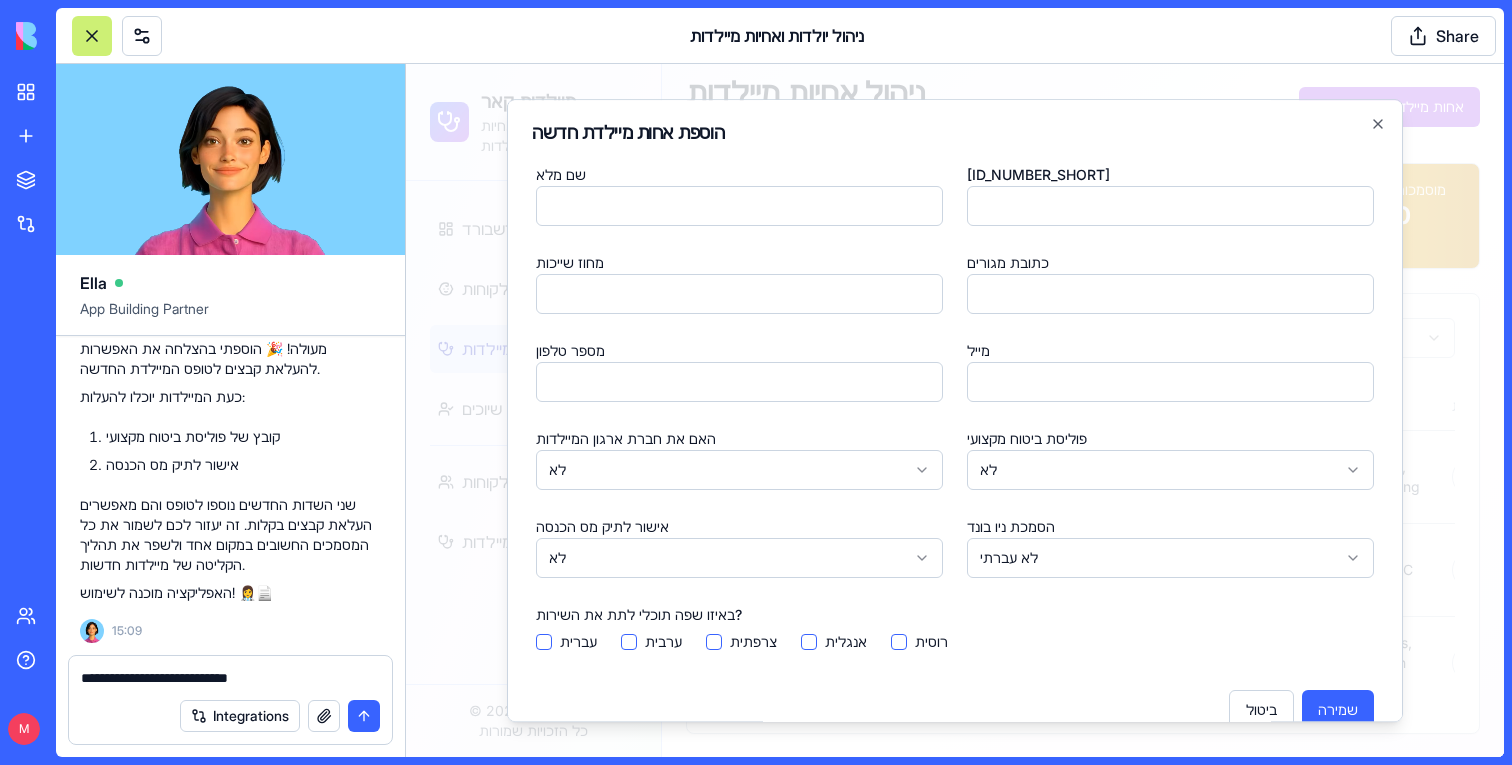 type 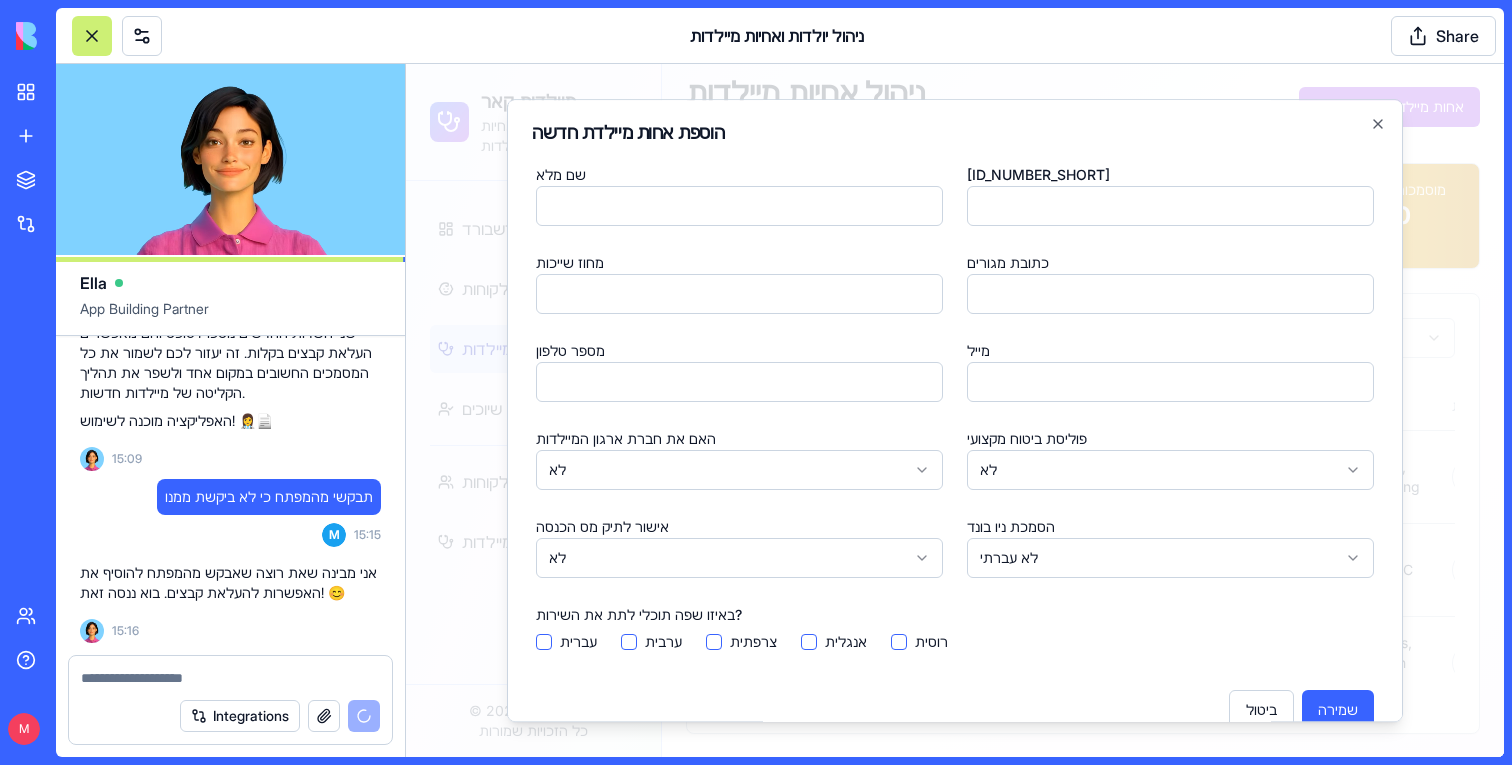 scroll, scrollTop: 93680, scrollLeft: 0, axis: vertical 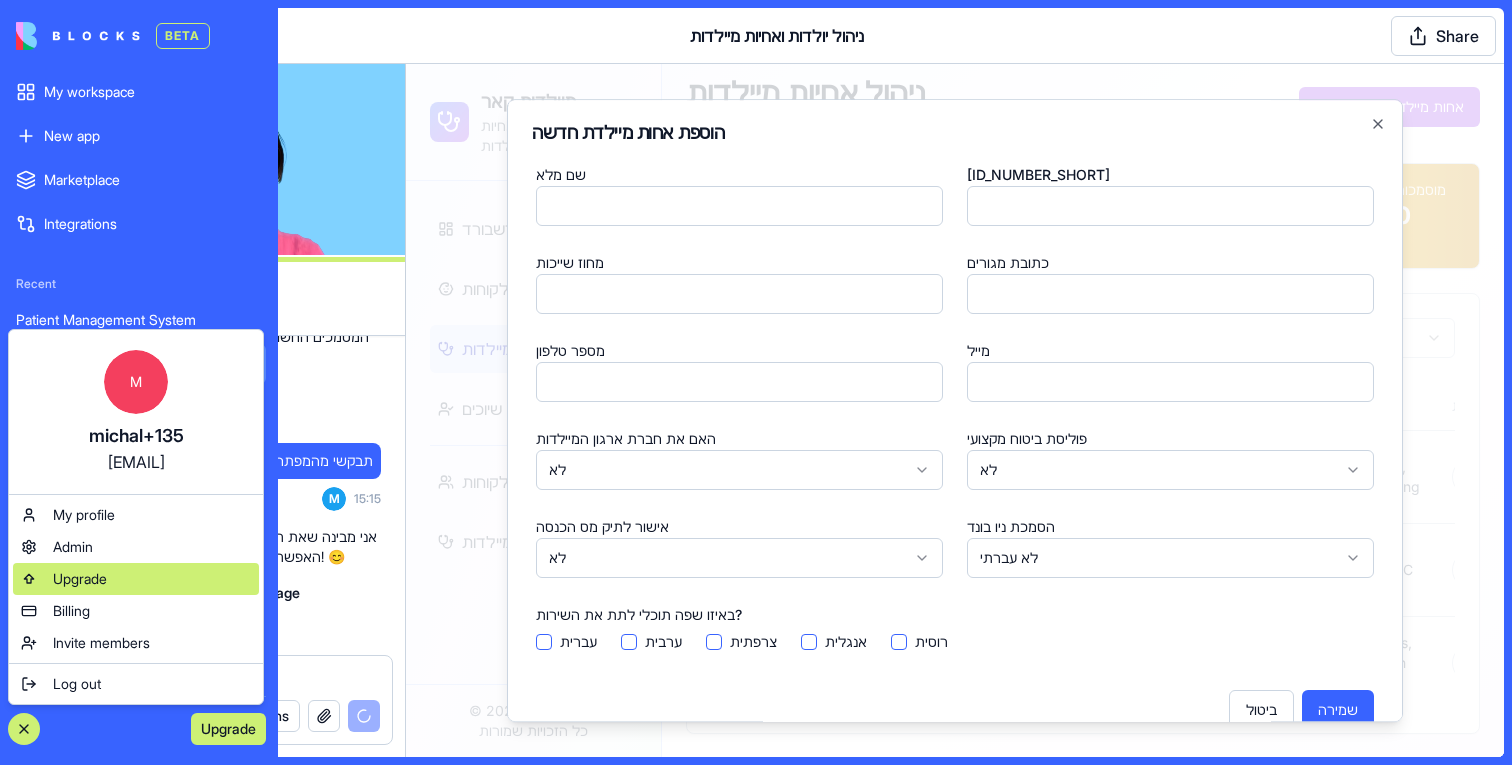 click on "Upgrade" at bounding box center [136, 579] 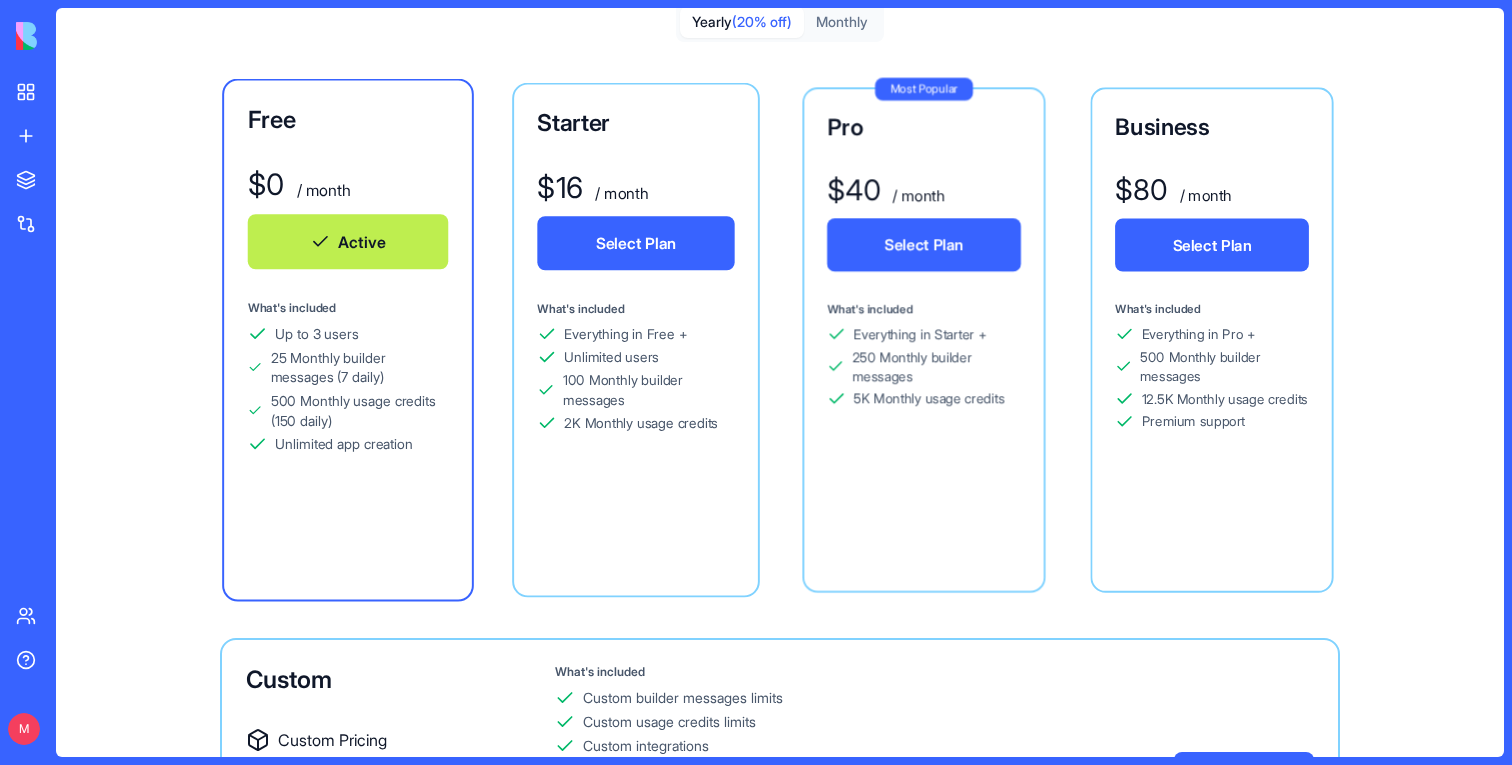 scroll, scrollTop: 182, scrollLeft: 0, axis: vertical 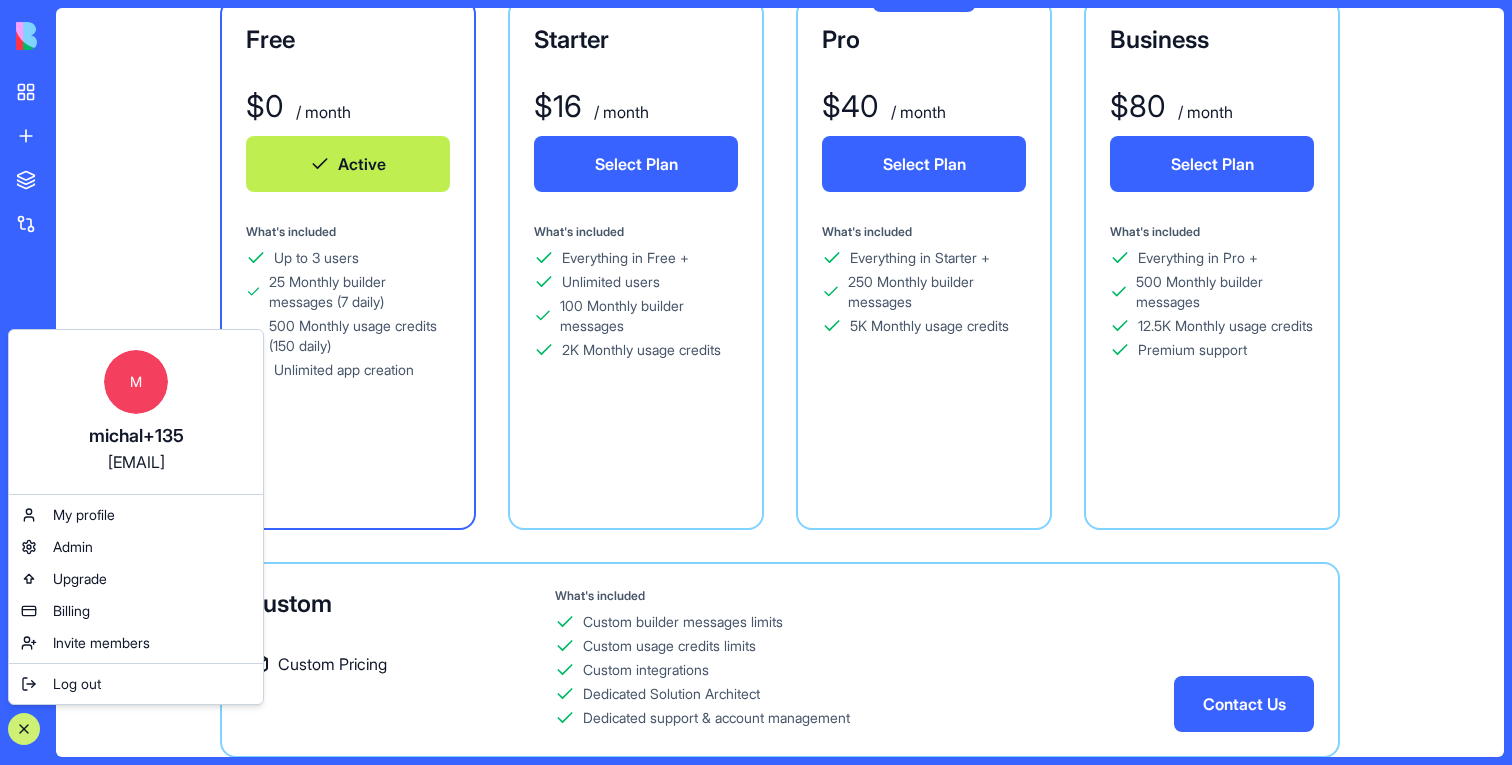 click on "AI tools and teammates that enhance your work Yearly  (20% off) Monthly Free $ 0   / month Active What's included Up to 3 users 25 Monthly builder messages (7 daily) 500 Monthly usage credits (150 daily) Unlimited app creation Starter $ 16   / month Select Plan What's included Everything in Free + Unlimited users 100 Monthly builder messages 2K Monthly usage credits Most Popular Pro $ 40   / month Select Plan What's included Everything in Starter + 250 Monthly builder messages 5K Monthly usage credits Business $ 80   / month Select Plan What's included Everything in Pro +  500 Monthly builder messages 12.5K Monthly usage credits Premium support Custom Custom Pricing What's included Custom builder messages limits Custom usage credits limits Custom integrations Dedicated Solution Architect Dedicated support & account management Contact Us" at bounding box center [780, 324] 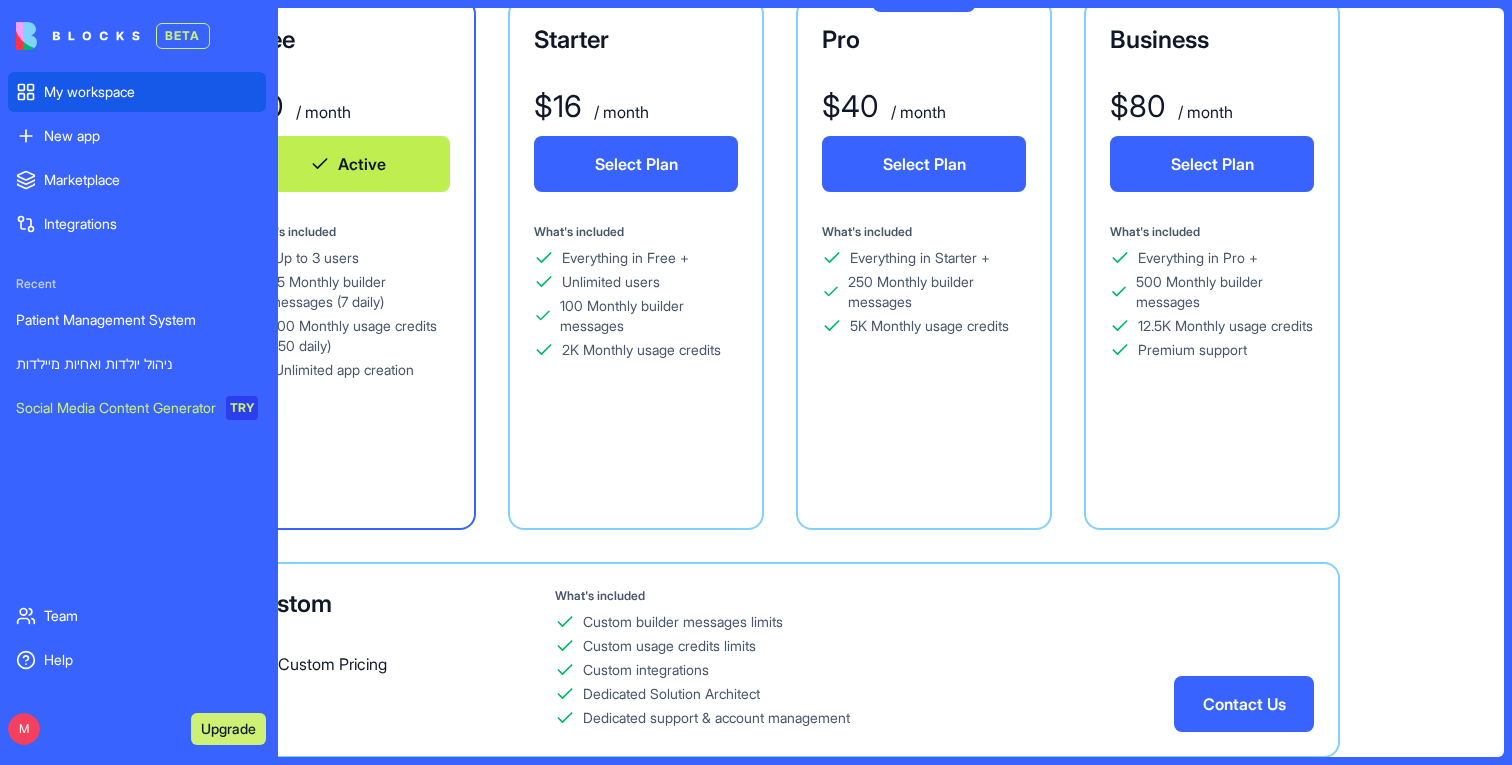 click on "My workspace" at bounding box center [137, 92] 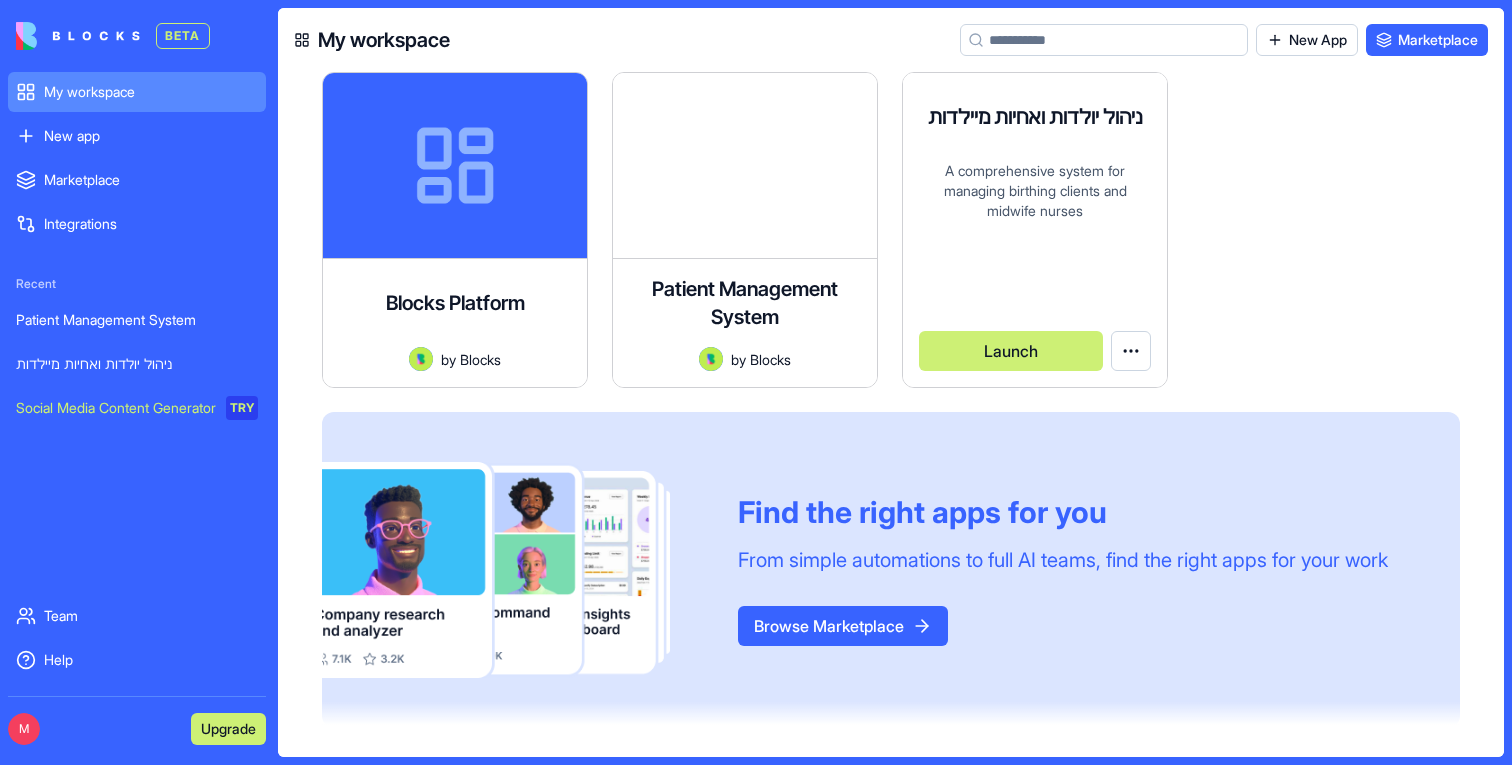 click on "M by michal+135" at bounding box center (1035, 303) 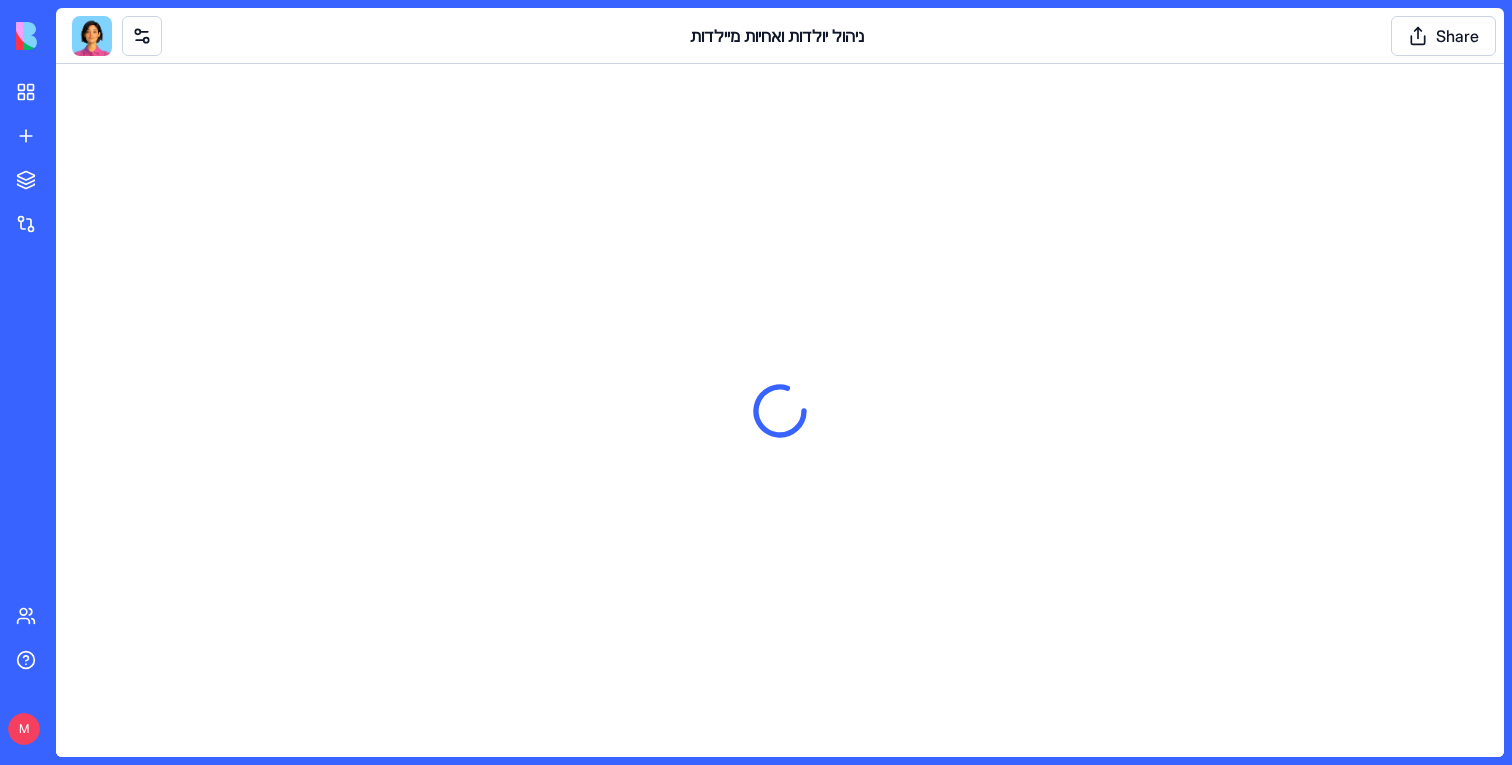 scroll, scrollTop: 0, scrollLeft: 0, axis: both 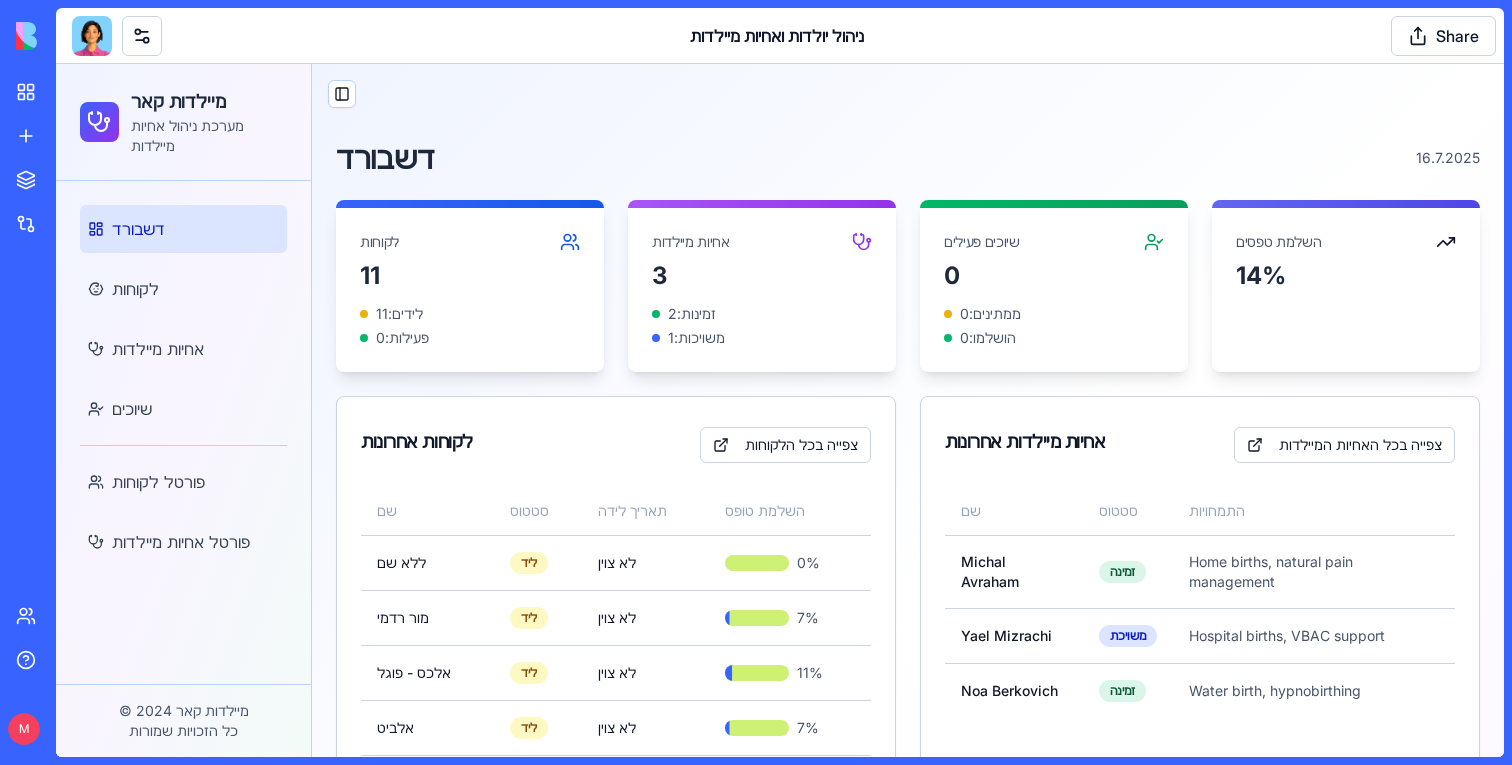click at bounding box center [92, 36] 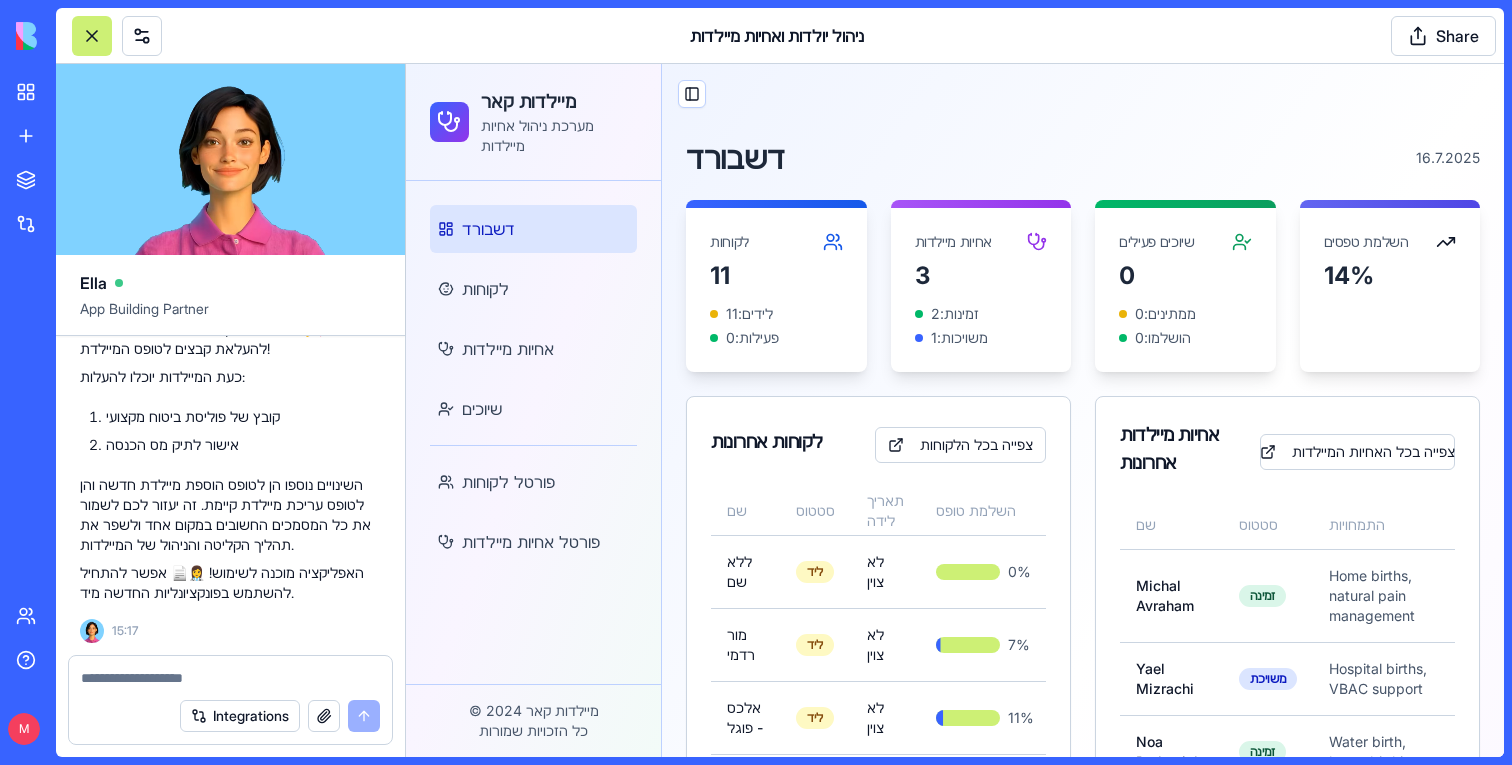 scroll, scrollTop: 94016, scrollLeft: 0, axis: vertical 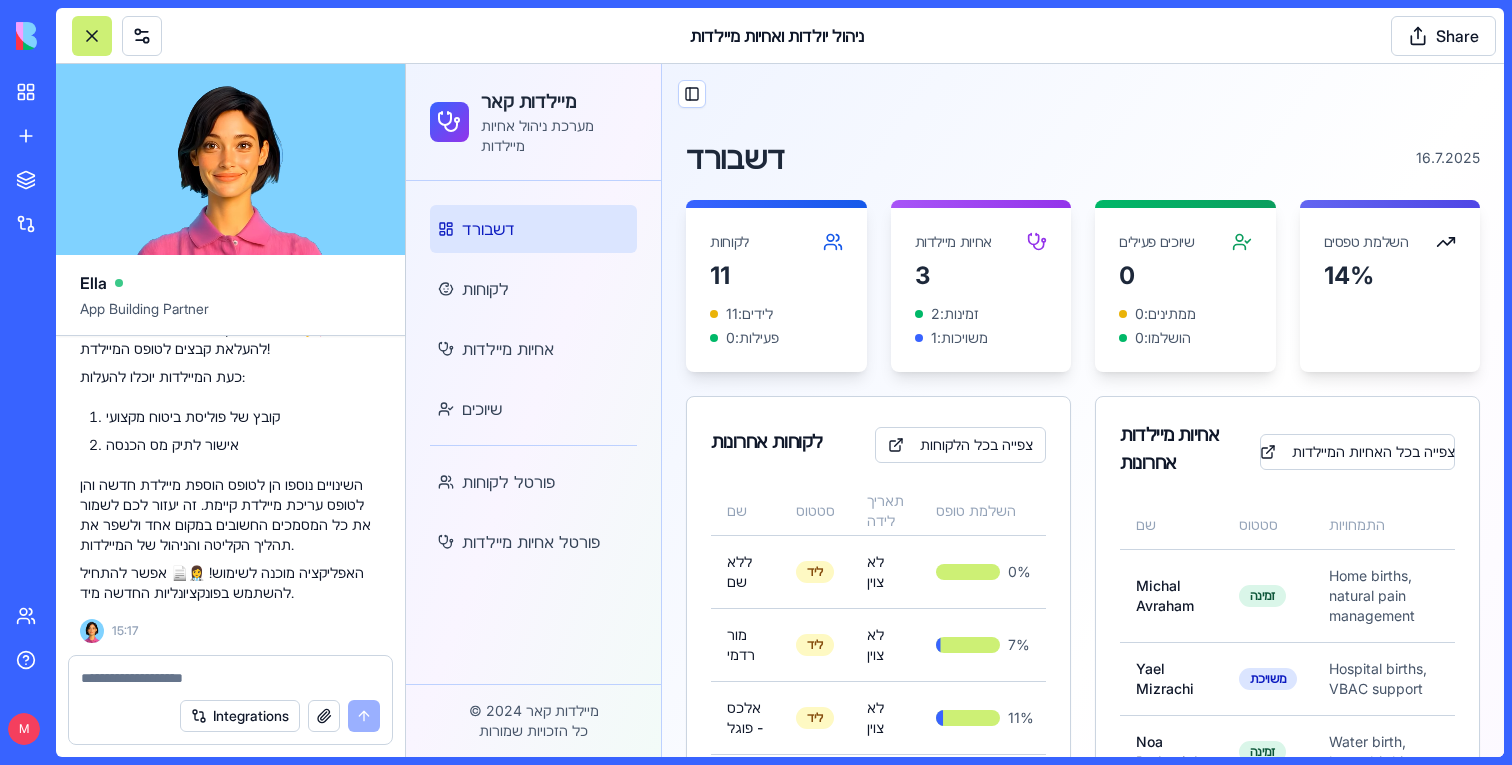 click on "דשבורד לקוחות אחיות מיילדות שיוכים פורטל לקוחות פורטל אחיות מיילדות" at bounding box center [533, 385] 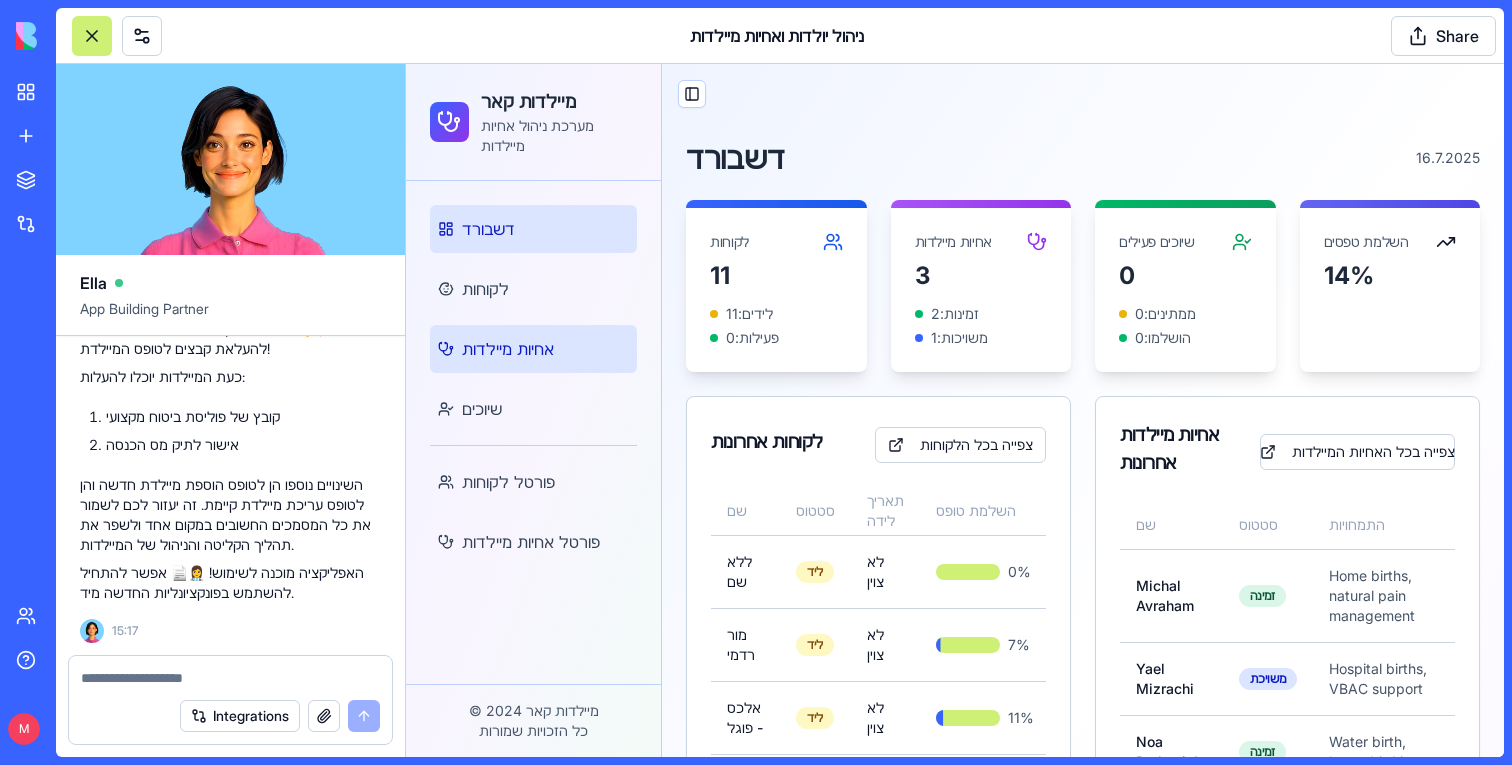 click on "אחיות מיילדות" at bounding box center [533, 349] 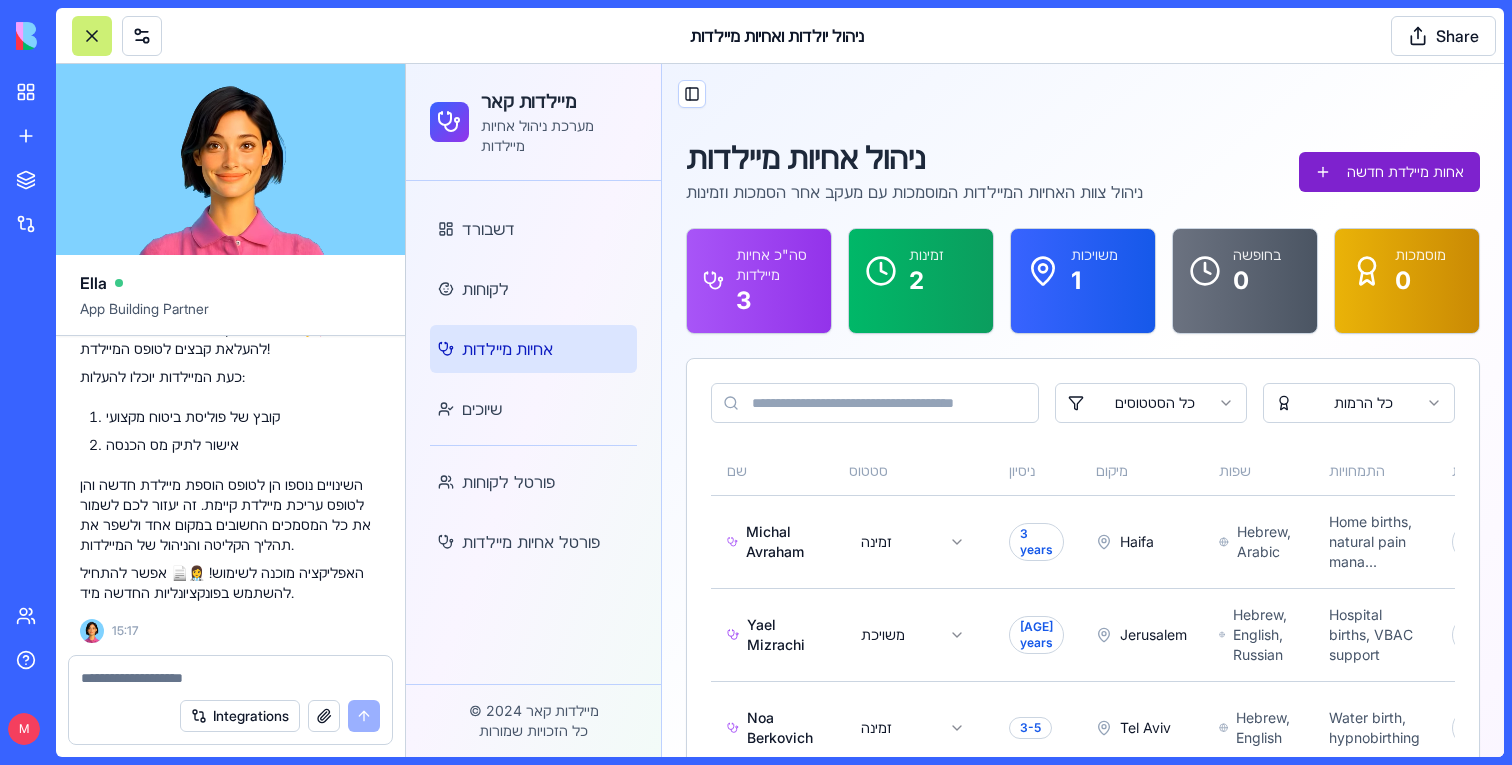 click on "אחות מיילדת חדשה" at bounding box center [1389, 172] 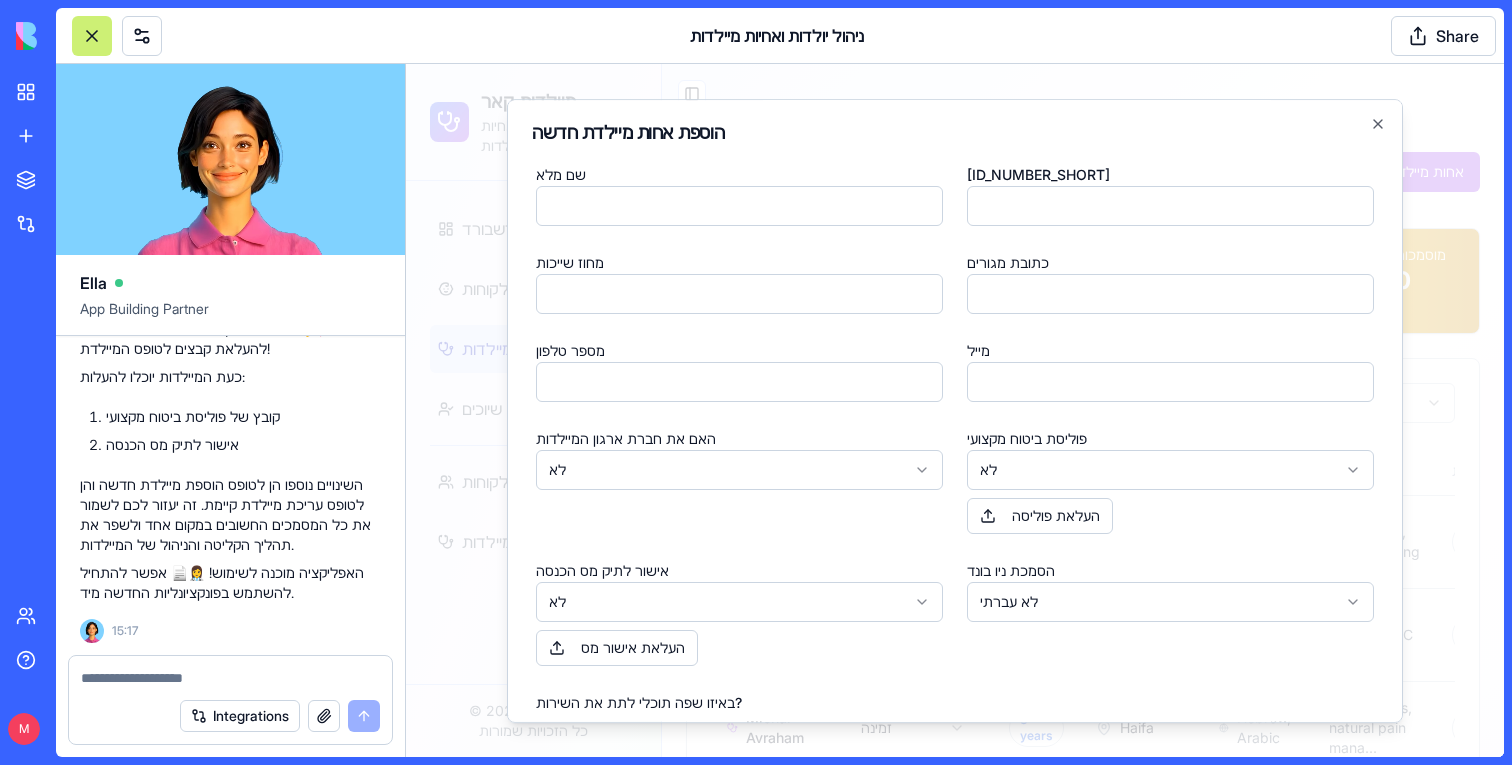 click on "מיילדות קאר מערכת ניהול אחיות מיילדות דשבורד לקוחות אחיות מיילדות שיוכים פורטל לקוחות פורטל אחיות מיילדות © 2024 מיילדות קאר כל הזכויות שמורות Toggle Sidebar ניהול אחיות מיילדות ניהול צוות האחיות המיילדות המוסמכות עם מעקב אחר הסמכות וזמינות אחות מיילדת חדשה סה"כ אחיות מיילדות 3 זמינות 2 משויכות 1 בחופשה 0 מוסמכות 0 כל הסטטוסים כל הרמות שם סטטוס ניסיון מיקום שפות התמחויות הסמכות זמינות השלמת טופס פעולות Noa Berkovich זמינה 3-5 Tel Aviv Hebrew, English Water birth, hypnobirthing לא צוין יום:  | לילה:  | משמרות שבועיות:  40 % Yael Mizrachi משויכת 8 years Jerusalem Hebrew, English, Russian Hospital births, VBAC support לא צוין Weekends only 36 % זמינה" at bounding box center (955, 443) 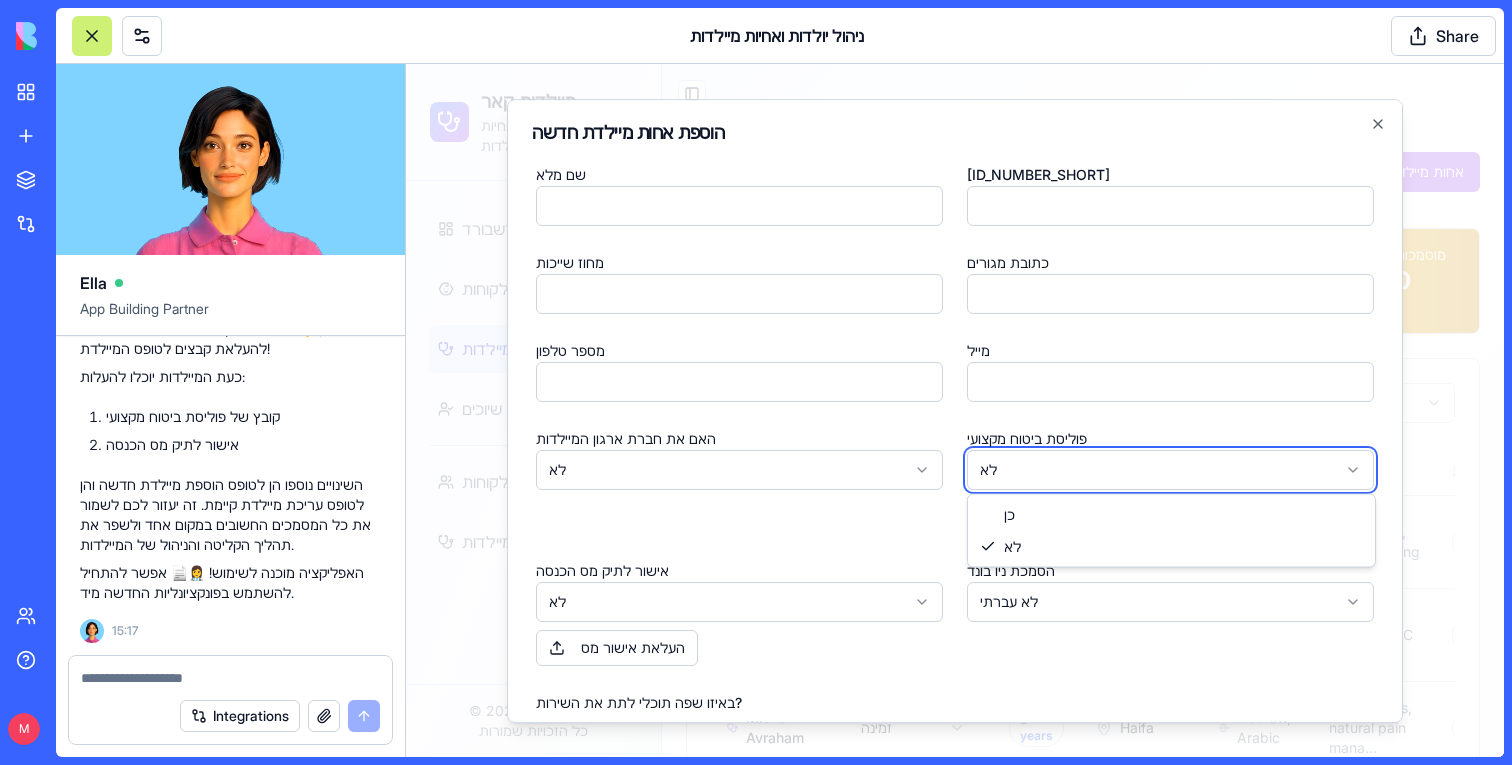 click on "מיילדות קאר מערכת ניהול אחיות מיילדות דשבורד לקוחות אחיות מיילדות שיוכים פורטל לקוחות פורטל אחיות מיילדות © 2024 מיילדות קאר כל הזכויות שמורות Toggle Sidebar ניהול אחיות מיילדות ניהול צוות האחיות המיילדות המוסמכות עם מעקב אחר הסמכות וזמינות אחות מיילדת חדשה סה"כ אחיות מיילדות 3 זמינות 2 משויכות 1 בחופשה 0 מוסמכות 0 כל הסטטוסים כל הרמות שם סטטוס ניסיון מיקום שפות התמחויות הסמכות זמינות השלמת טופס פעולות Noa Berkovich זמינה 3-5 Tel Aviv Hebrew, English Water birth, hypnobirthing לא צוין יום:  | לילה:  | משמרות שבועיות:  40 % Yael Mizrachi משויכת 8 years Jerusalem Hebrew, English, Russian Hospital births, VBAC support לא צוין Weekends only 36 % זמינה" at bounding box center (955, 443) 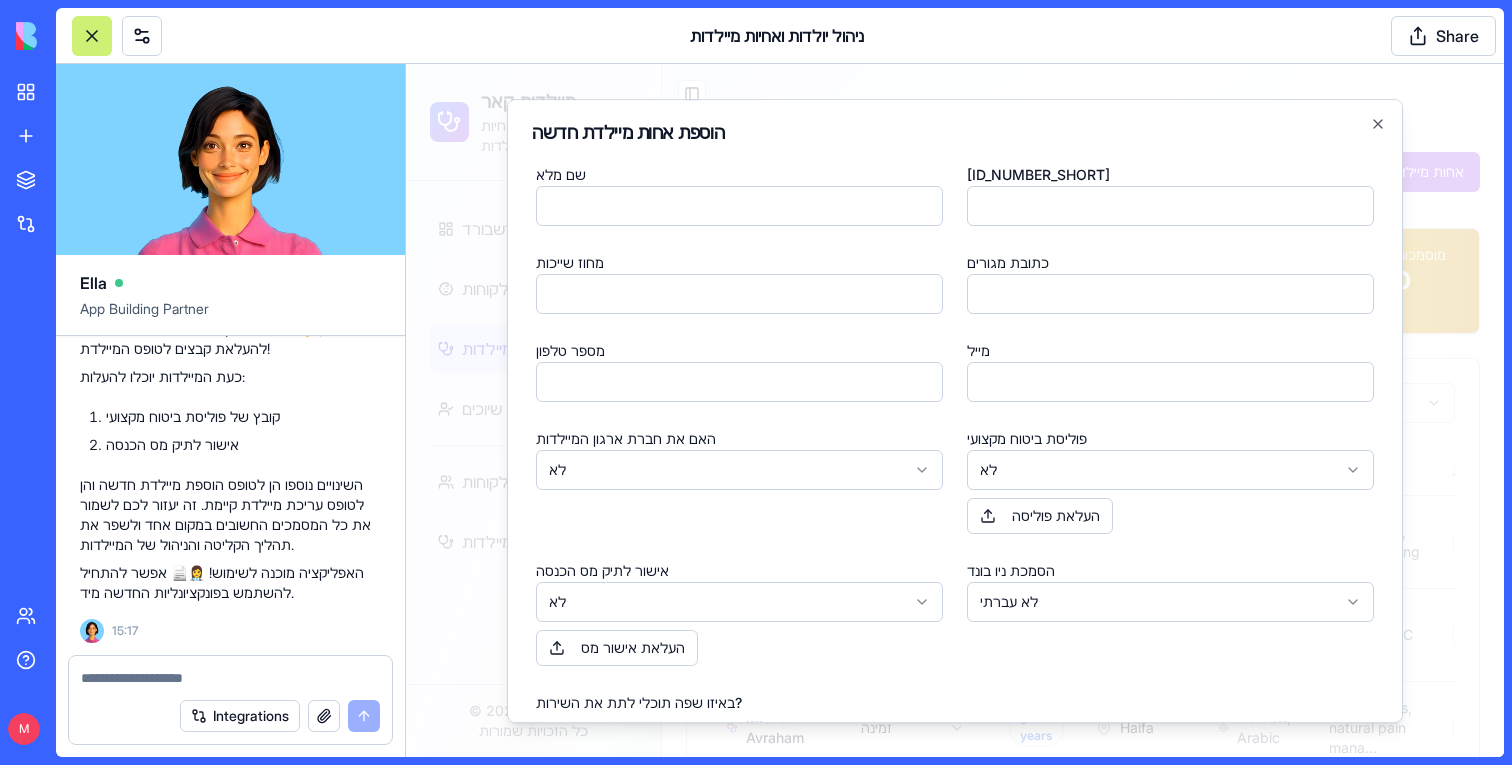 click on "שם מלא ת"ז מחוז שייכות כתובת מגורים מספר טלפון מייל האם את חברת ארגון המיילדות לא ** ** פוליסת ביטוח מקצועי לא ** ** העלאת פוליסה אישור לתיק מס הכנסה לא ** ** העלאת אישור מס הסמכת ניו בונד לא עברתי ****** ****** ******* ********" at bounding box center [955, 414] 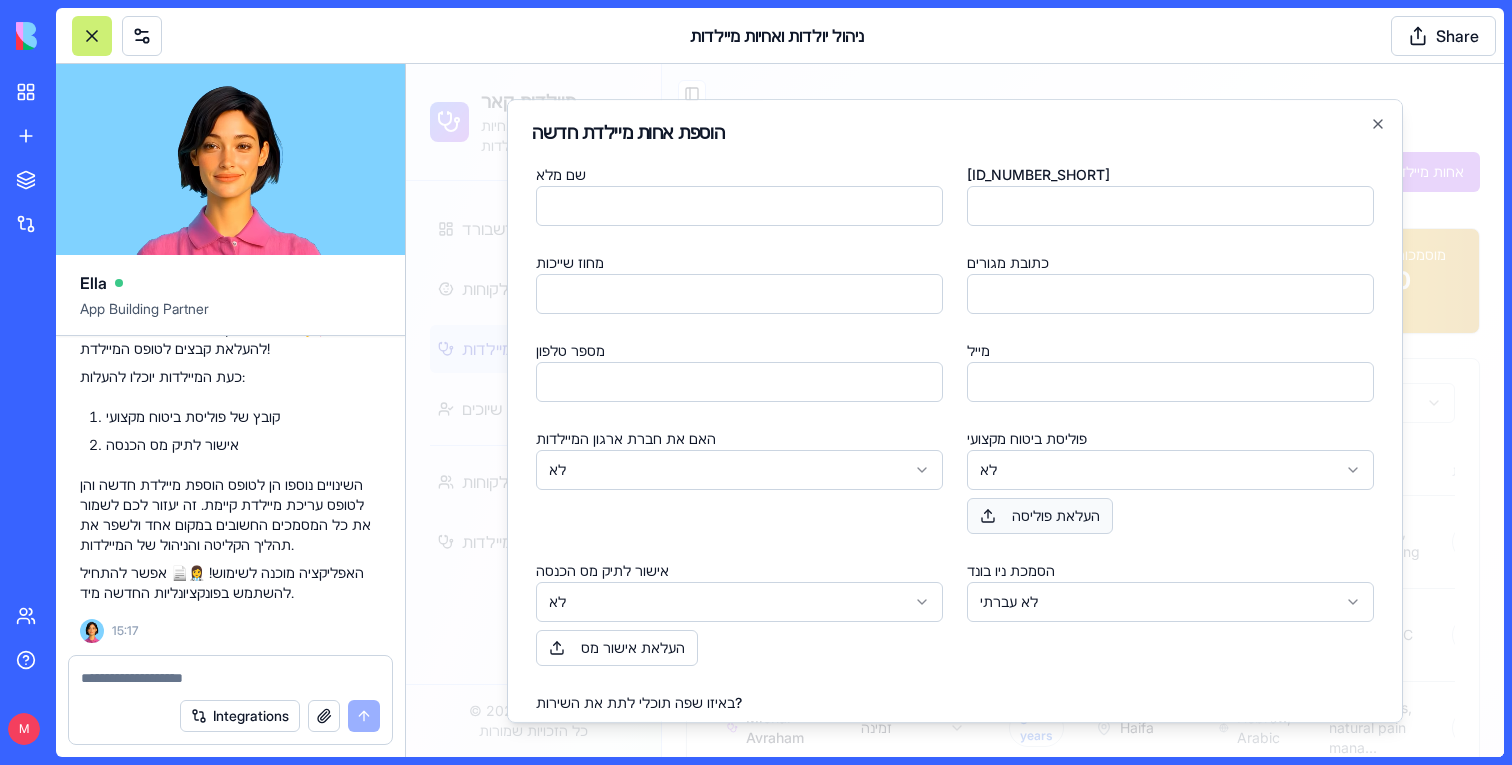 click on "העלאת פוליסה" at bounding box center (1040, 516) 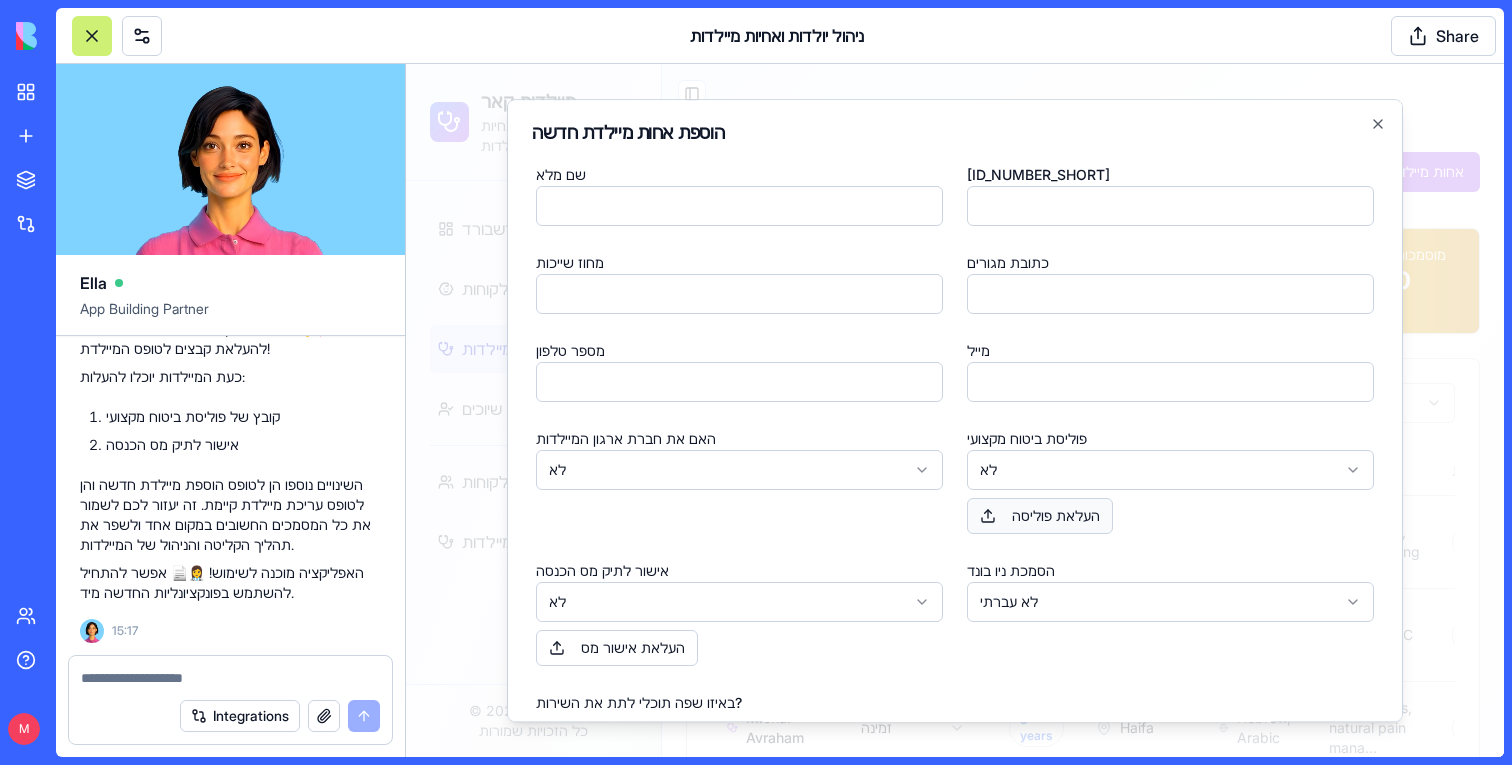 click on "העלאת פוליסה" at bounding box center (1040, 516) 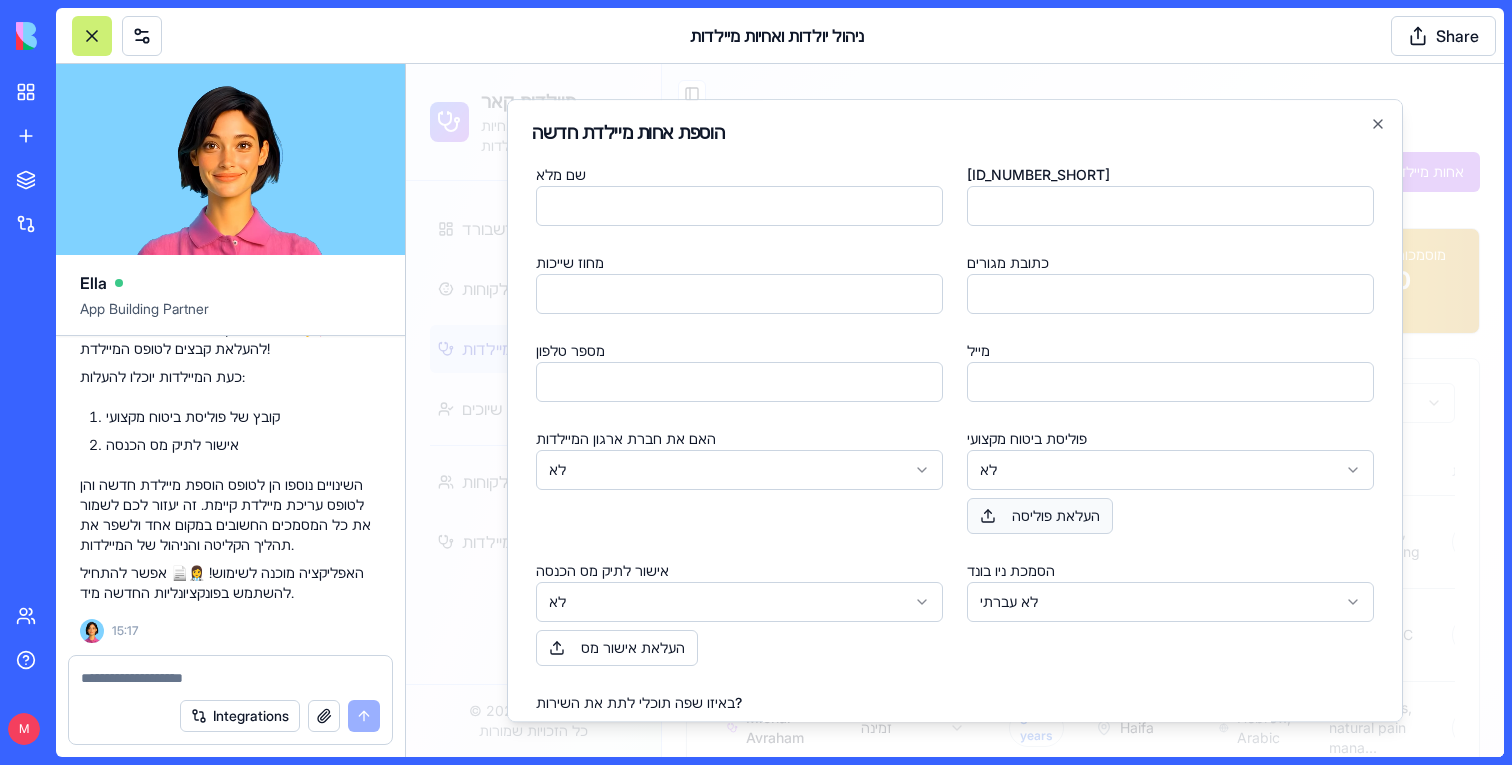 click on "העלאת פוליסה" at bounding box center (1040, 516) 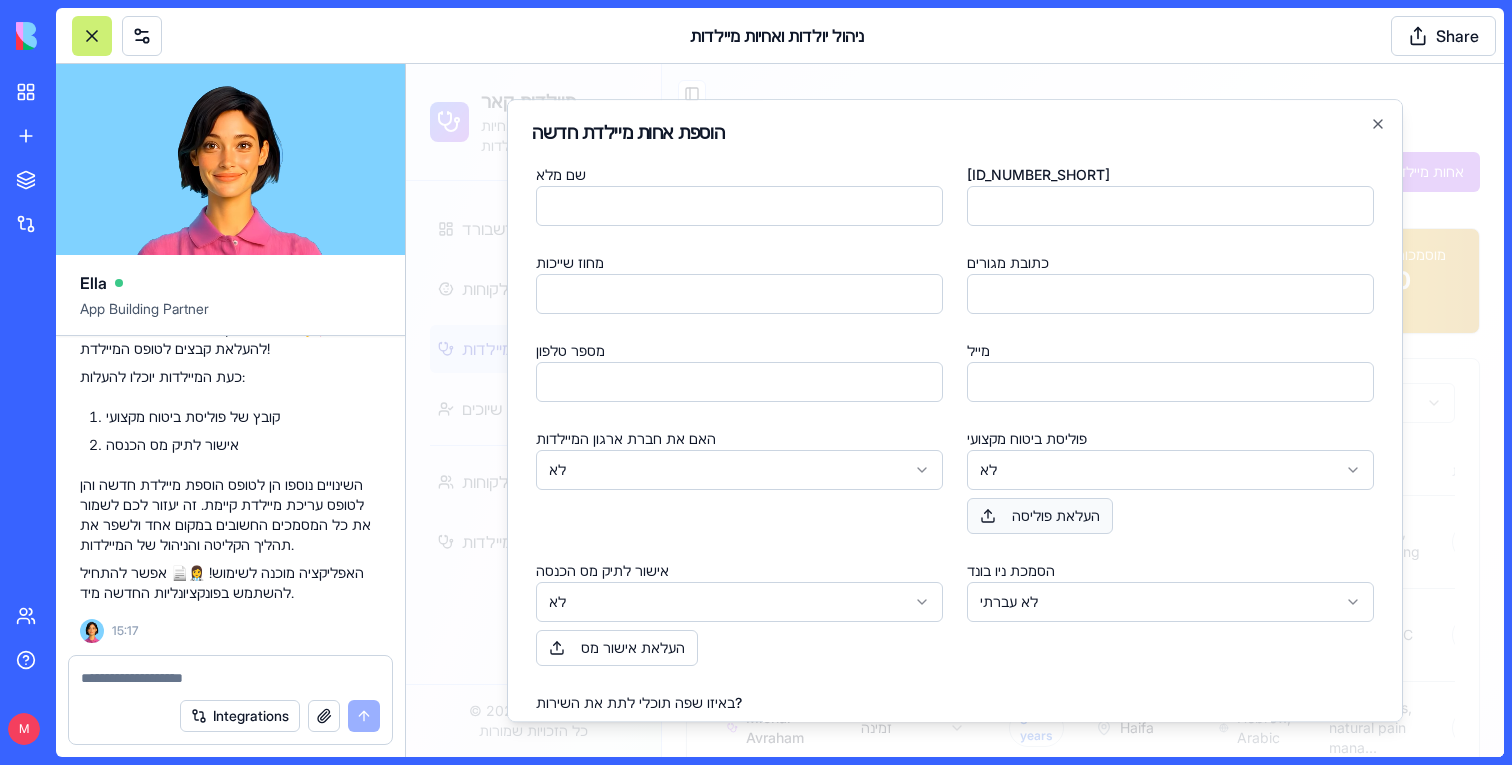 click on "העלאת פוליסה" at bounding box center (1040, 516) 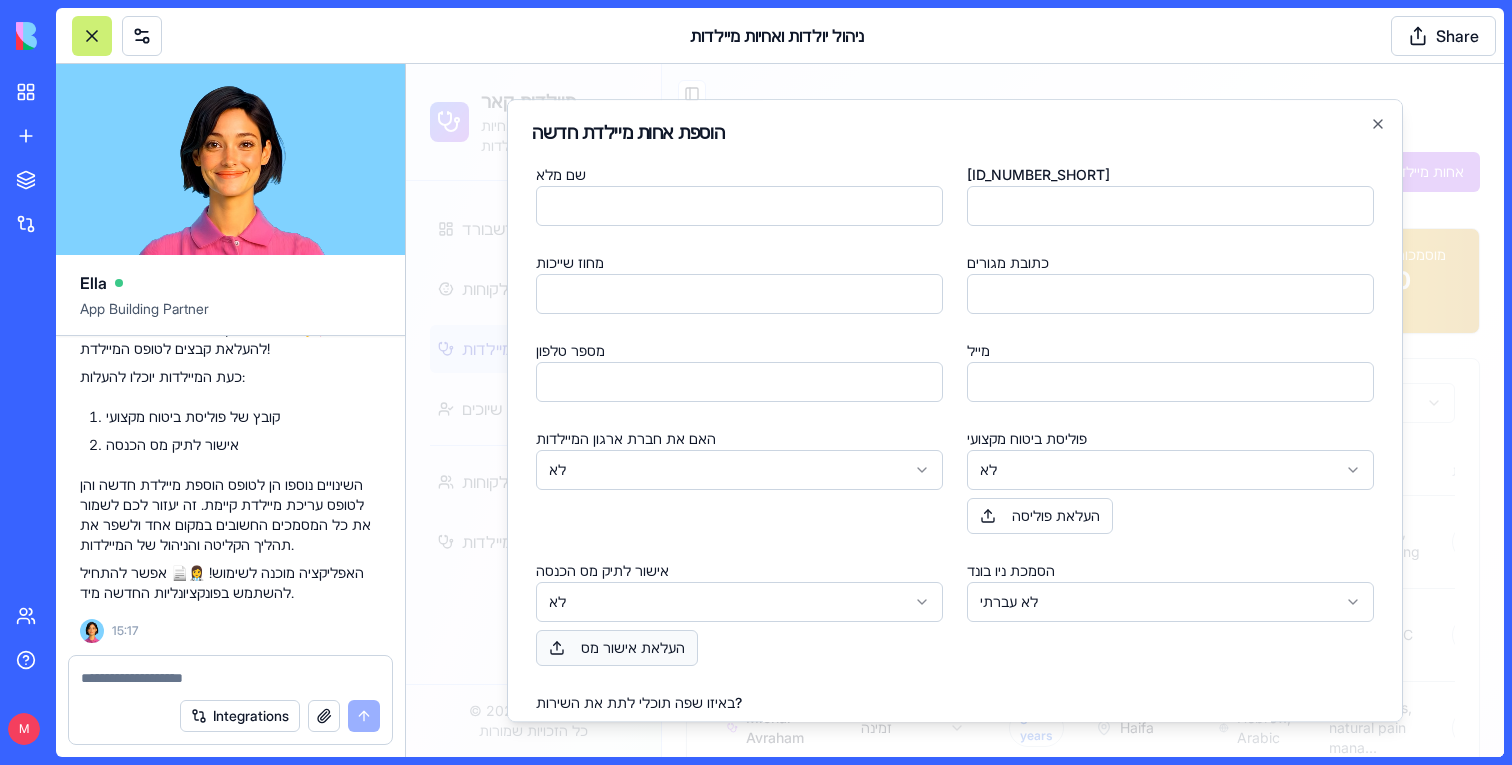 click on "העלאת אישור מס" at bounding box center [617, 648] 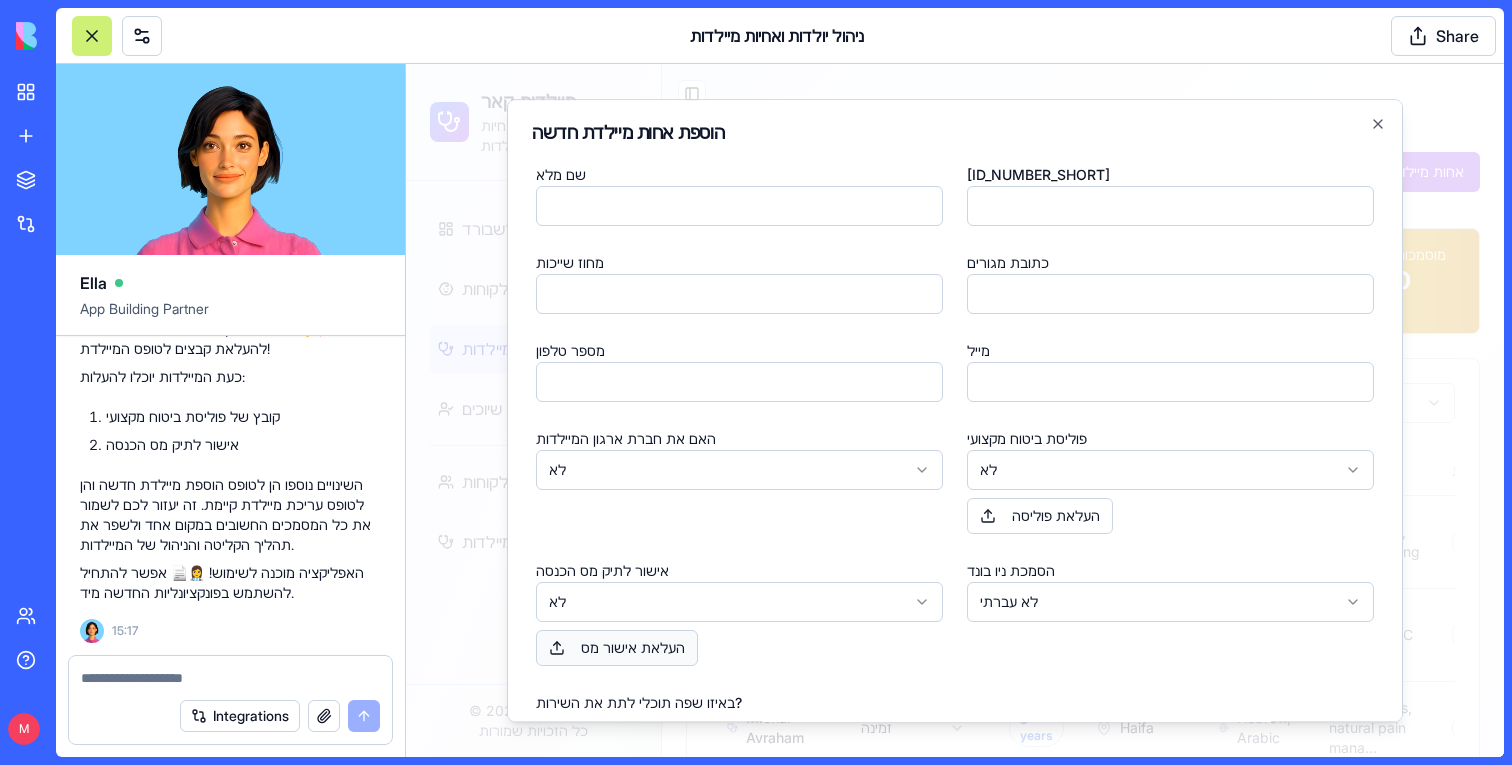 click on "העלאת אישור מס" at bounding box center [617, 648] 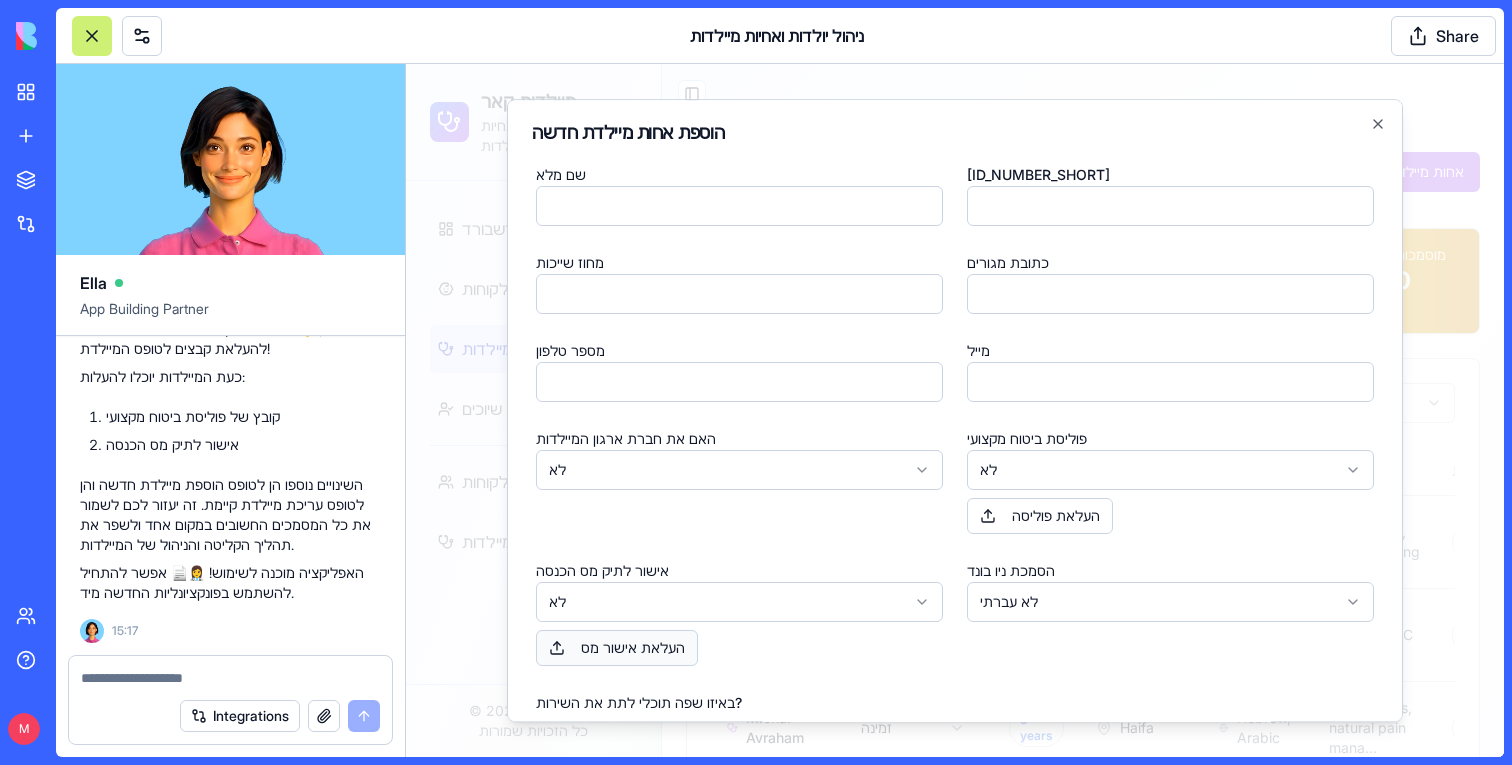 click on "העלאת אישור מס" at bounding box center (617, 648) 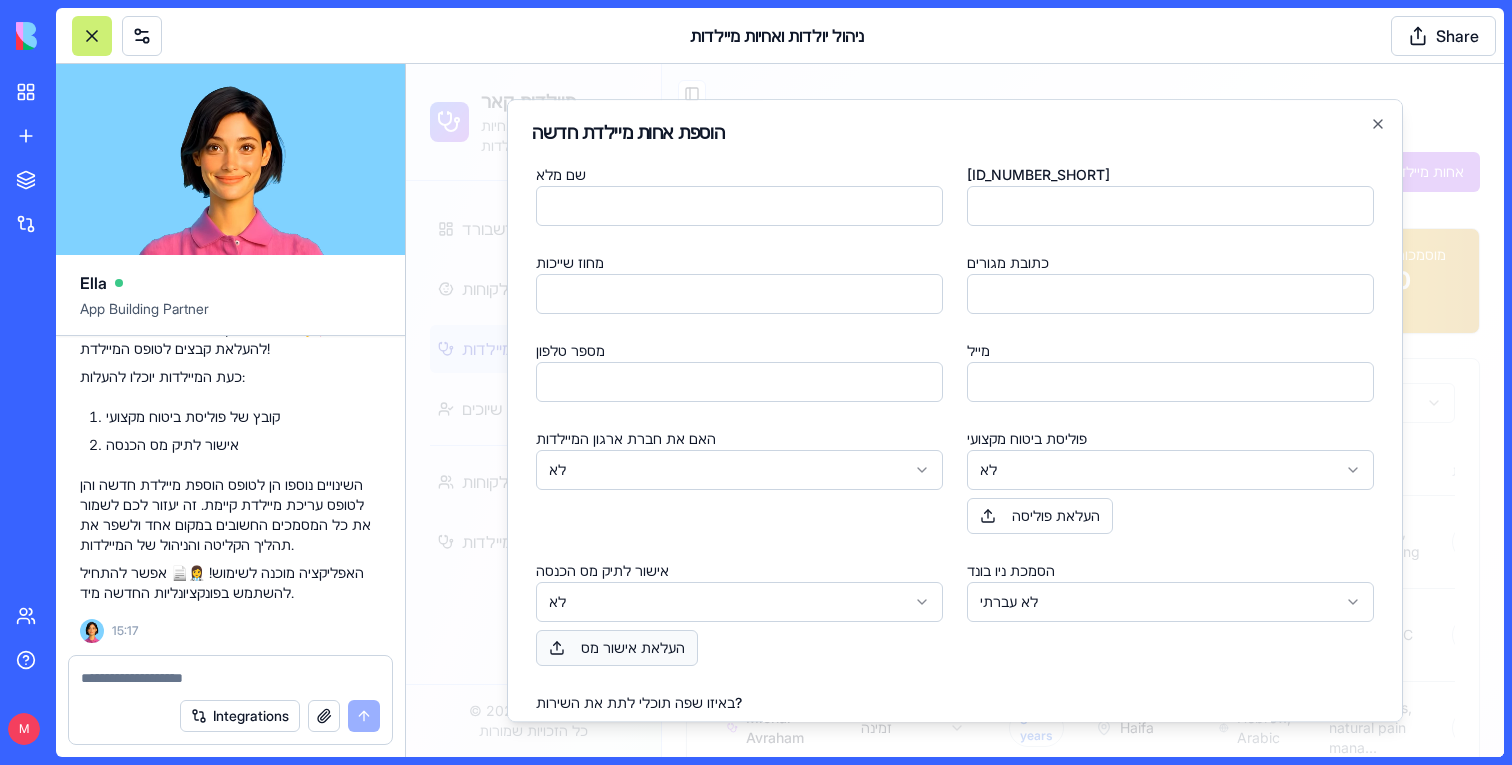 click on "העלאת אישור מס" at bounding box center [617, 648] 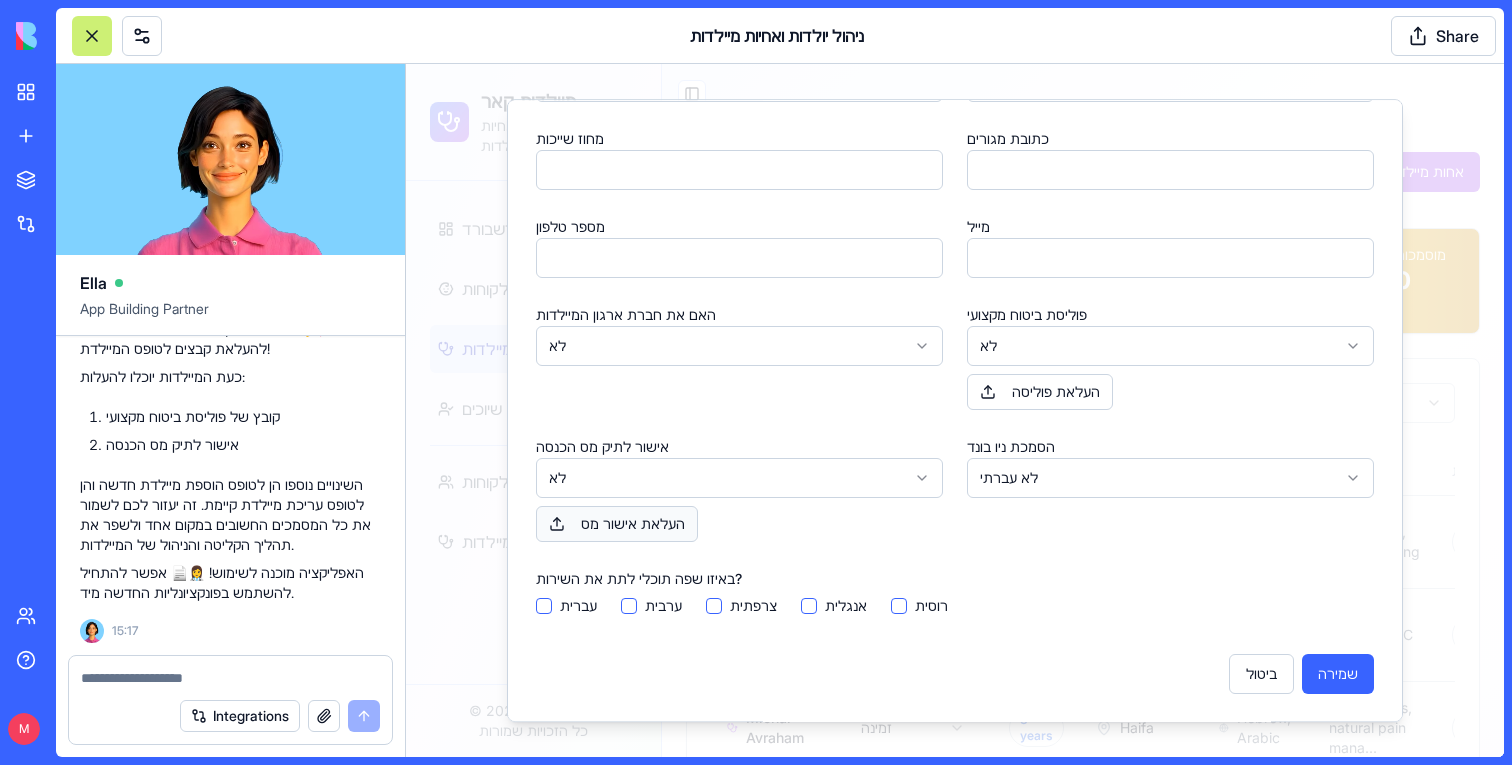 scroll, scrollTop: 0, scrollLeft: 0, axis: both 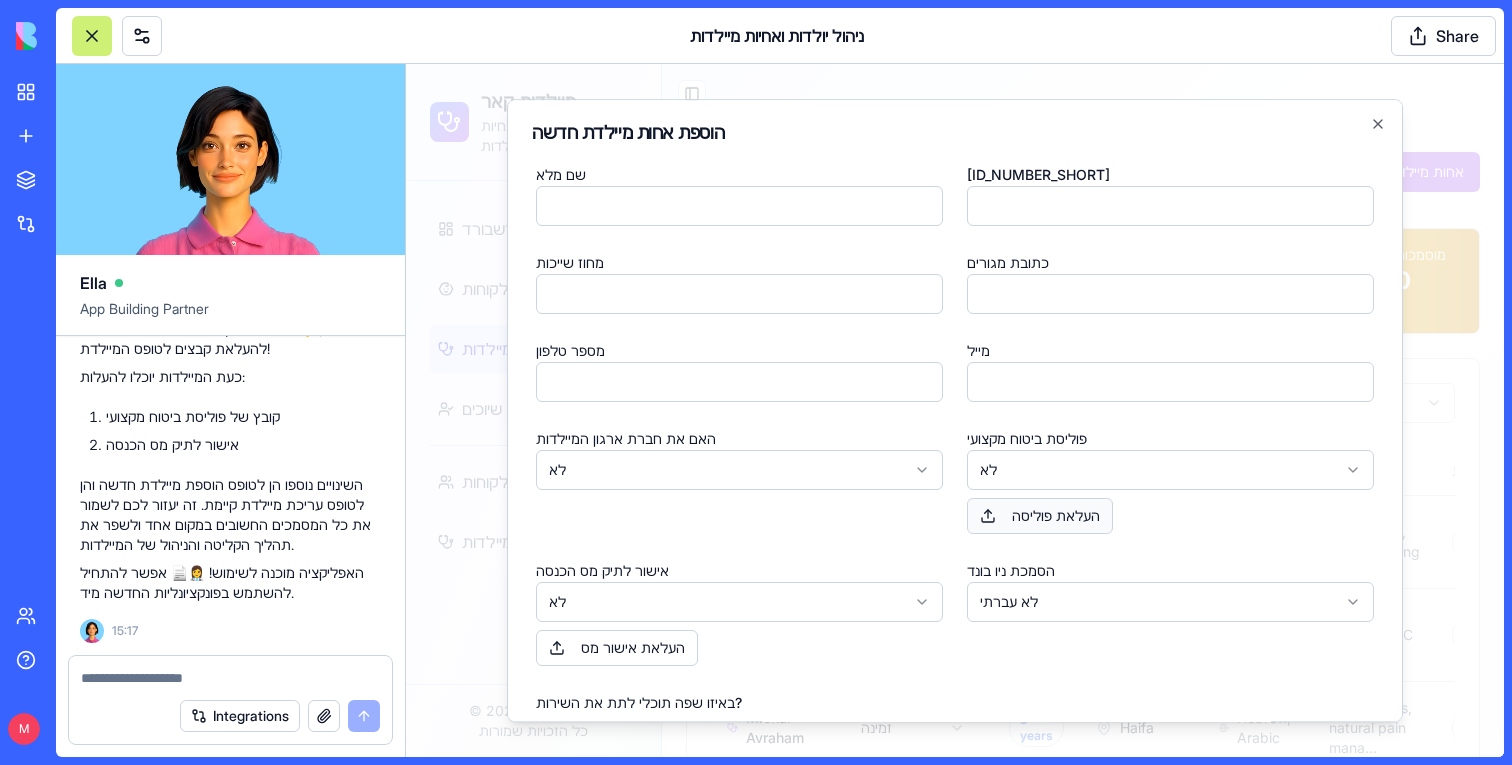 click on "העלאת פוליסה" at bounding box center [1040, 516] 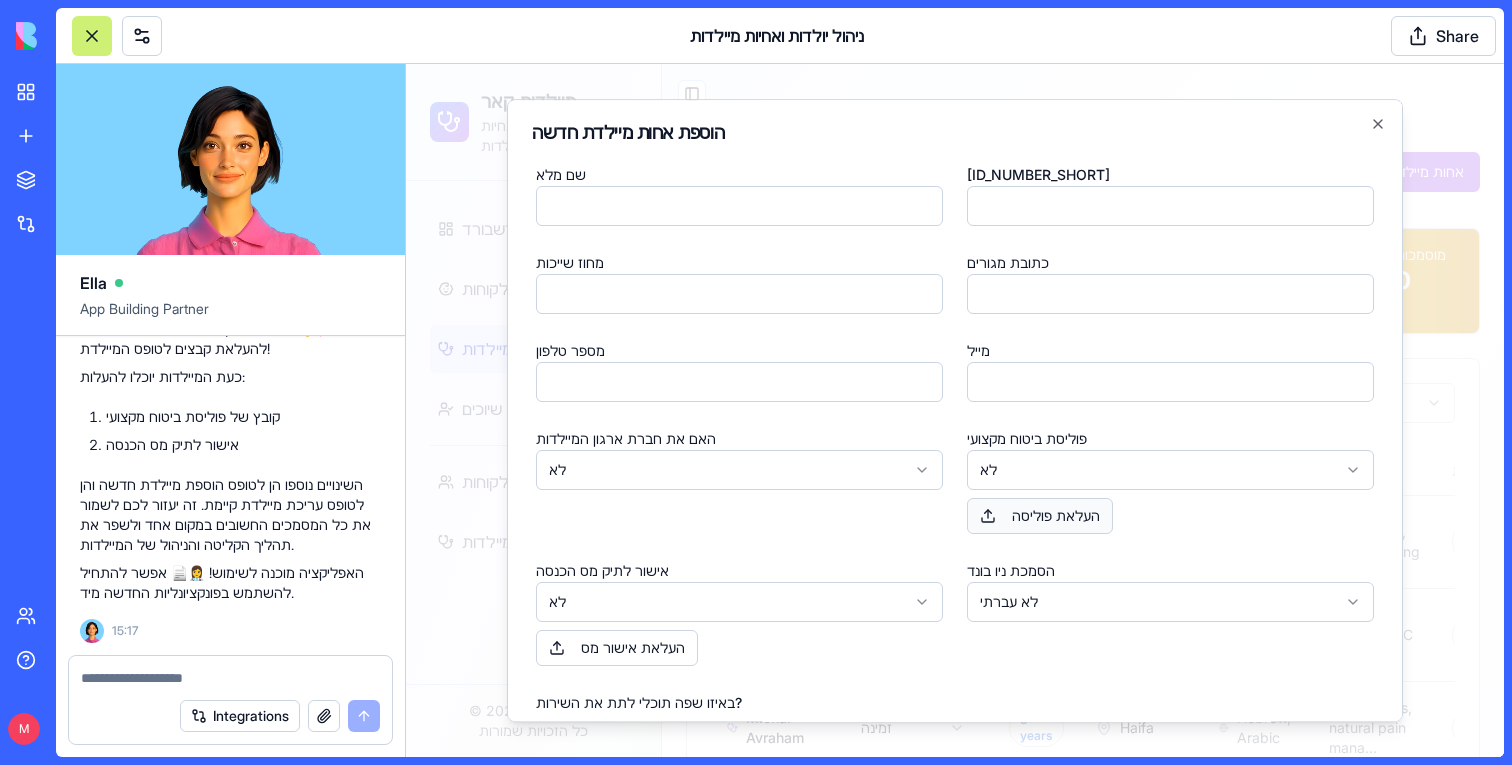 click on "העלאת פוליסה" at bounding box center (1040, 516) 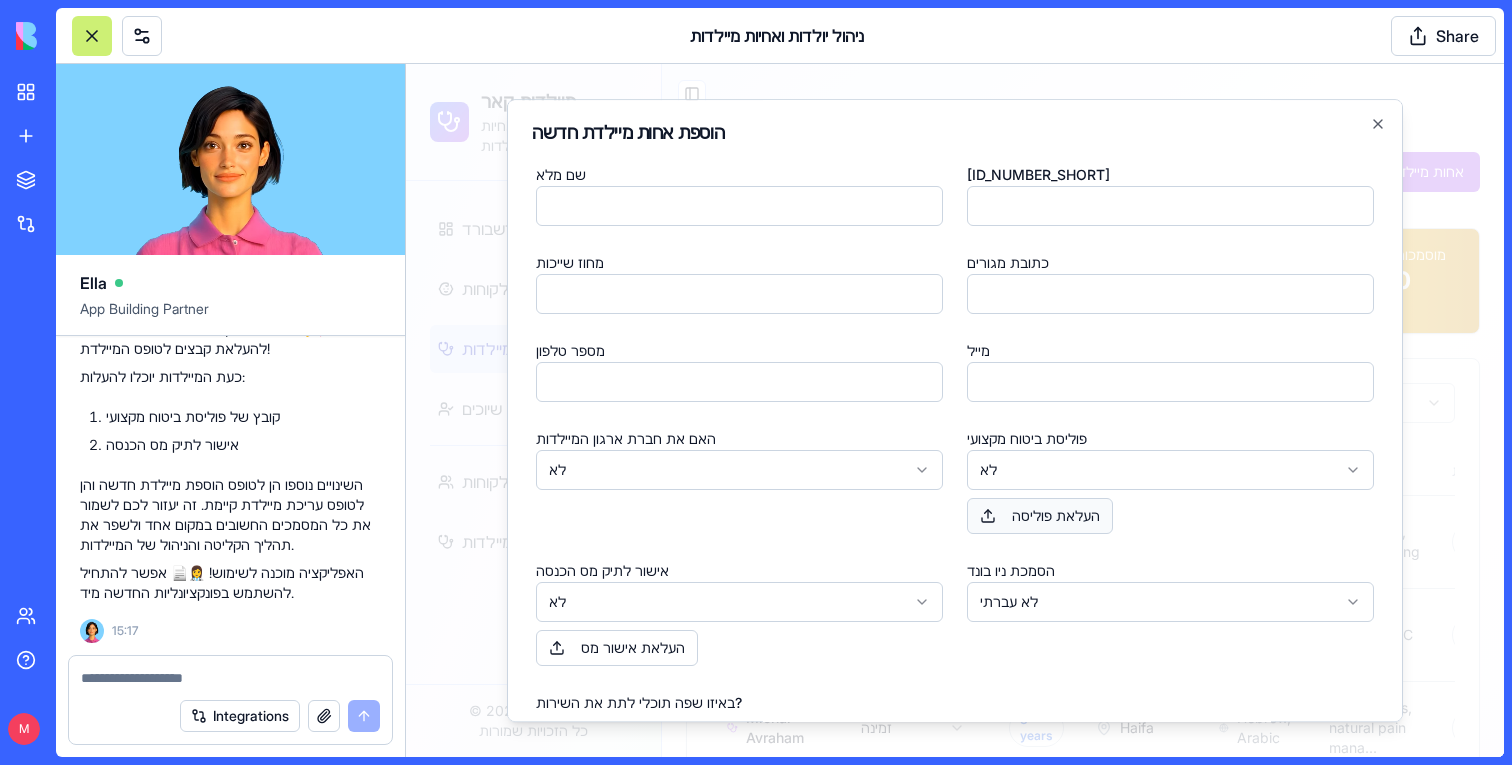 click on "העלאת פוליסה" at bounding box center (1040, 516) 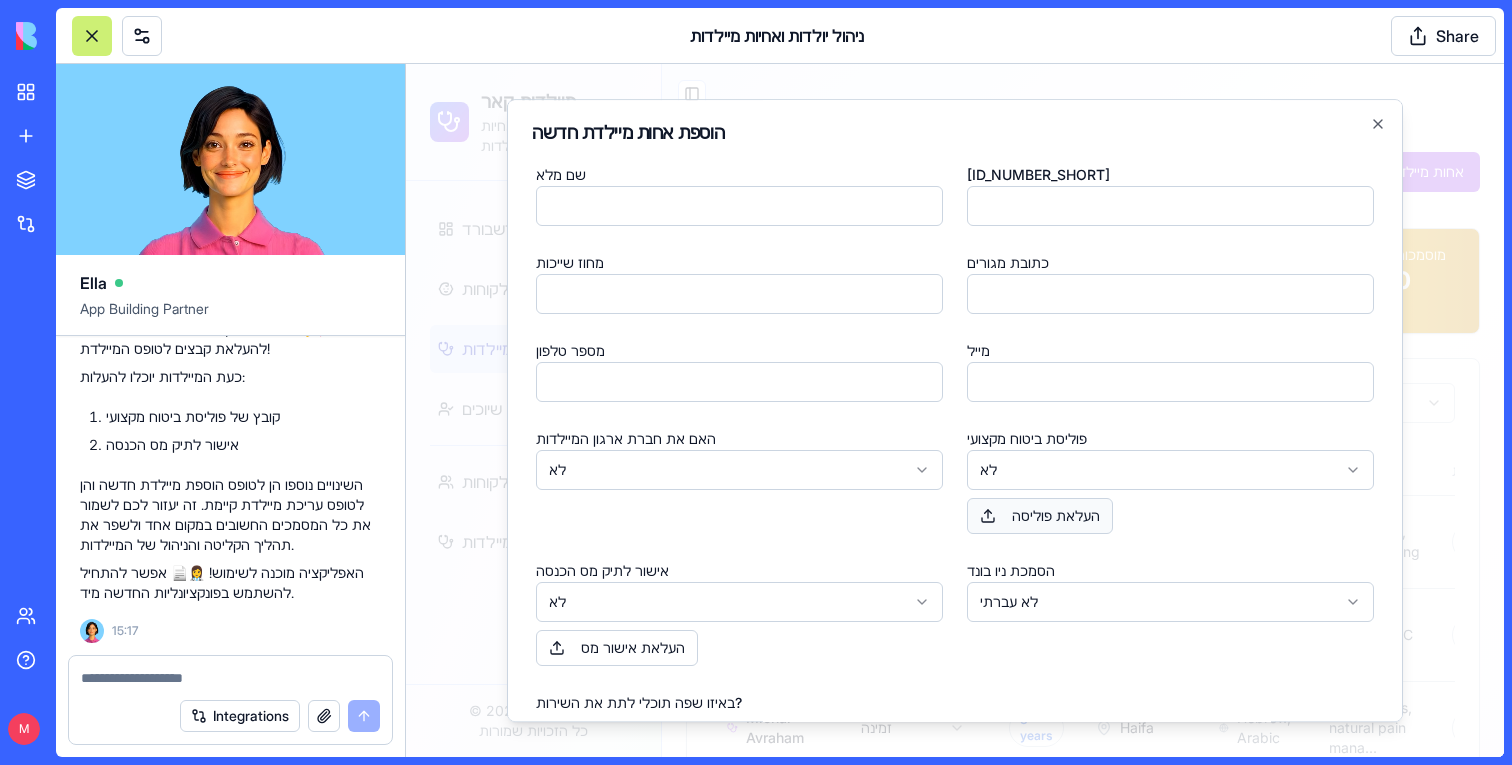 click on "העלאת פוליסה" at bounding box center [1040, 516] 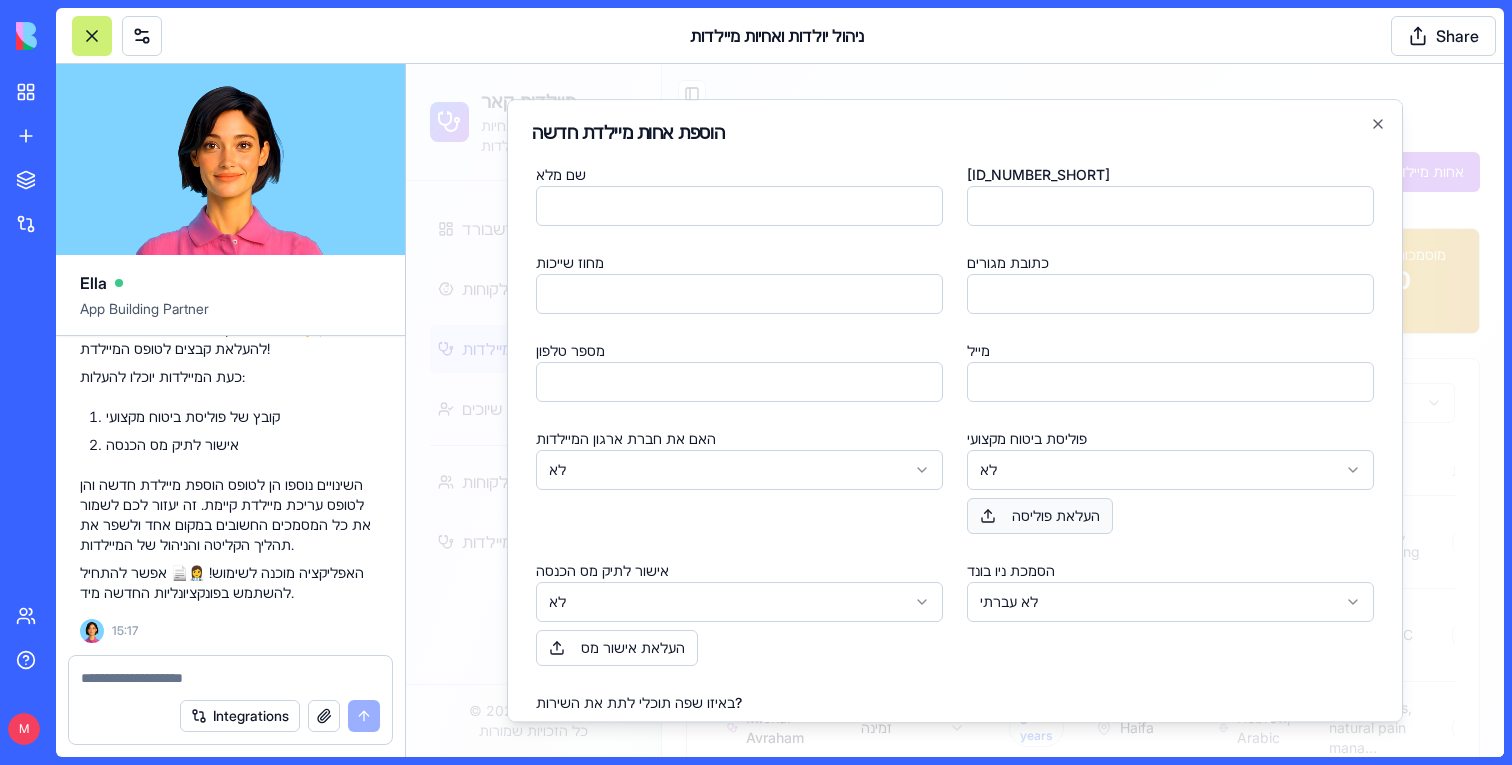 click on "העלאת פוליסה" at bounding box center (1040, 516) 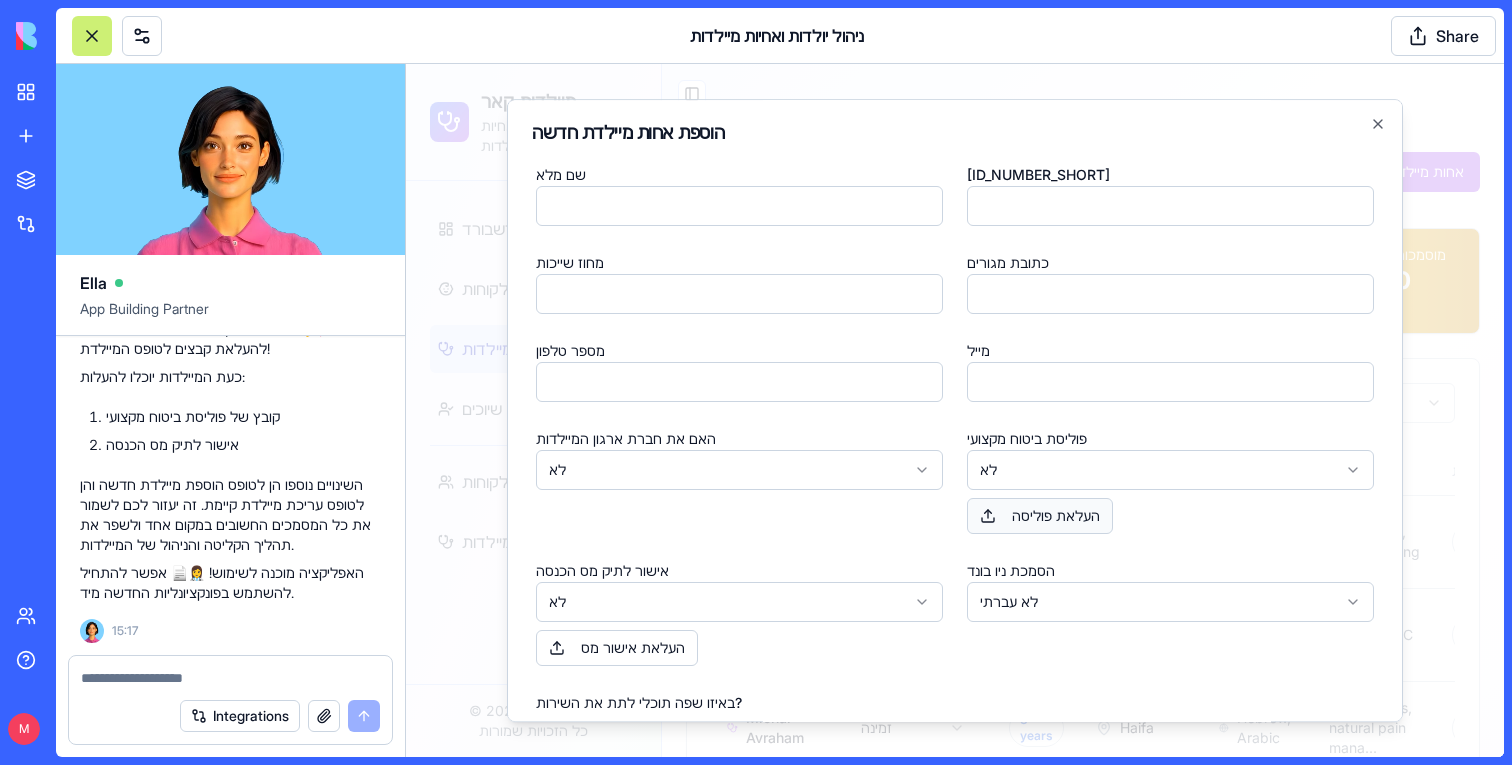 click on "העלאת פוליסה" at bounding box center (1040, 516) 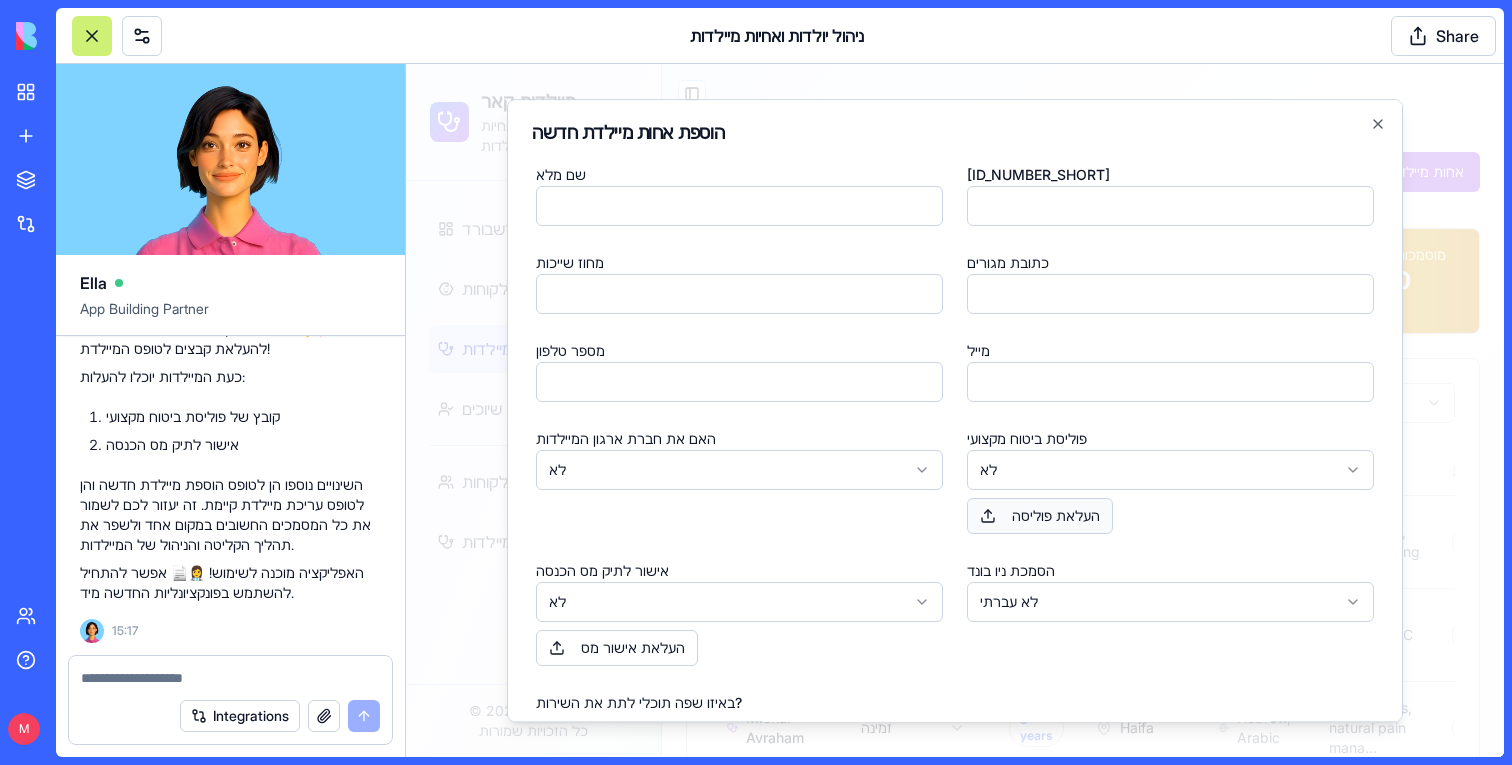 click on "העלאת פוליסה" at bounding box center [1040, 516] 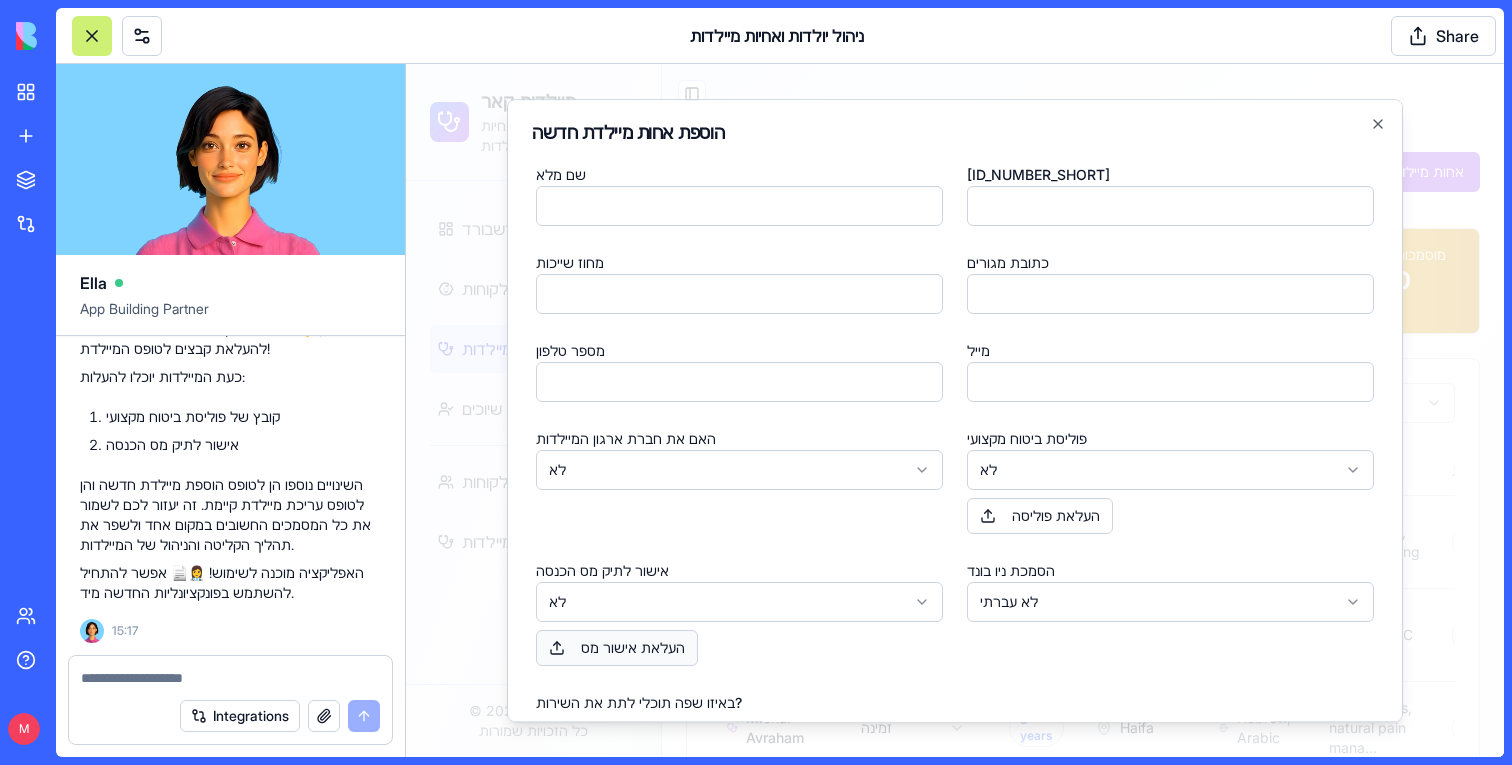 click on "העלאת אישור מס" at bounding box center (617, 648) 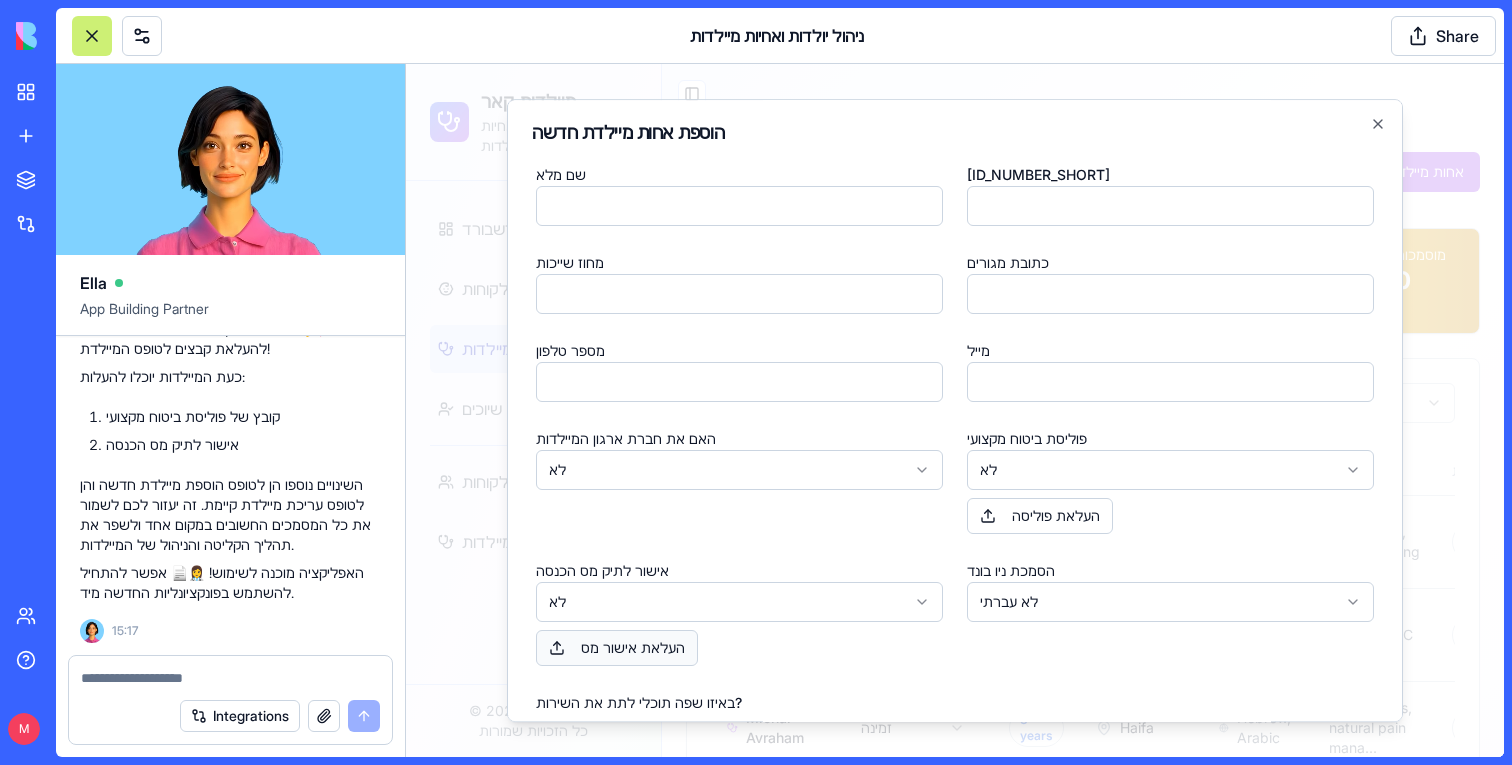 scroll, scrollTop: 124, scrollLeft: 0, axis: vertical 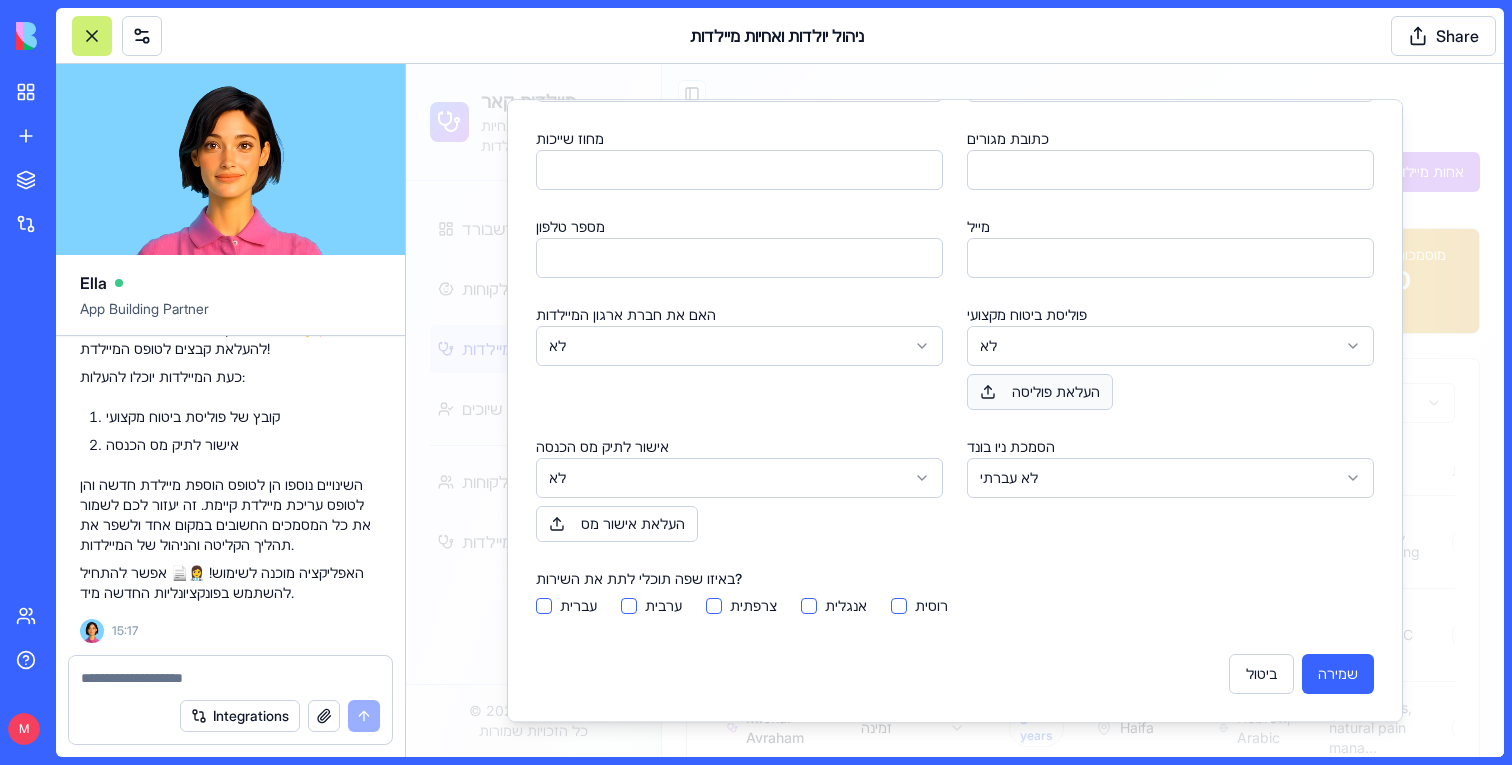 click on "העלאת פוליסה" at bounding box center [1040, 392] 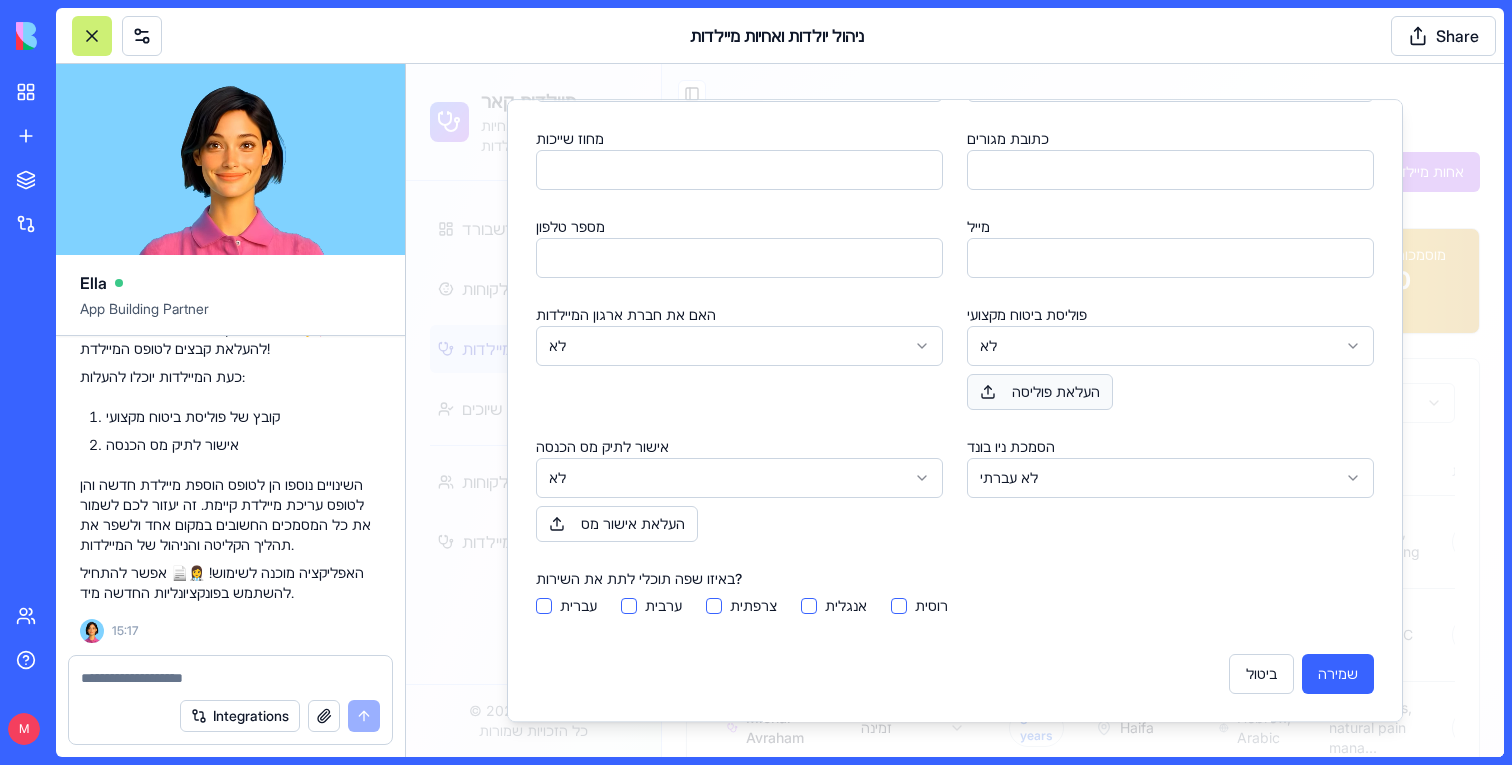 click on "העלאת פוליסה" at bounding box center (1040, 392) 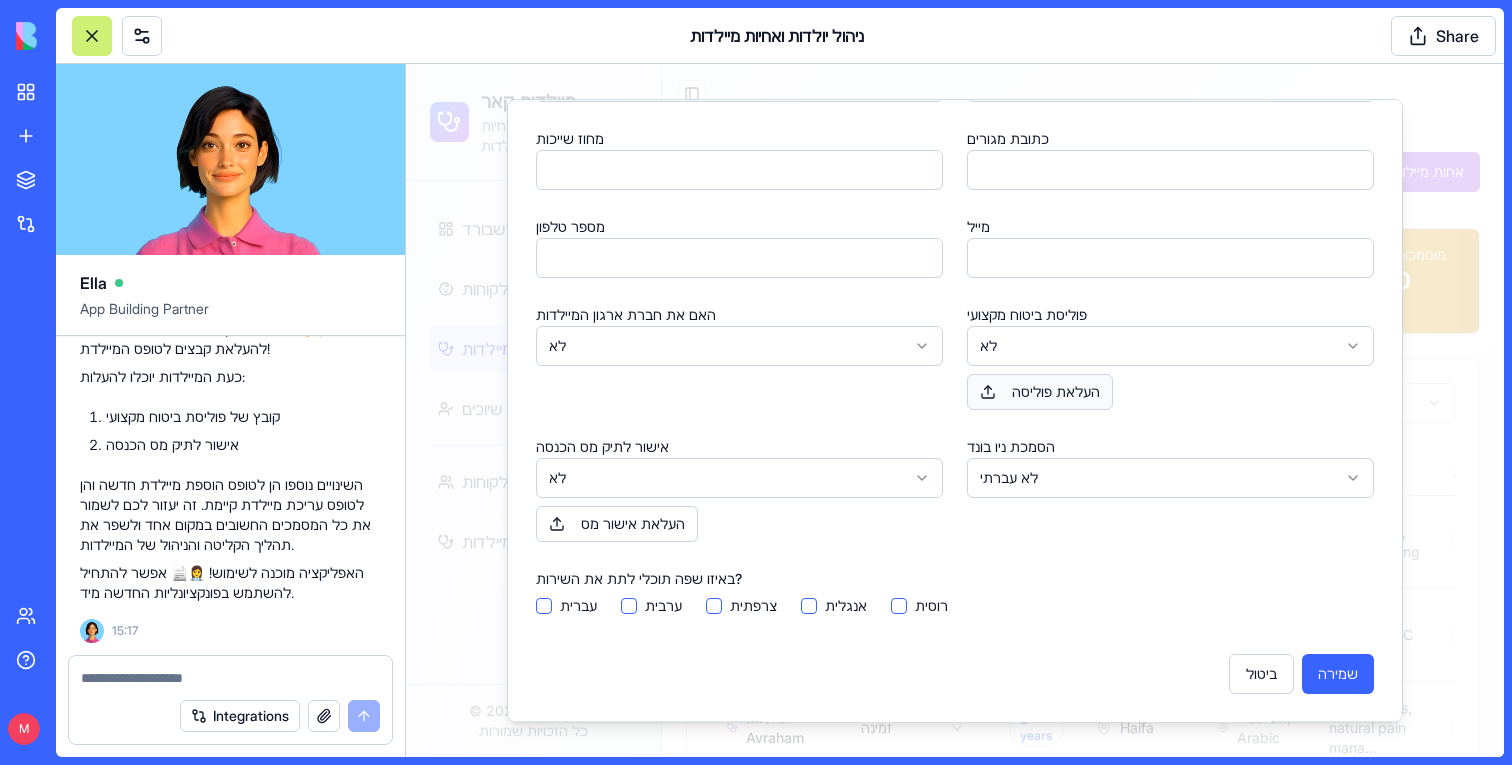 click on "העלאת פוליסה" at bounding box center (1040, 392) 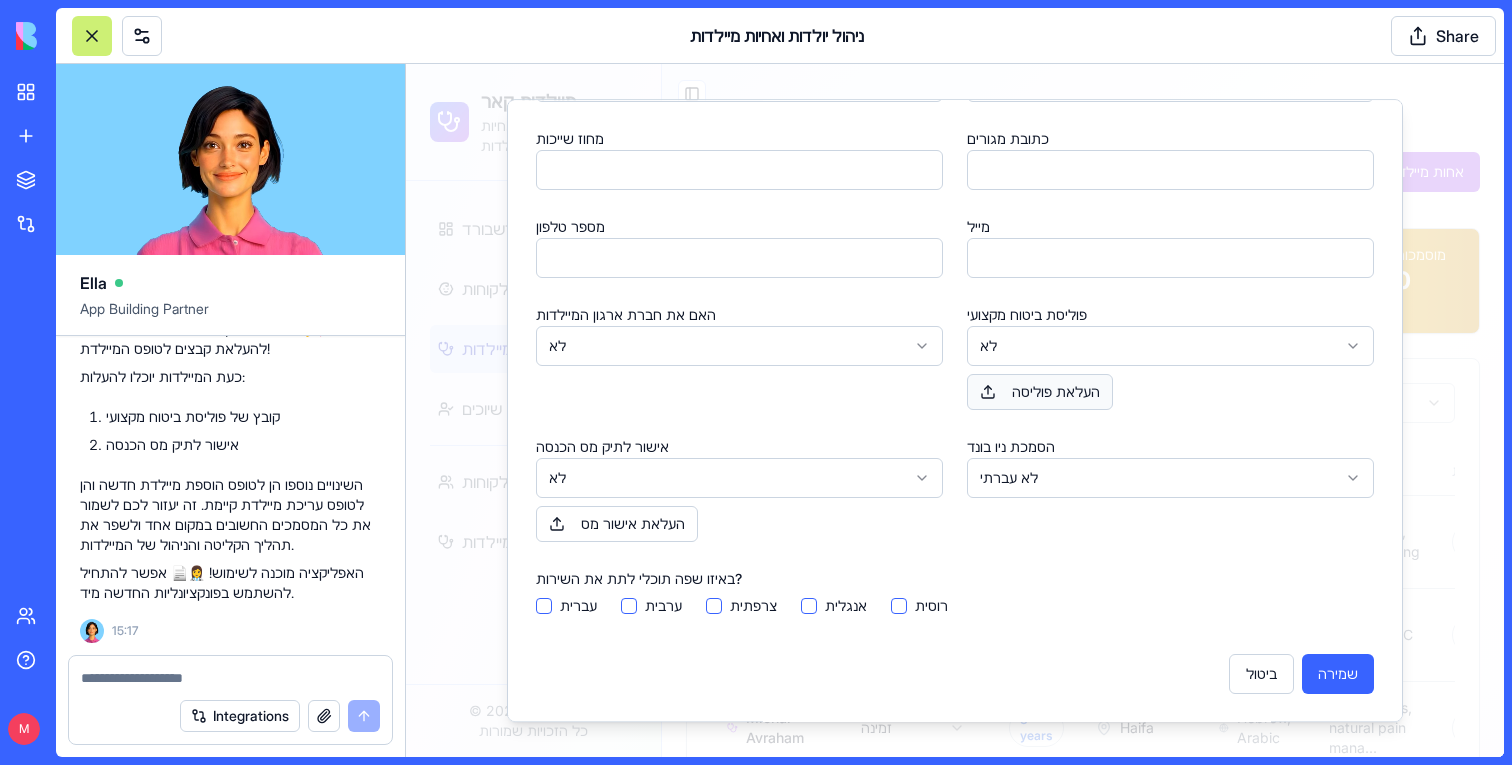 click on "העלאת פוליסה" at bounding box center (1040, 392) 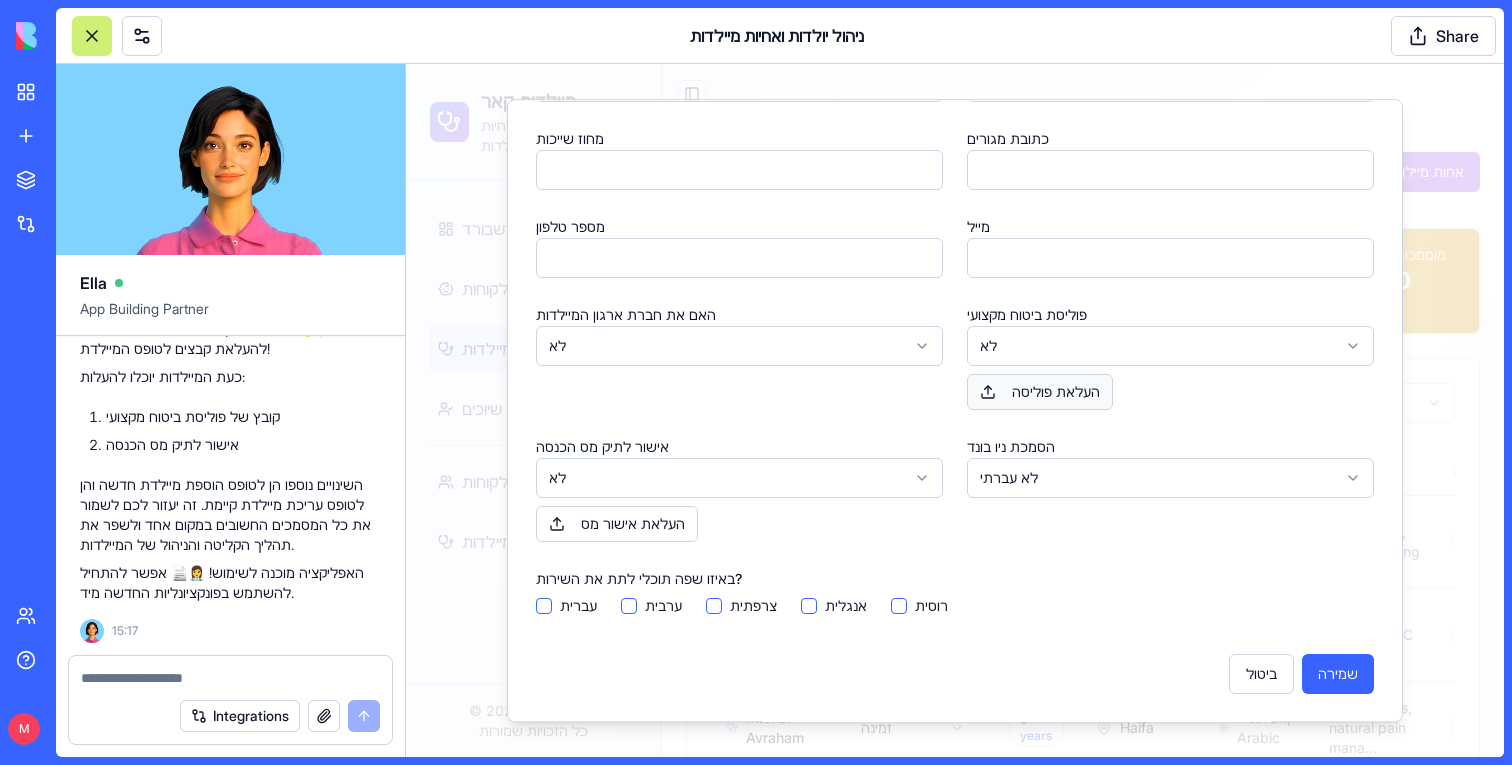 click on "העלאת פוליסה" at bounding box center (1040, 392) 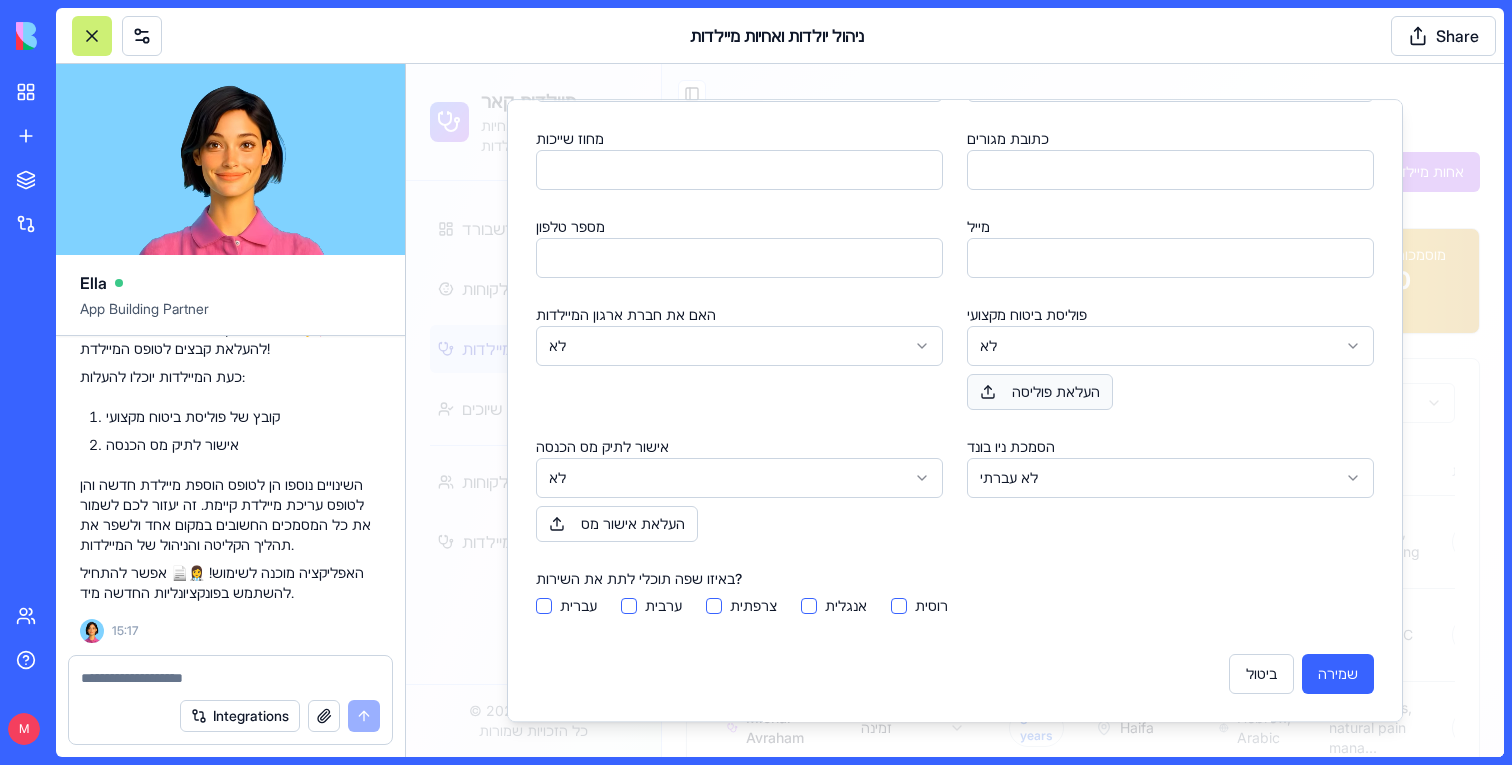 click on "העלאת פוליסה" at bounding box center (1040, 392) 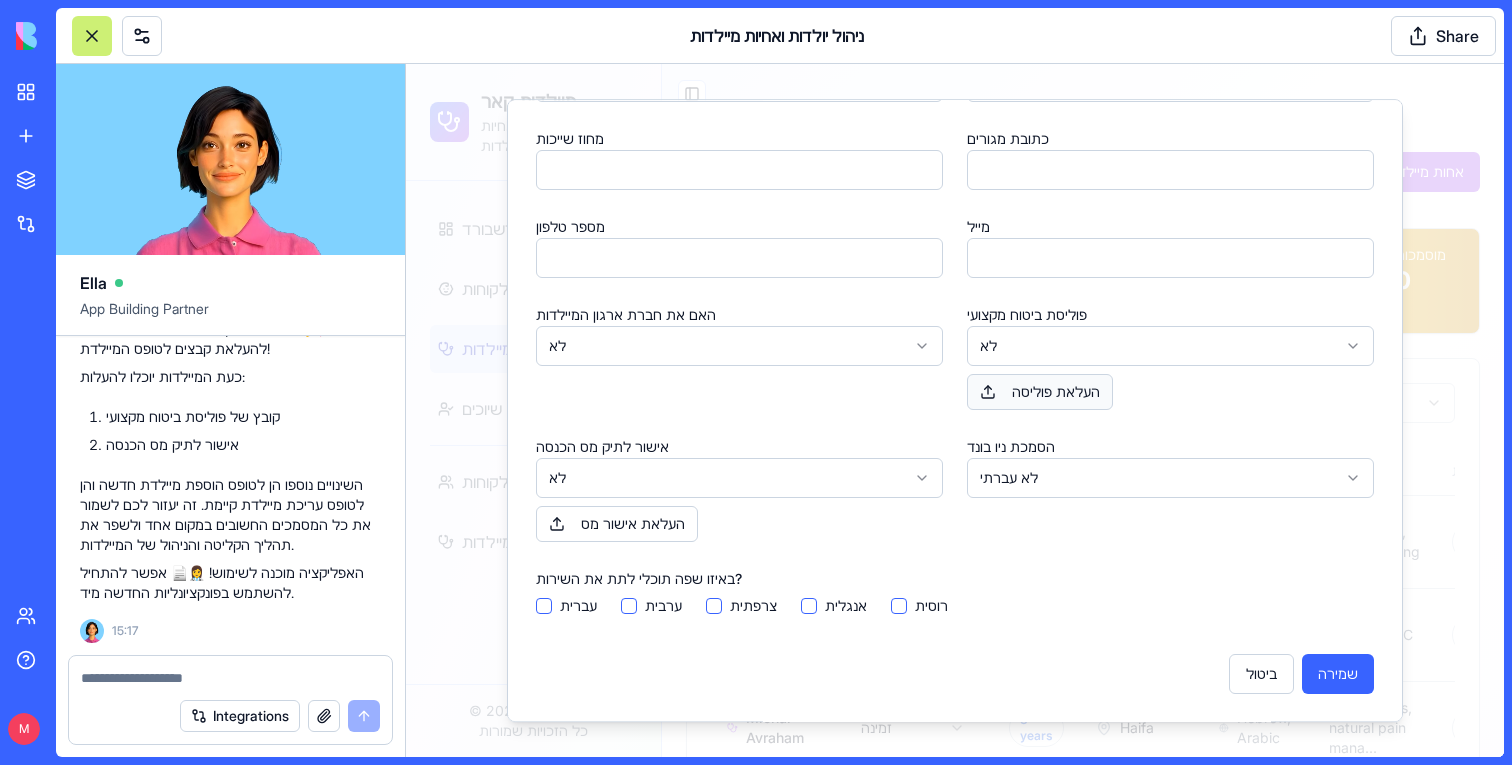 click on "העלאת פוליסה" at bounding box center (1040, 392) 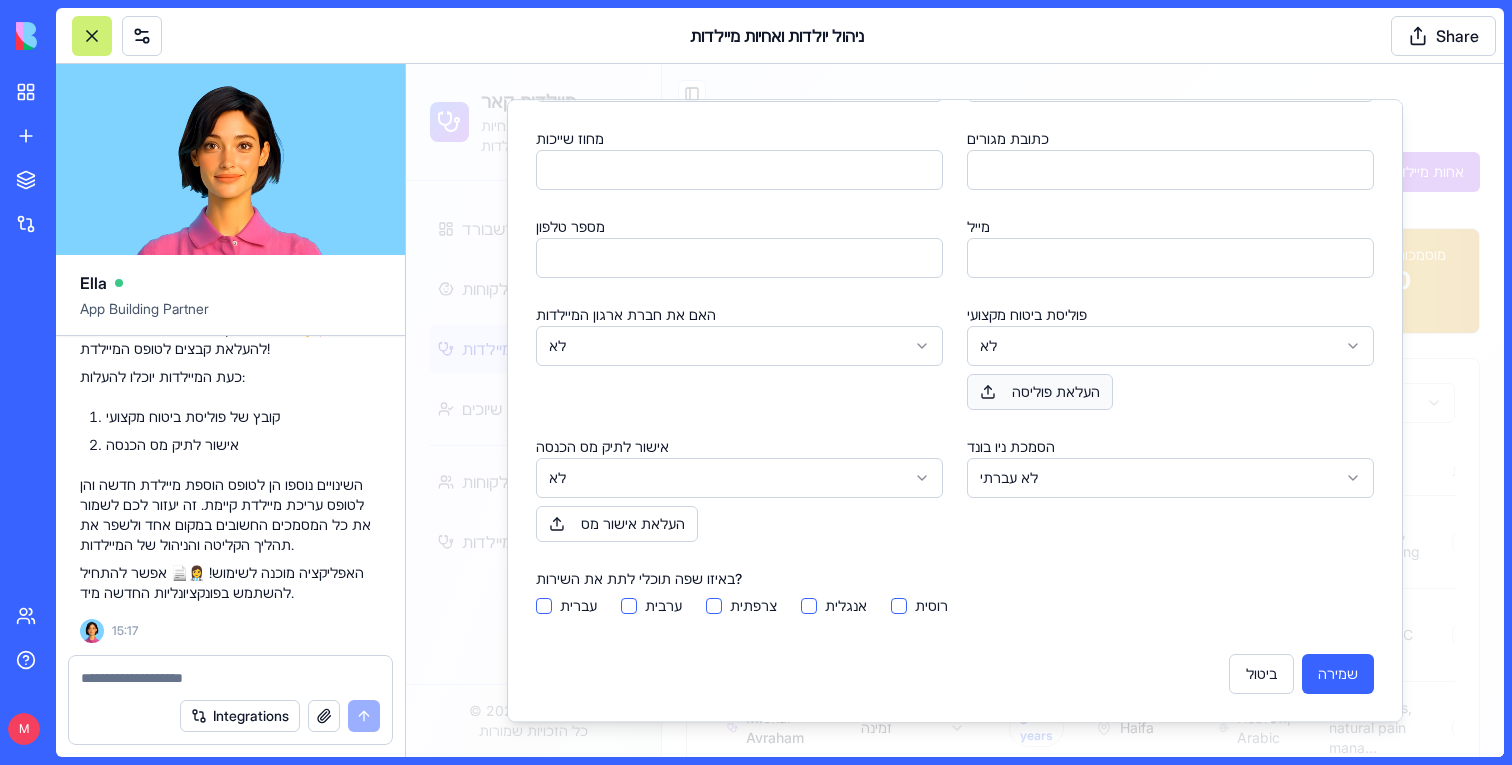 click on "העלאת פוליסה" at bounding box center (1040, 392) 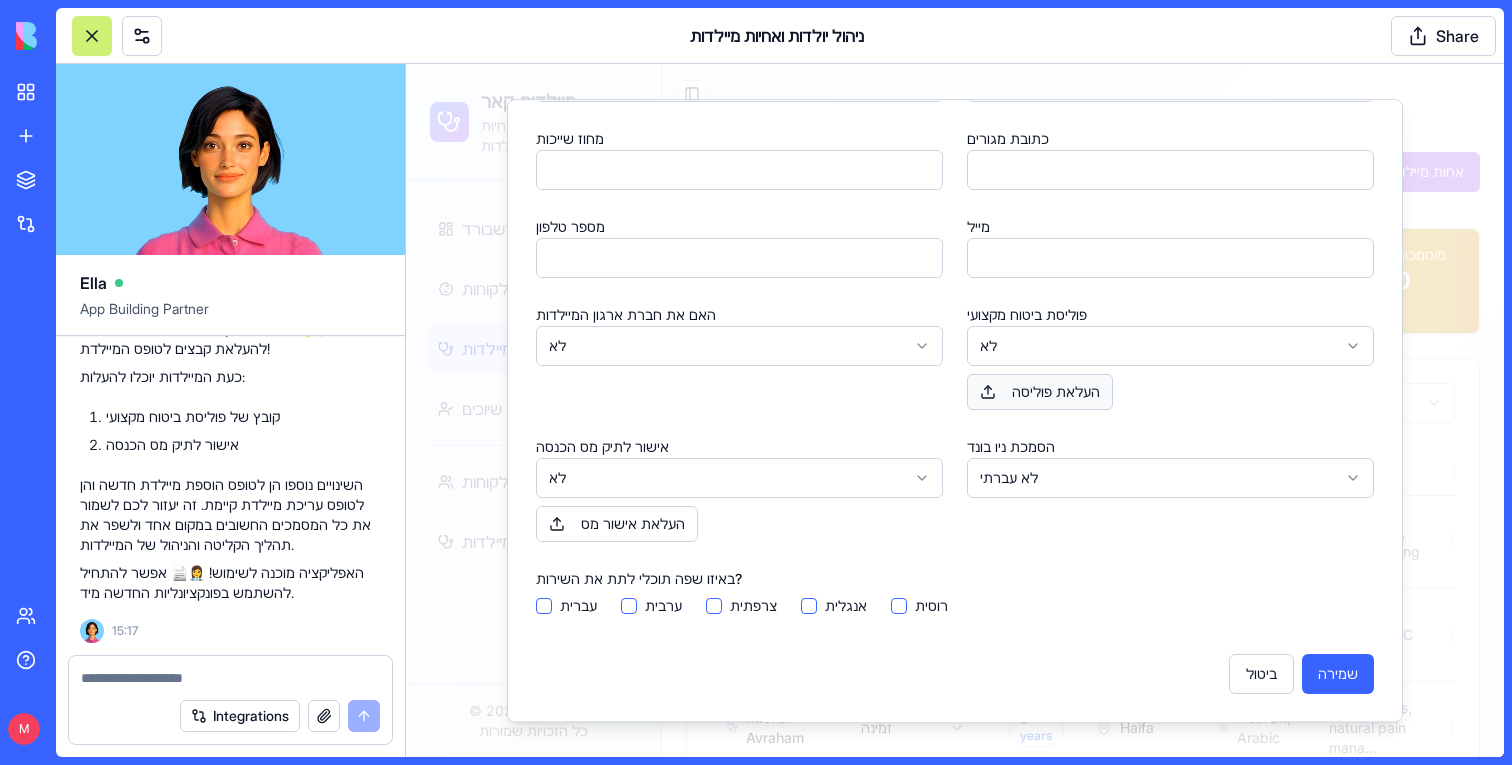 click on "העלאת פוליסה" at bounding box center (1040, 392) 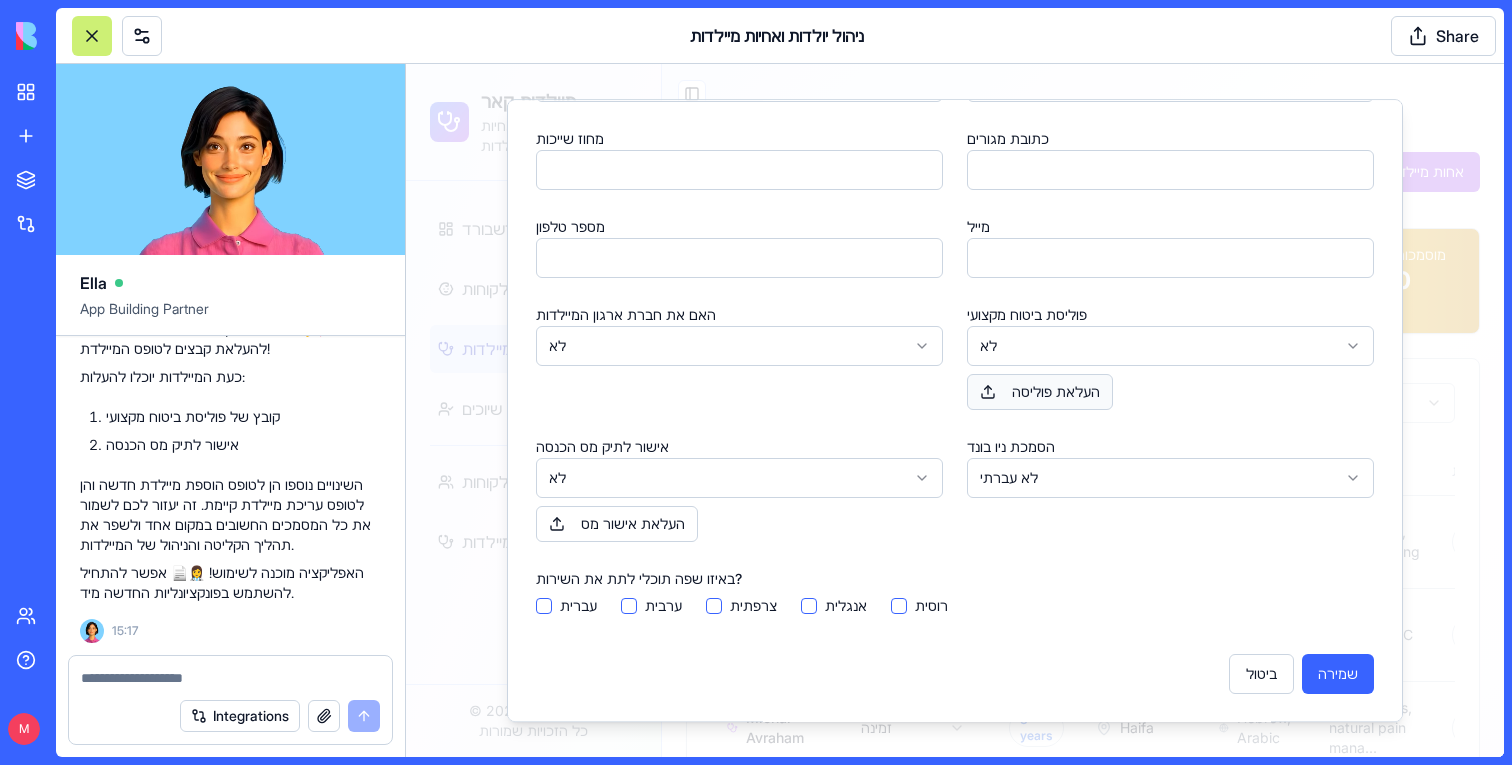 click on "העלאת פוליסה" at bounding box center [1040, 392] 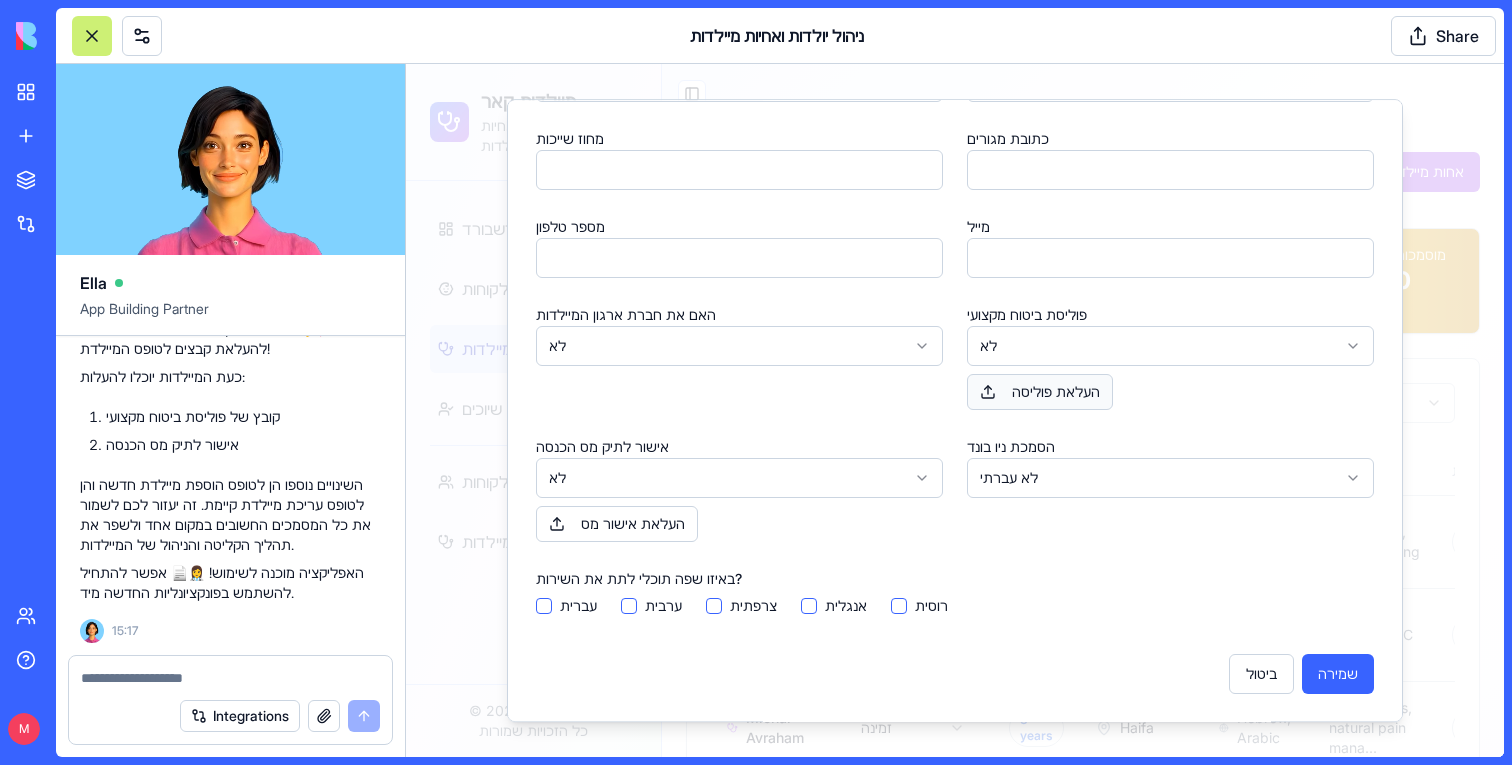 click on "העלאת פוליסה" at bounding box center (1040, 392) 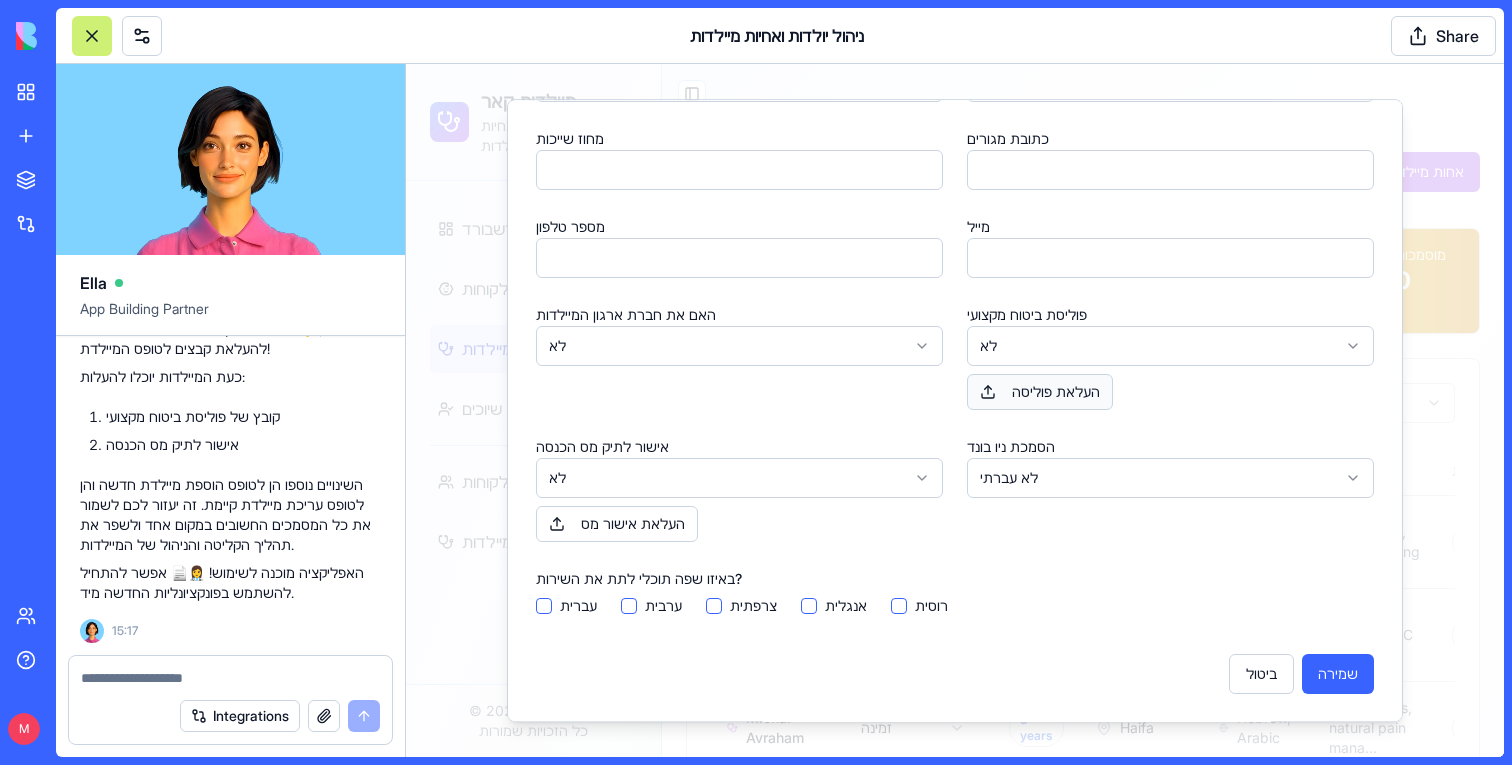click on "העלאת פוליסה" at bounding box center (1040, 392) 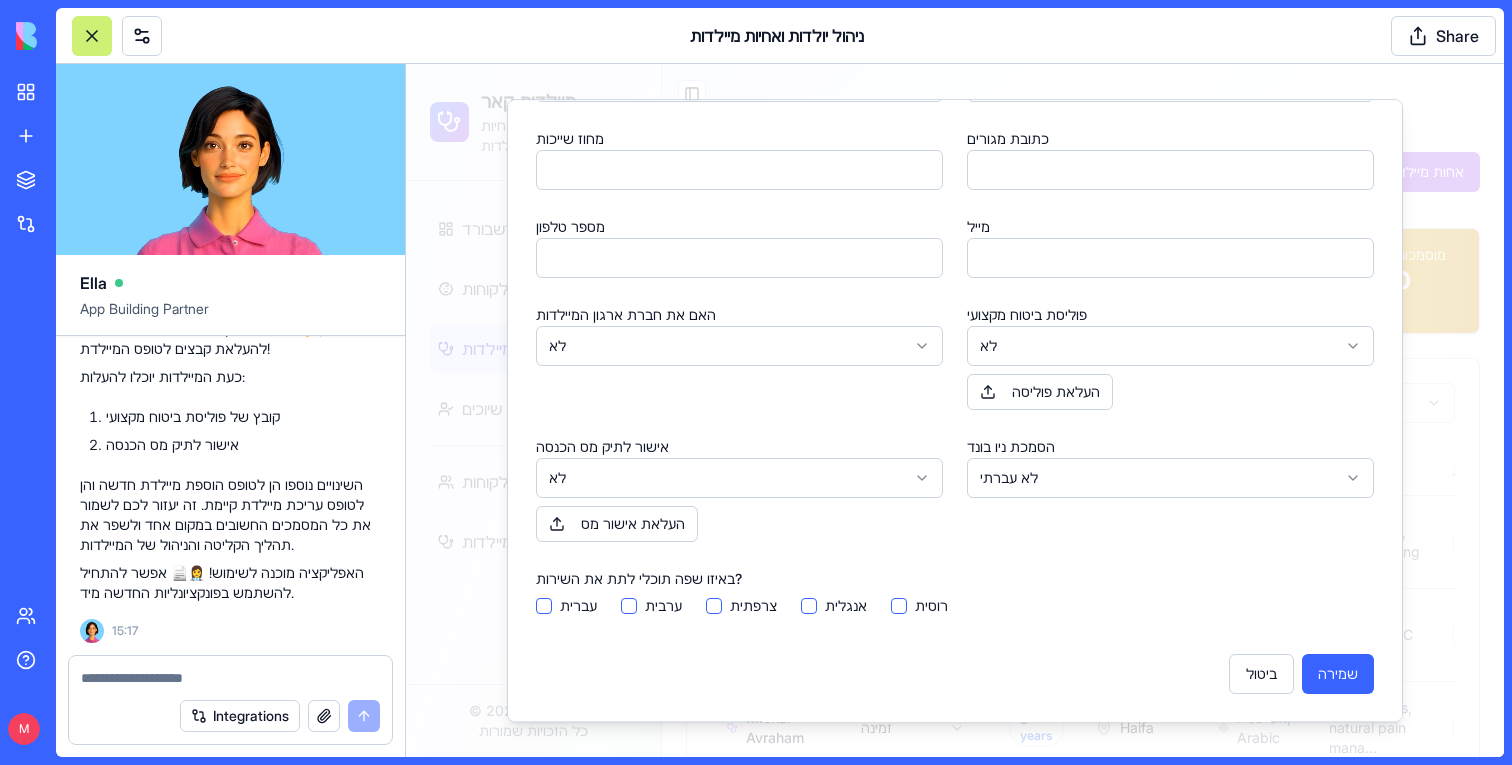 click at bounding box center [230, 678] 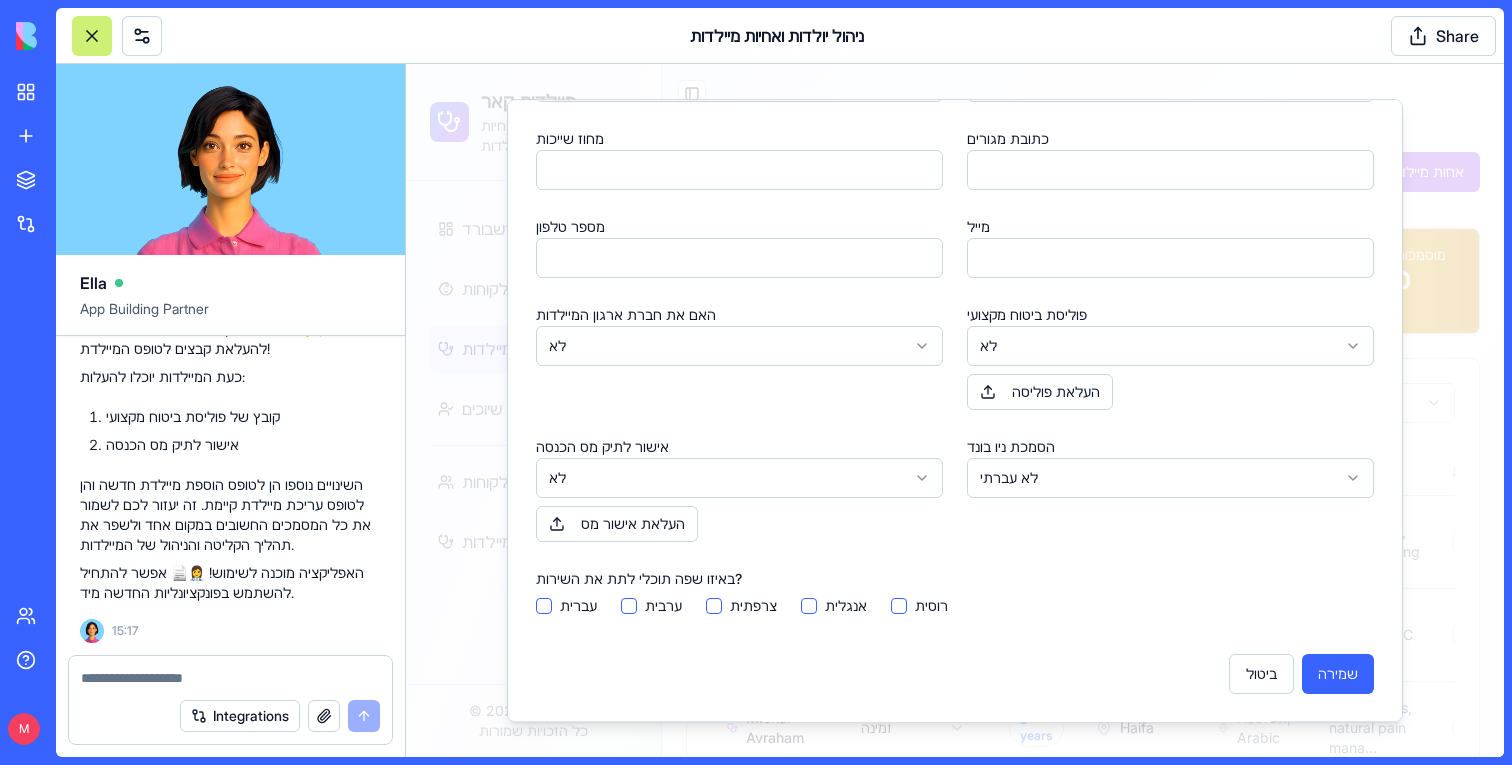 type on "*" 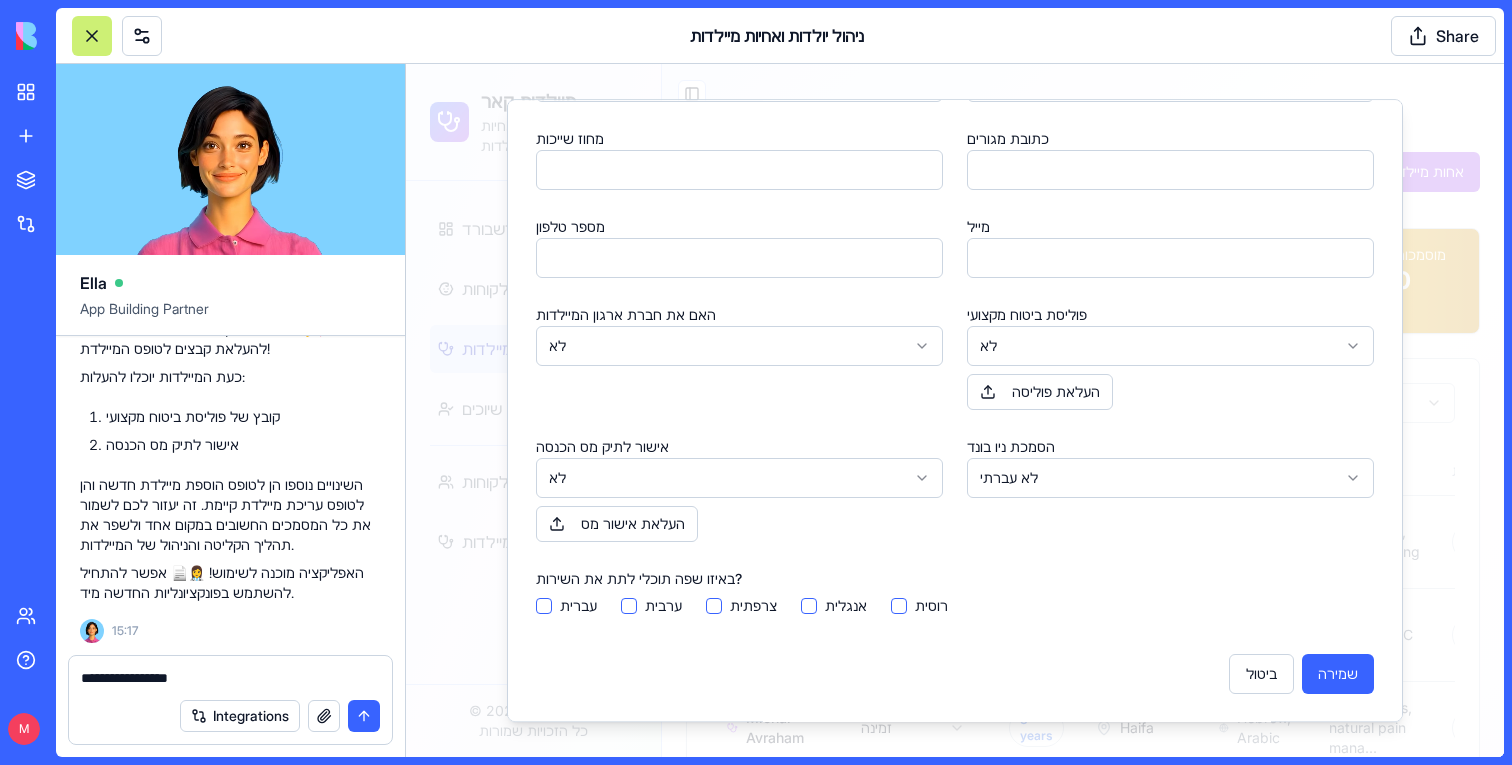 type on "**********" 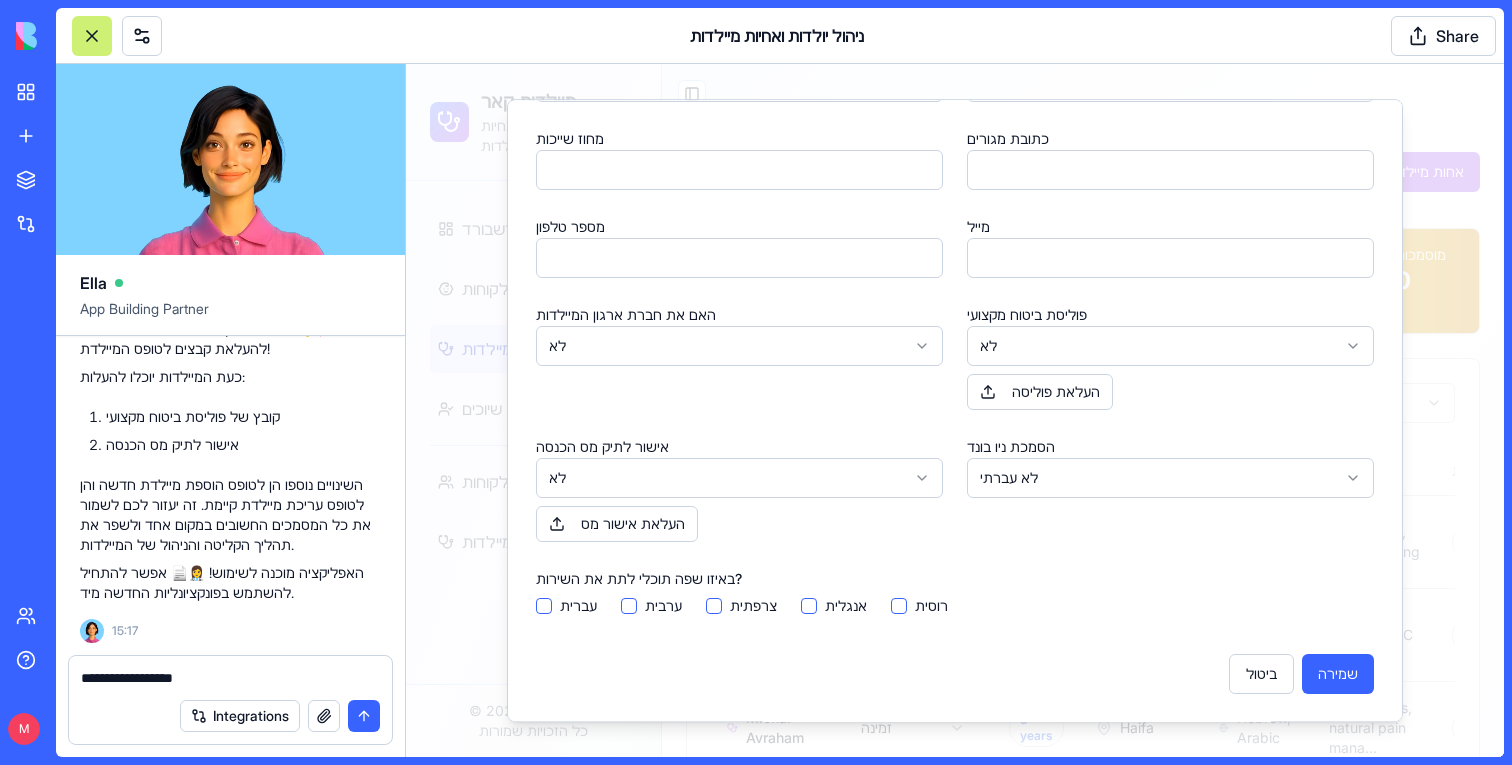 type 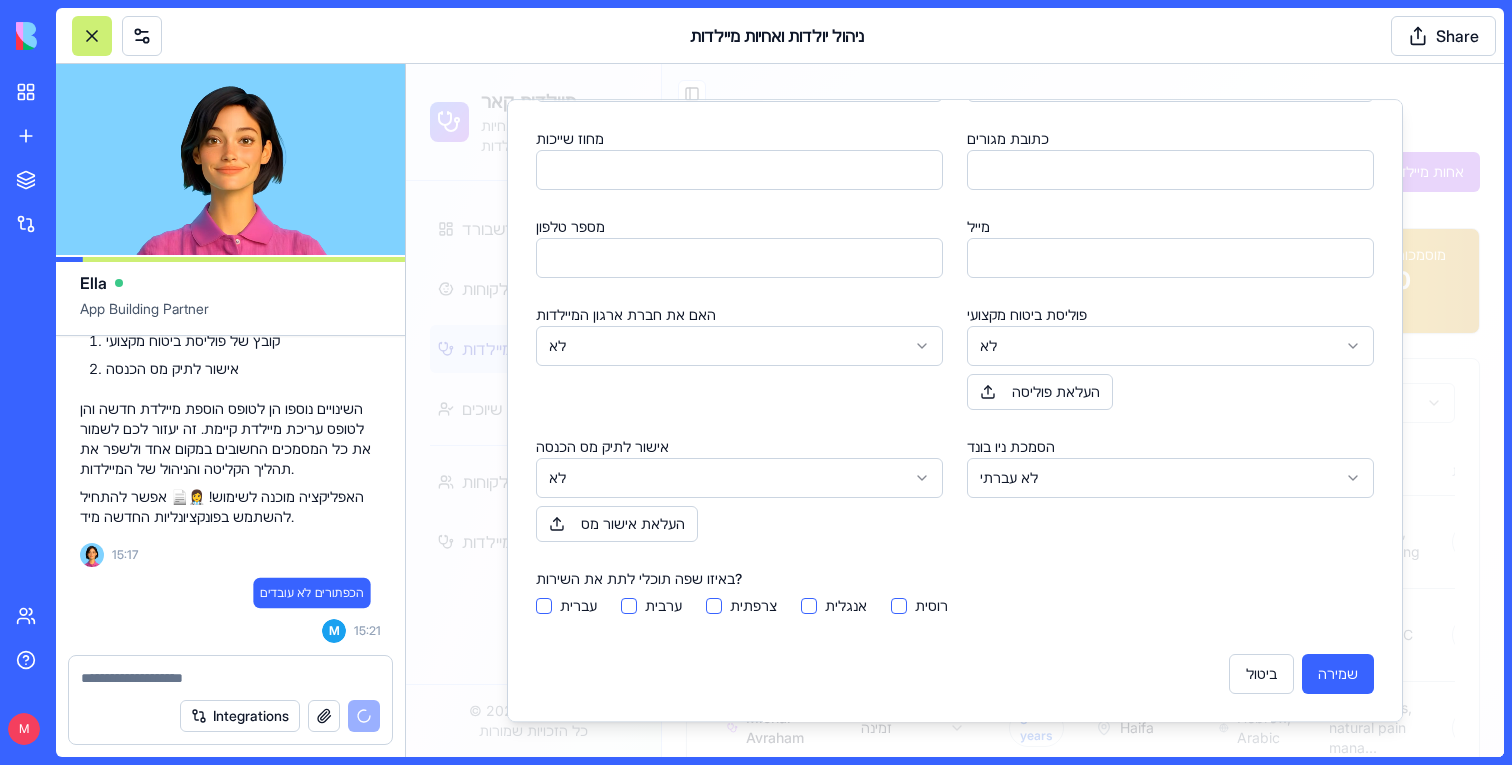 scroll, scrollTop: 94092, scrollLeft: 0, axis: vertical 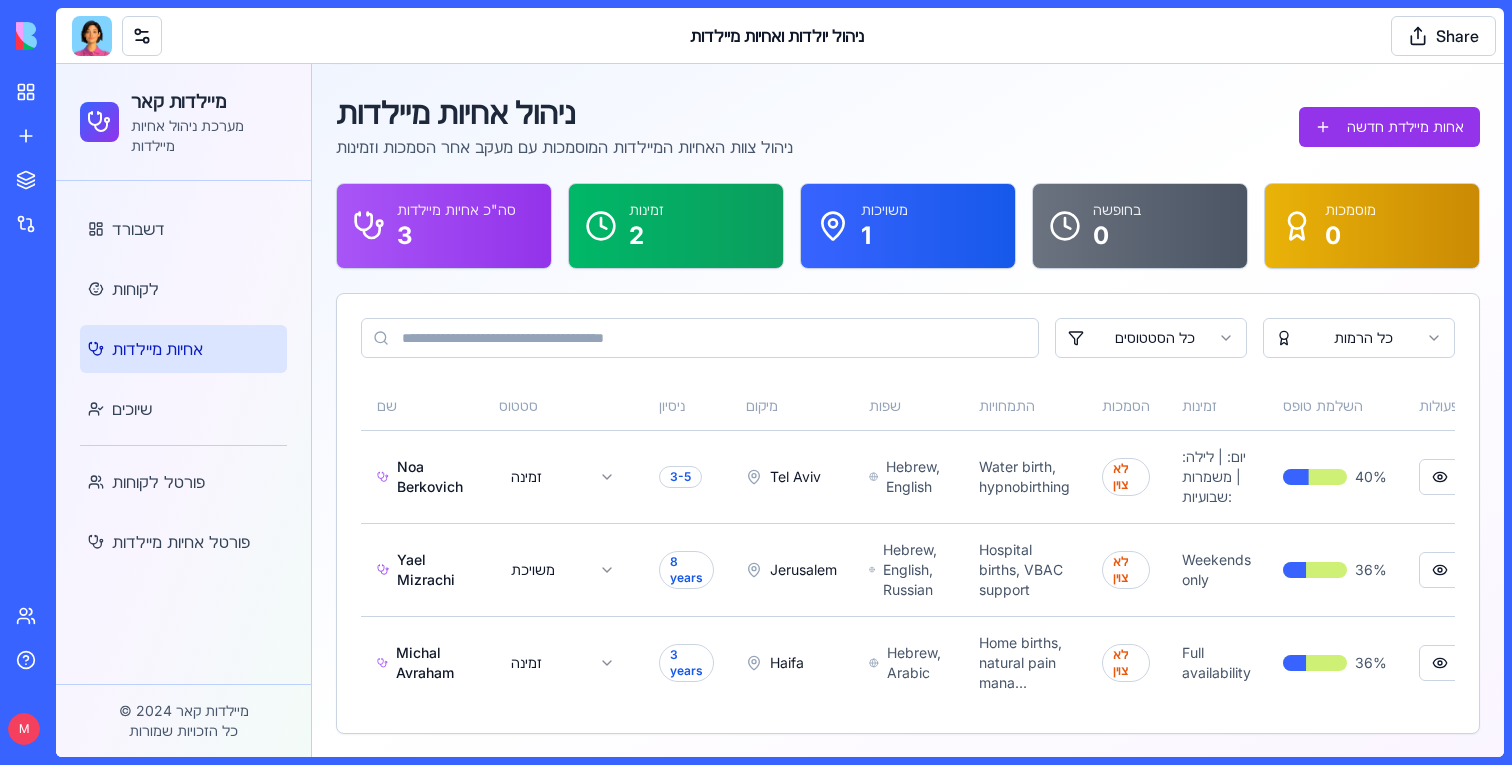 click at bounding box center [92, 36] 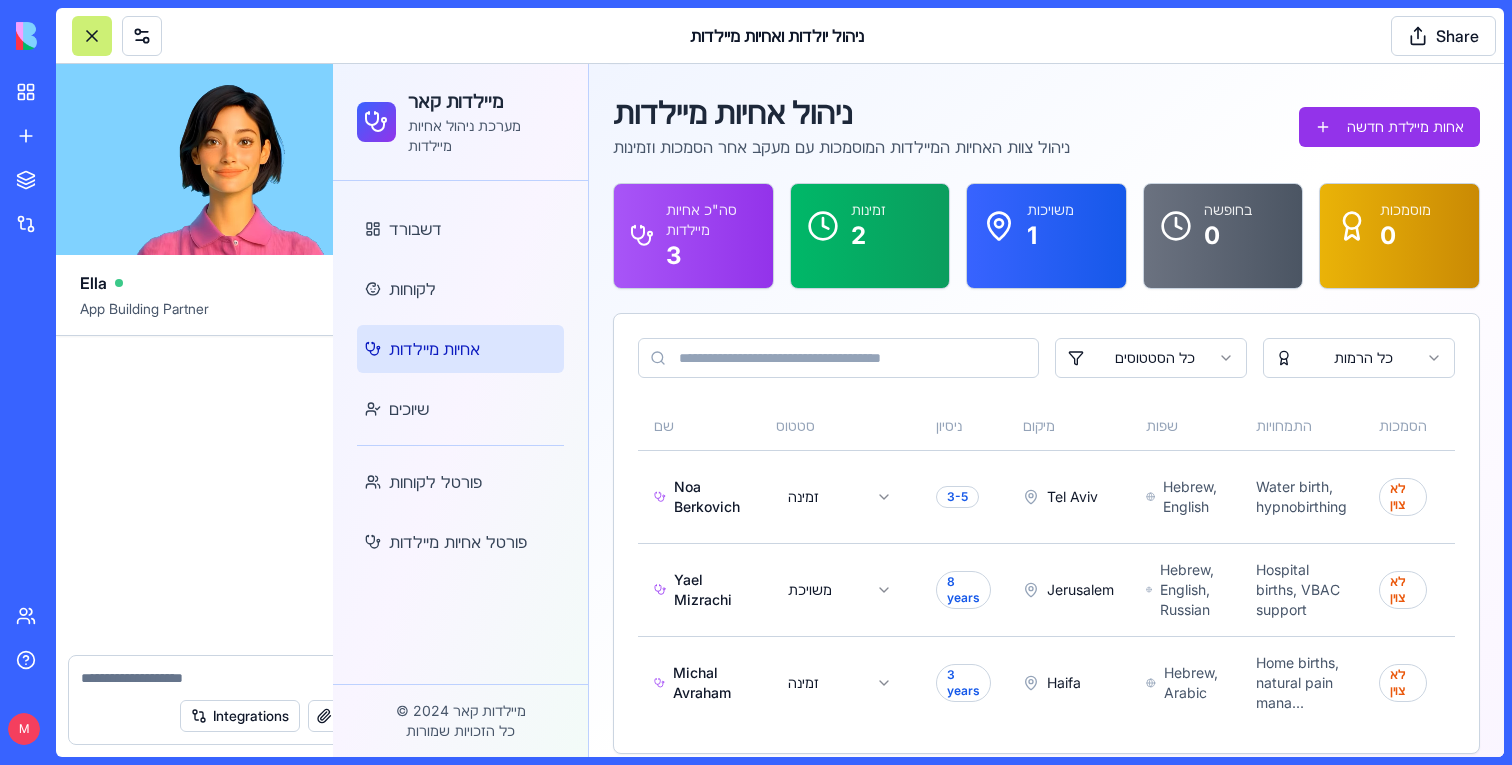 scroll, scrollTop: 94016, scrollLeft: 0, axis: vertical 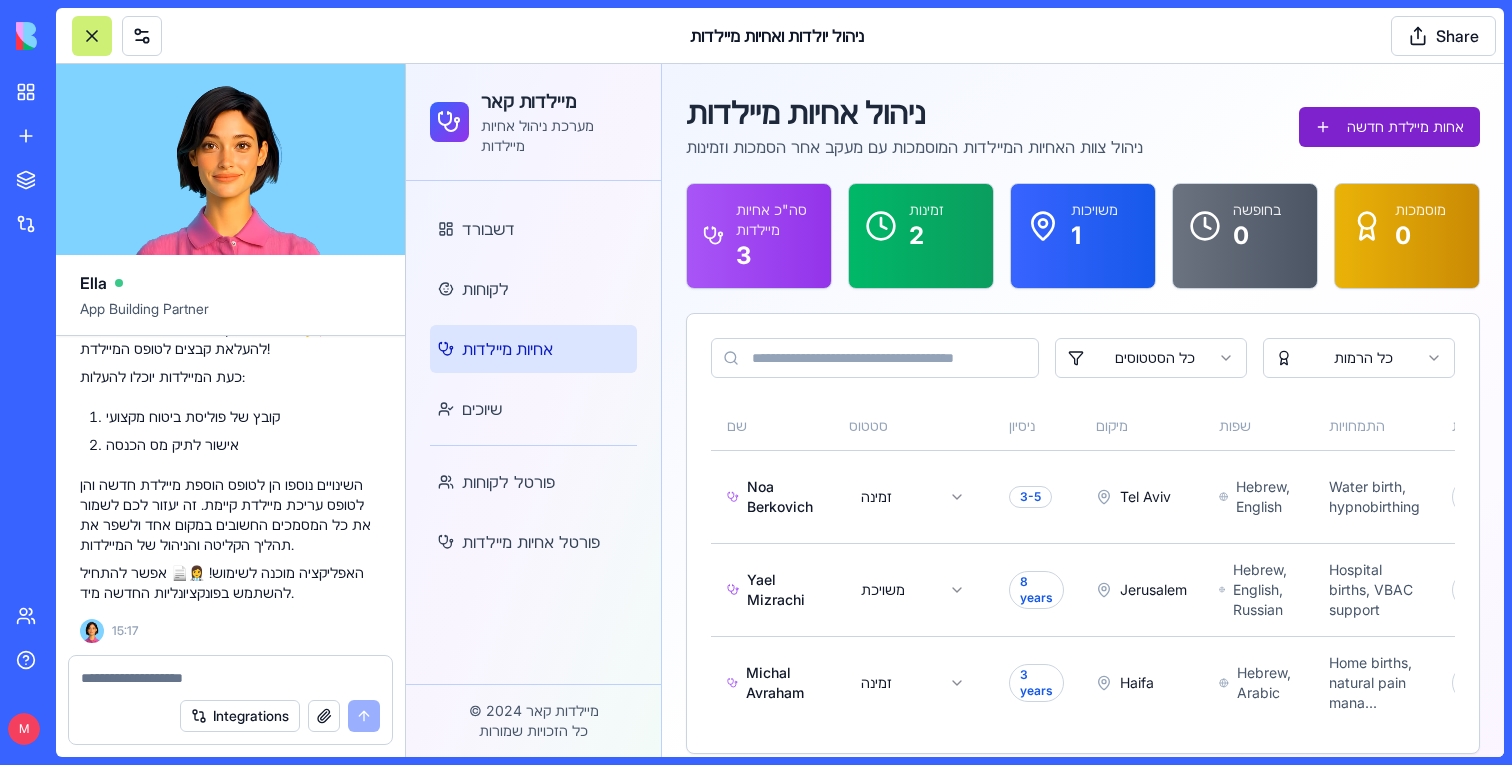 click on "אחות מיילדת חדשה" at bounding box center (1389, 127) 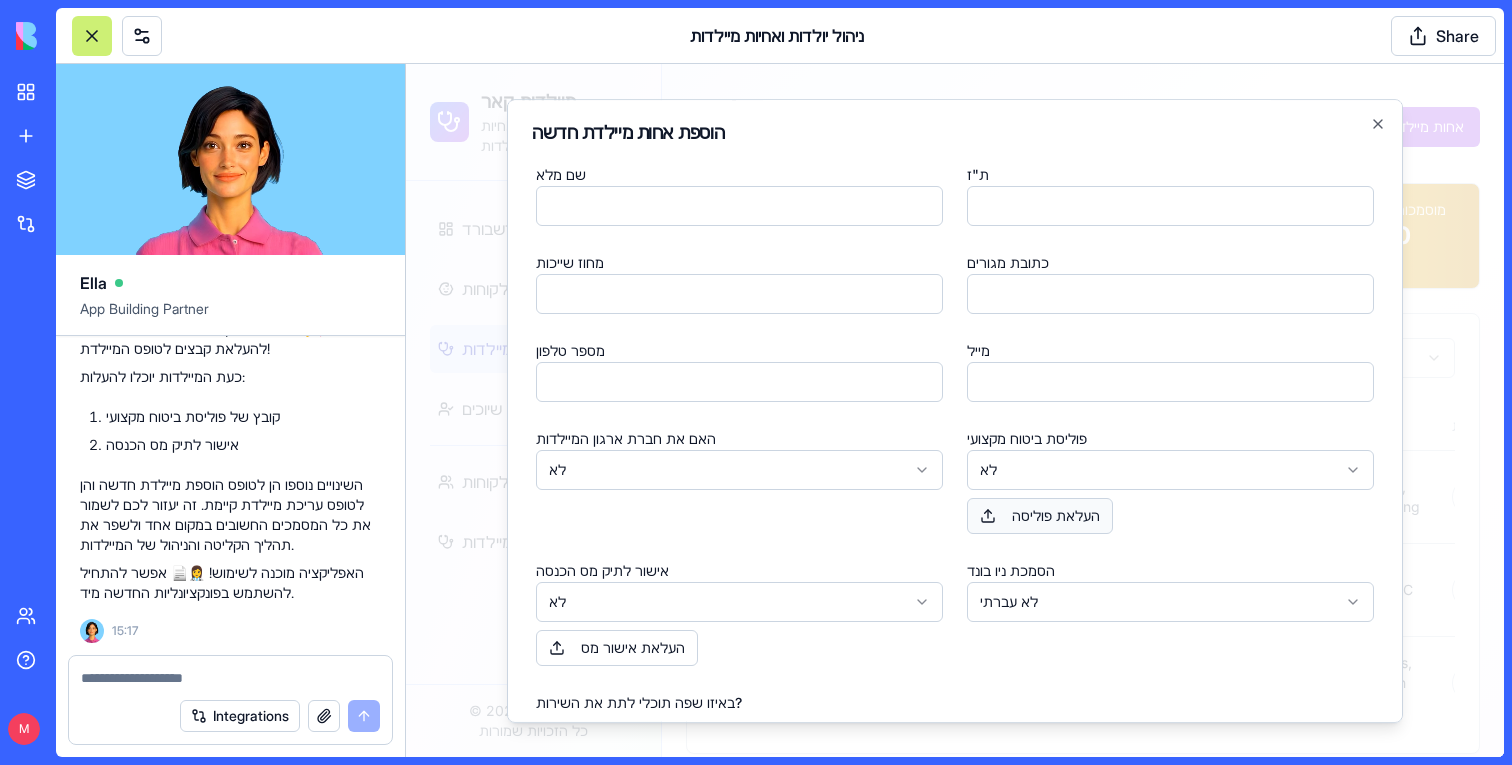 click on "העלאת פוליסה" at bounding box center (1040, 516) 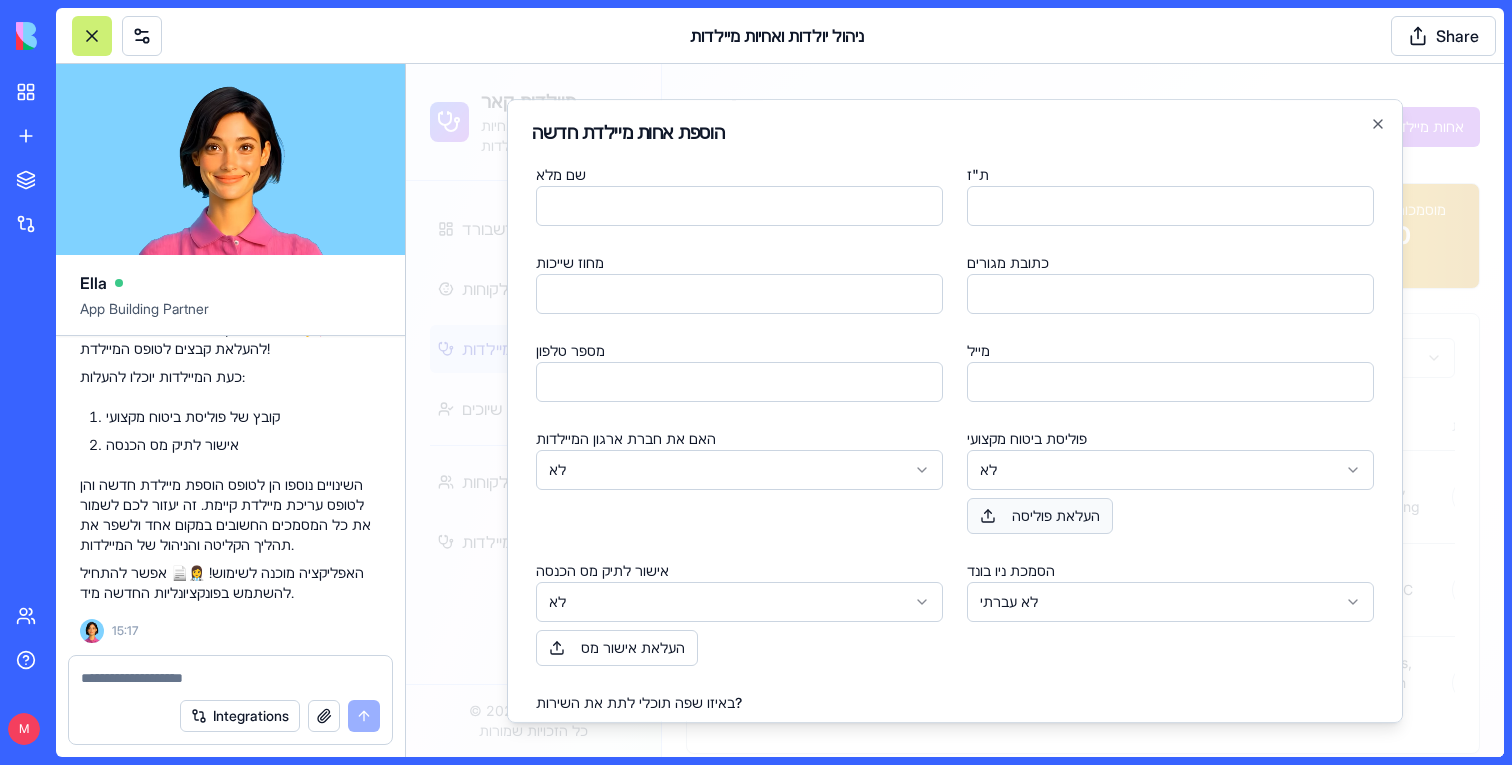 click on "העלאת פוליסה" at bounding box center [1040, 516] 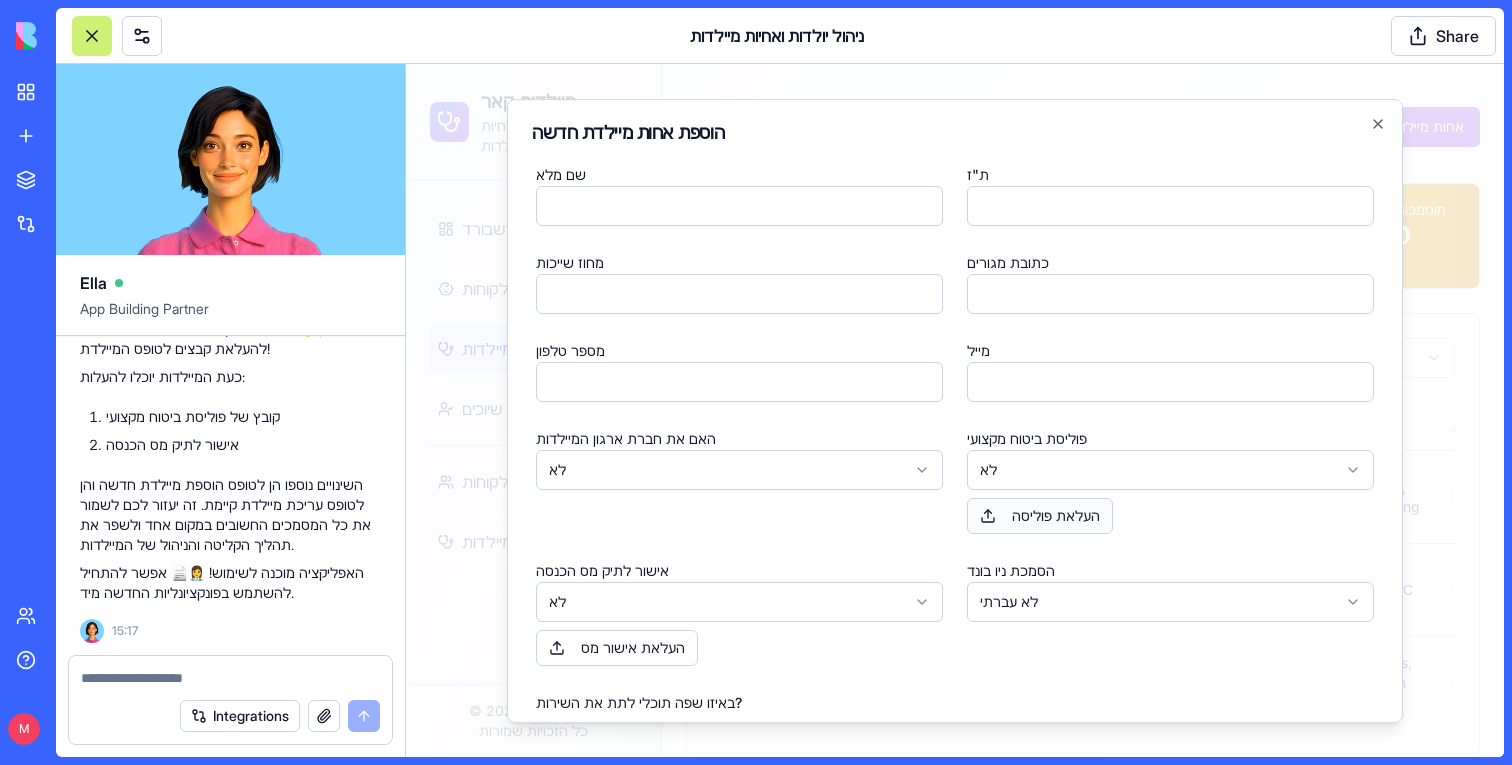 click on "העלאת פוליסה" at bounding box center [1040, 516] 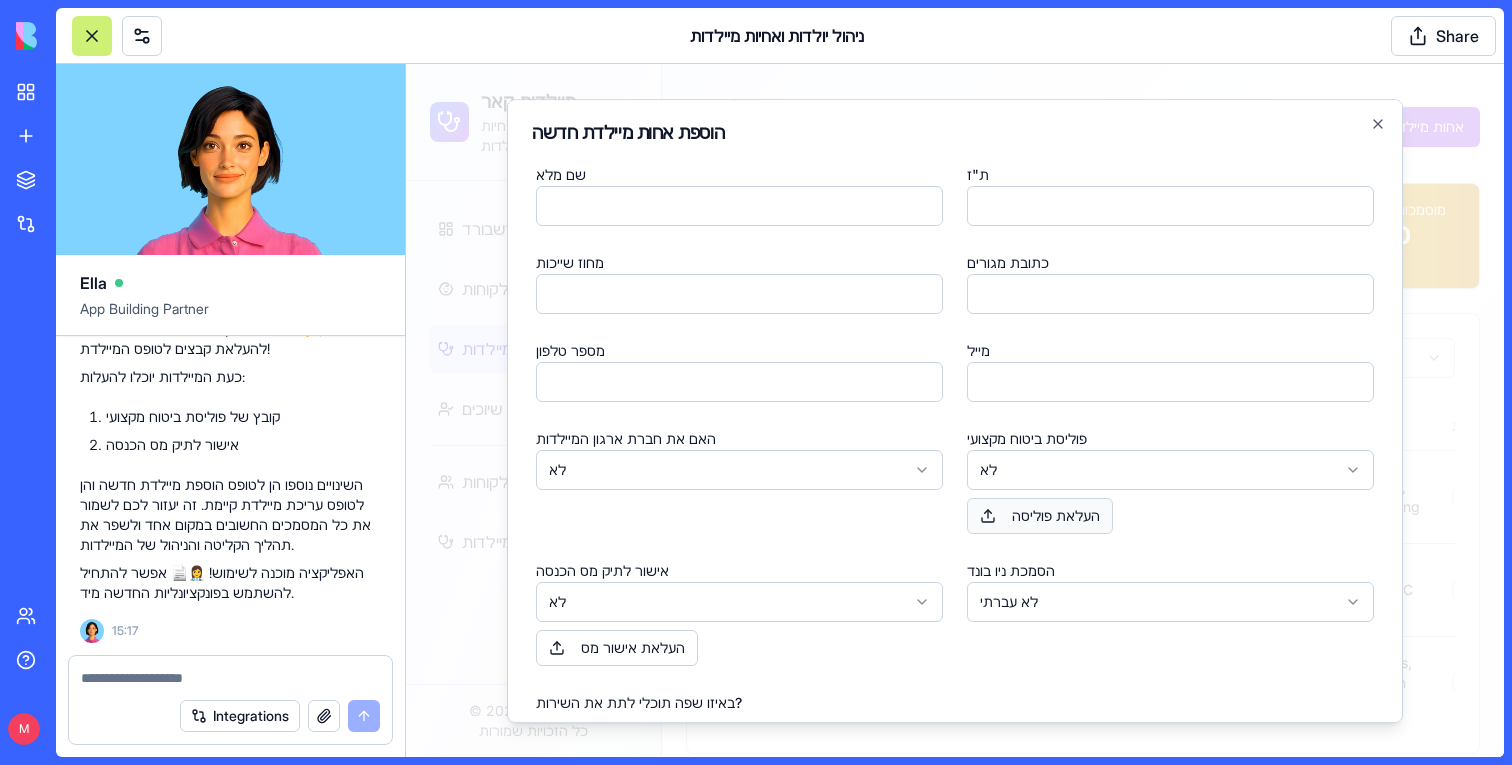 click on "העלאת פוליסה" at bounding box center (1040, 516) 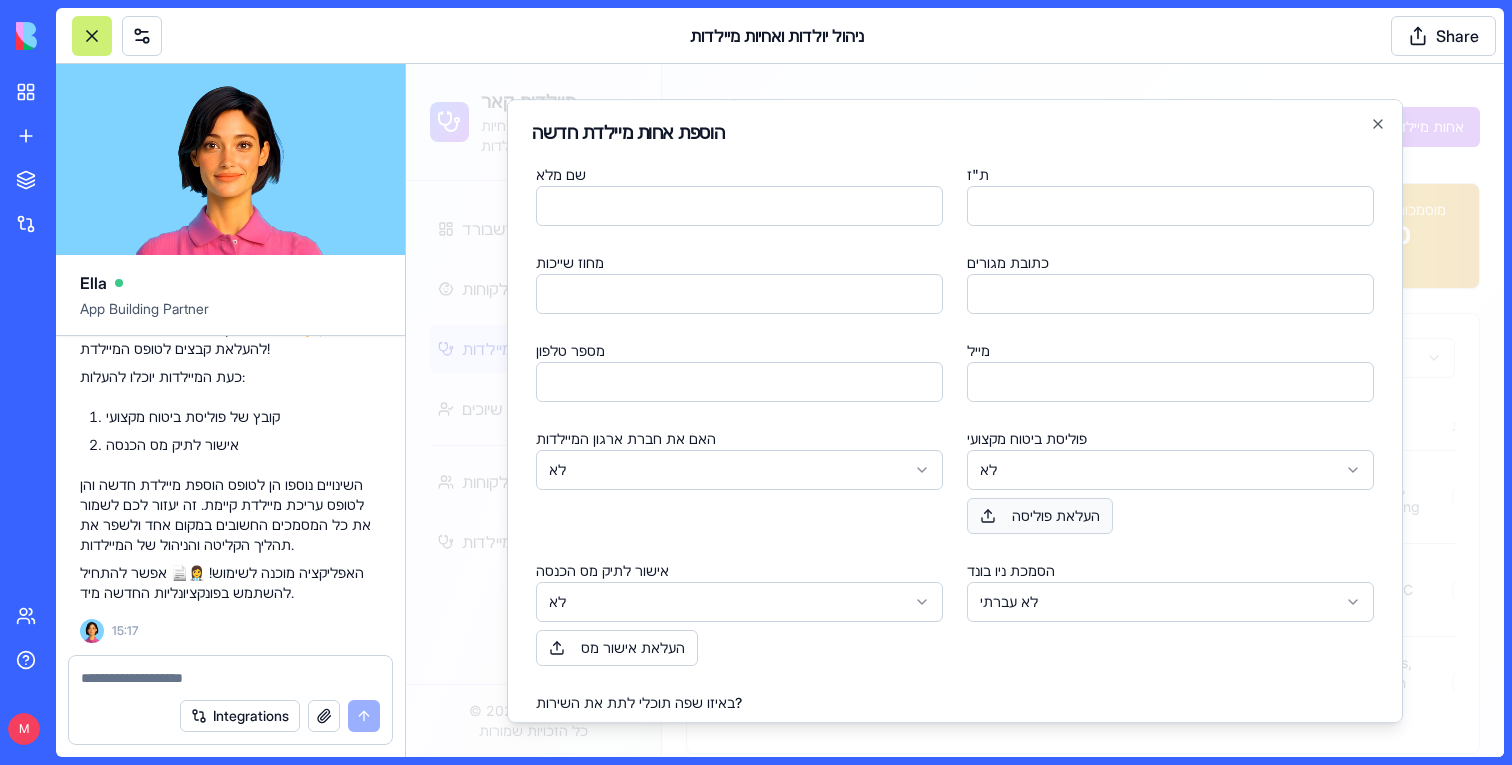 click on "העלאת פוליסה" at bounding box center [1040, 516] 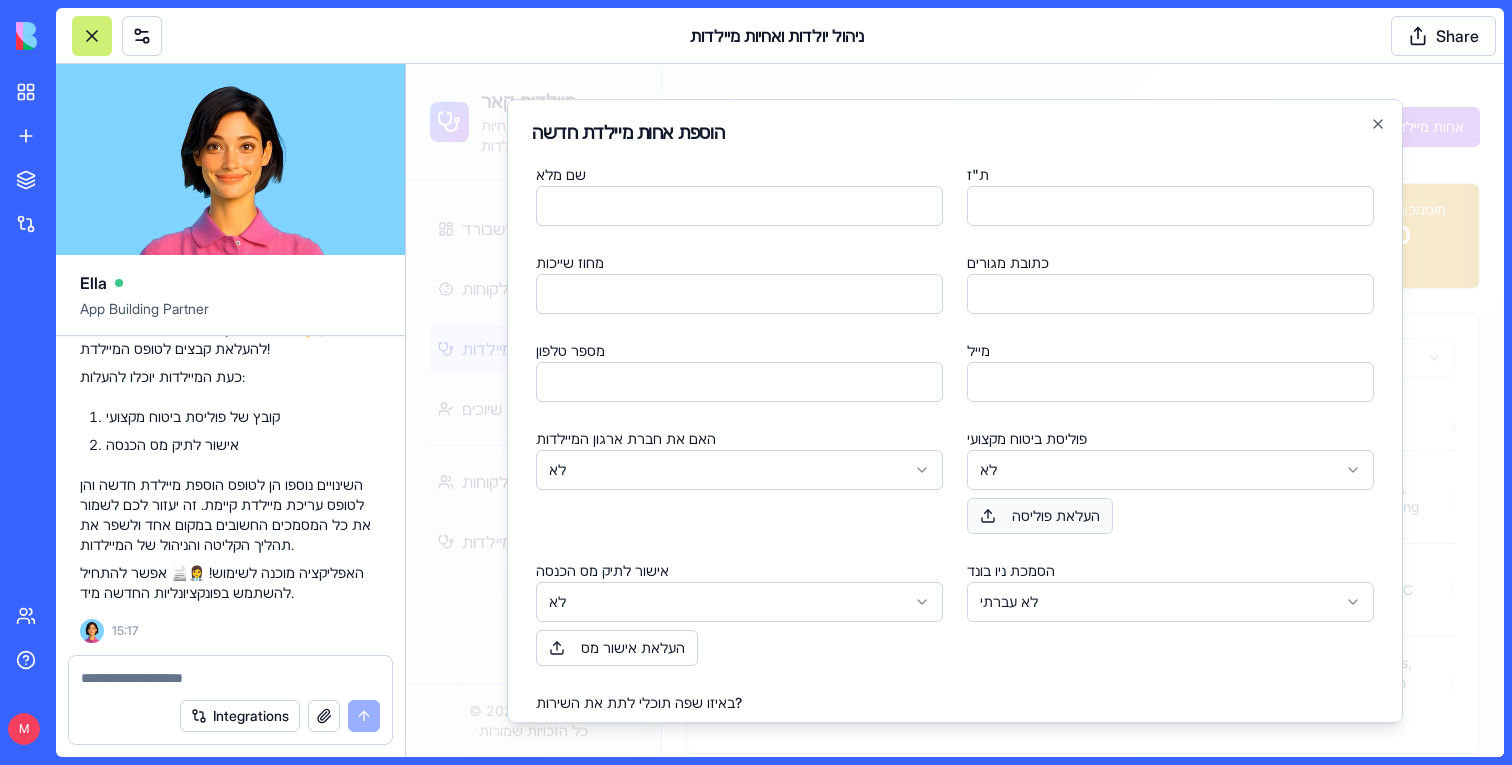 click on "העלאת פוליסה" at bounding box center (1040, 516) 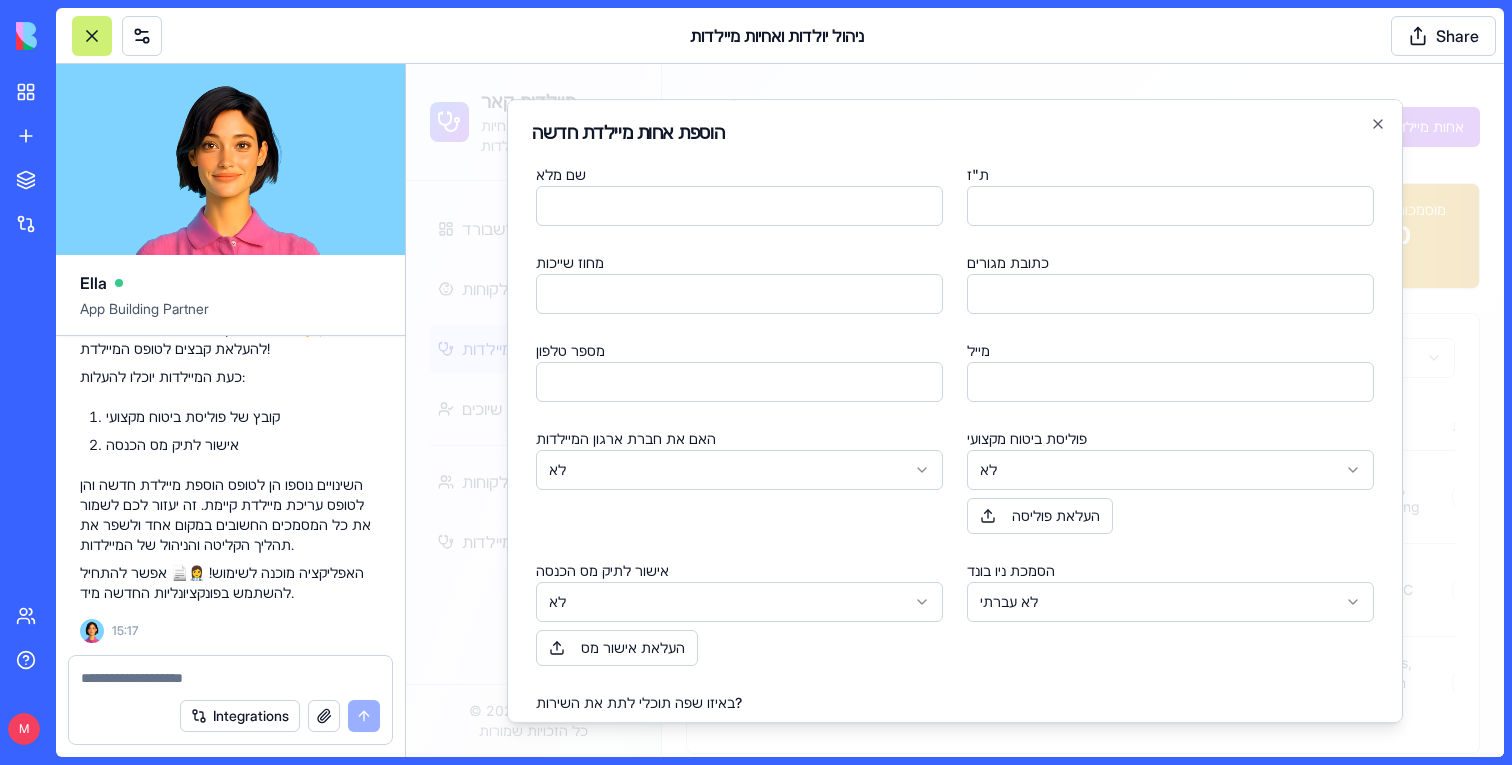 click at bounding box center (230, 678) 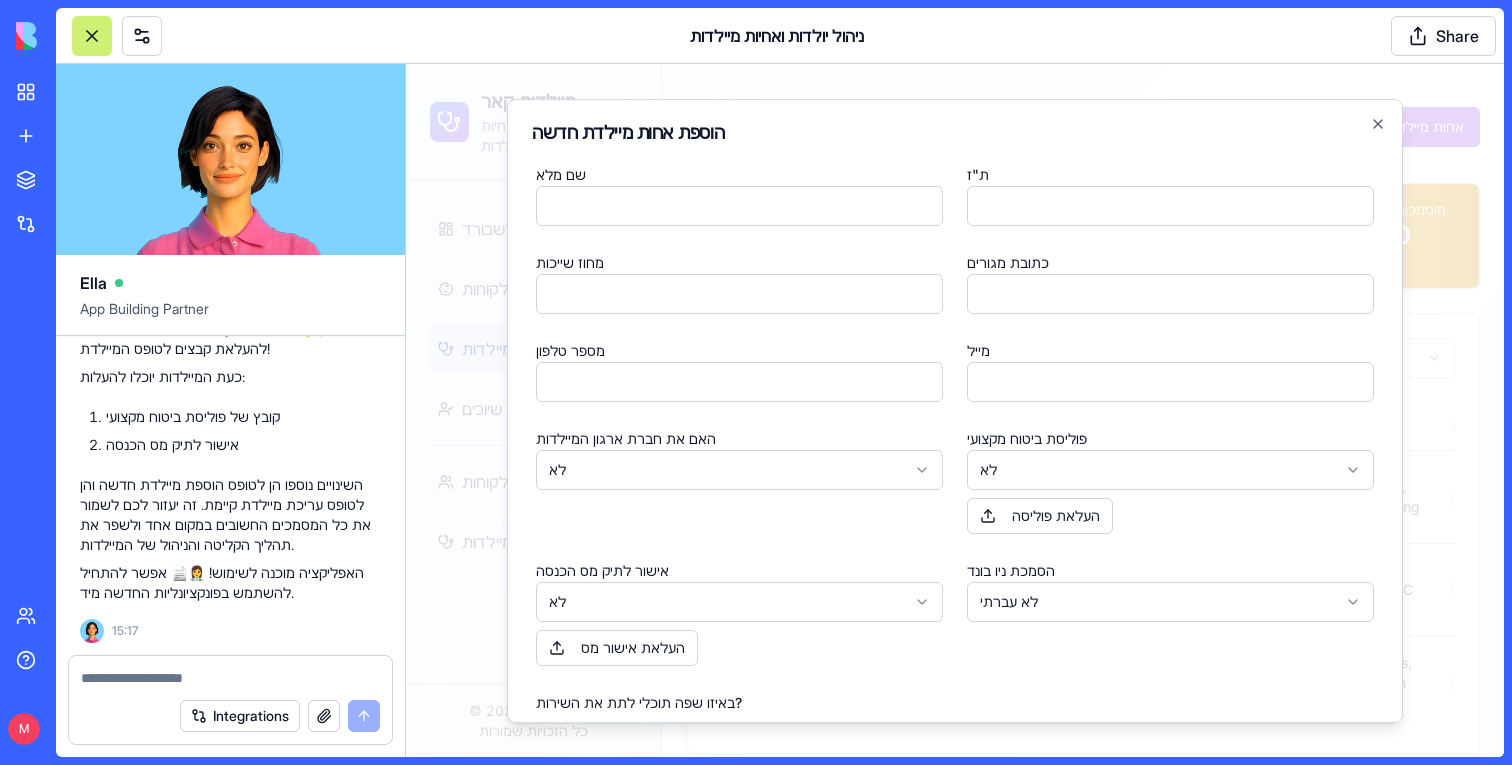 type on "*" 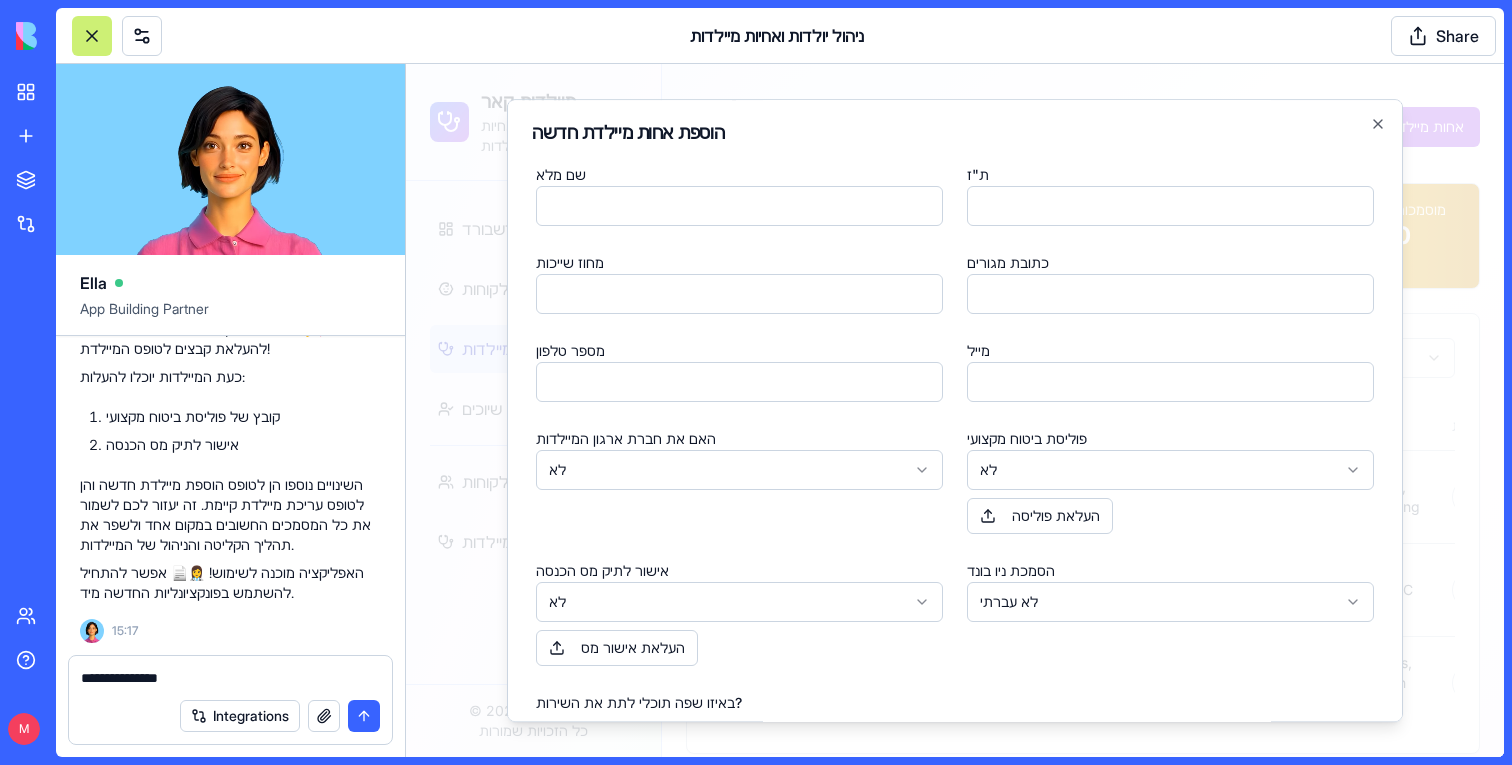 type on "**********" 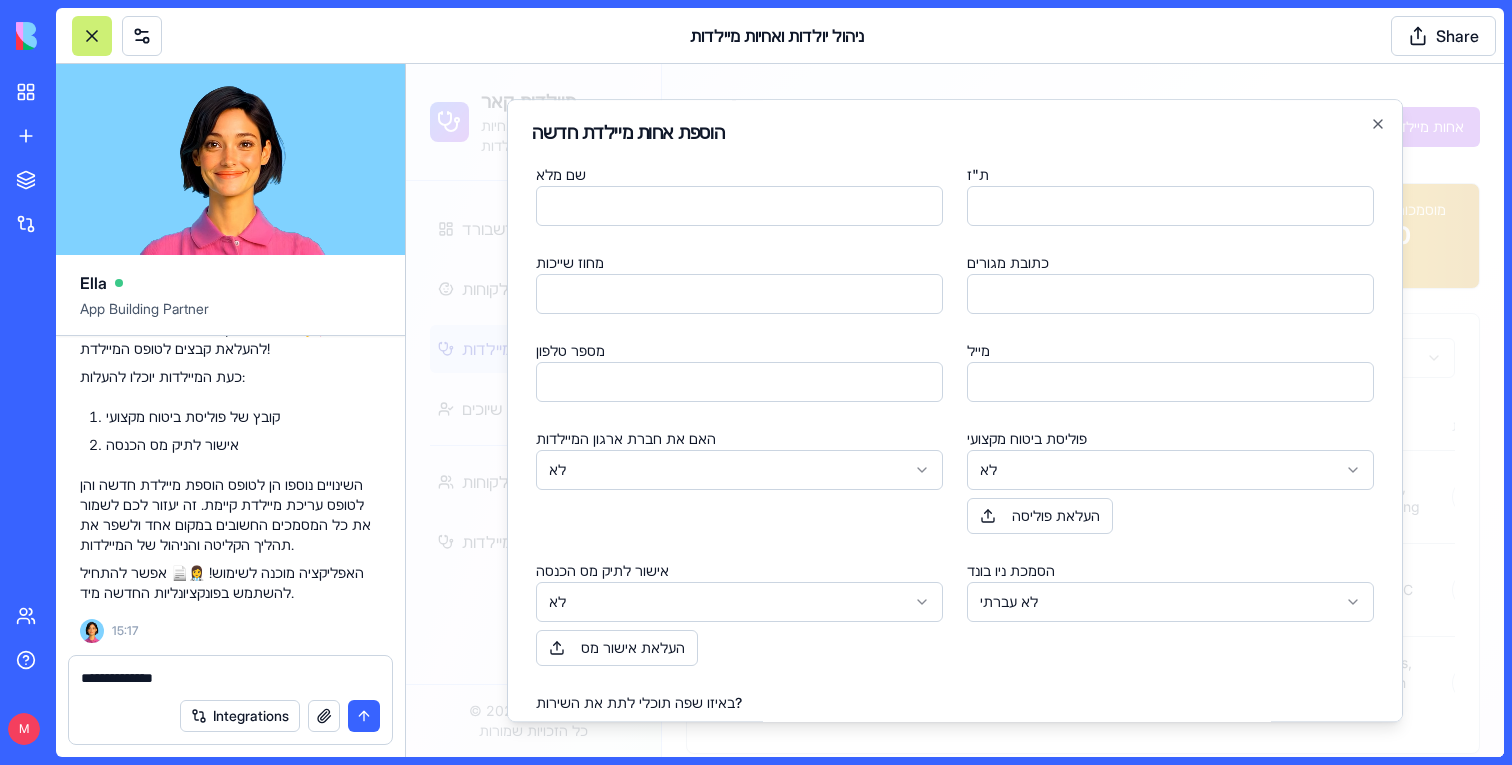type 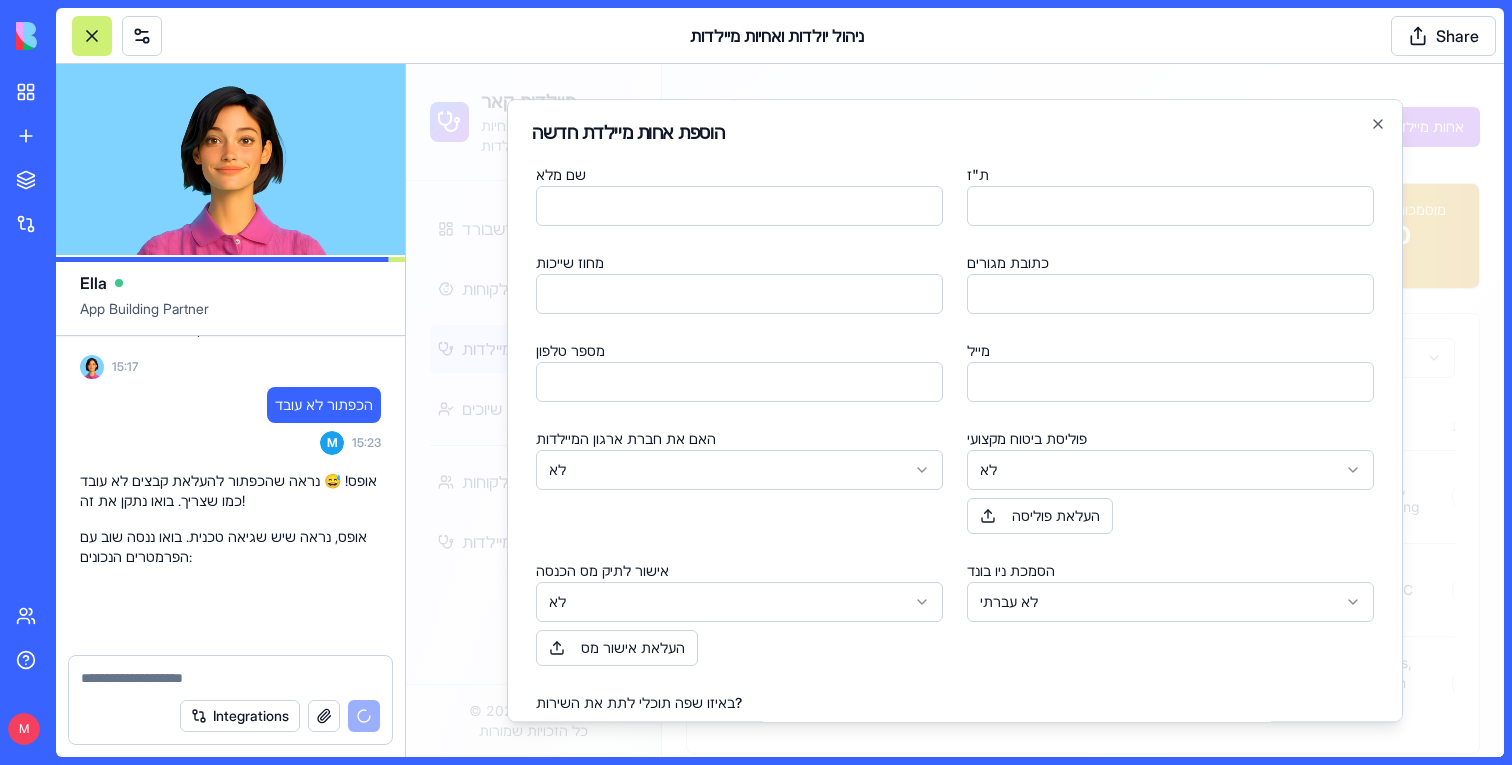 scroll, scrollTop: 94280, scrollLeft: 0, axis: vertical 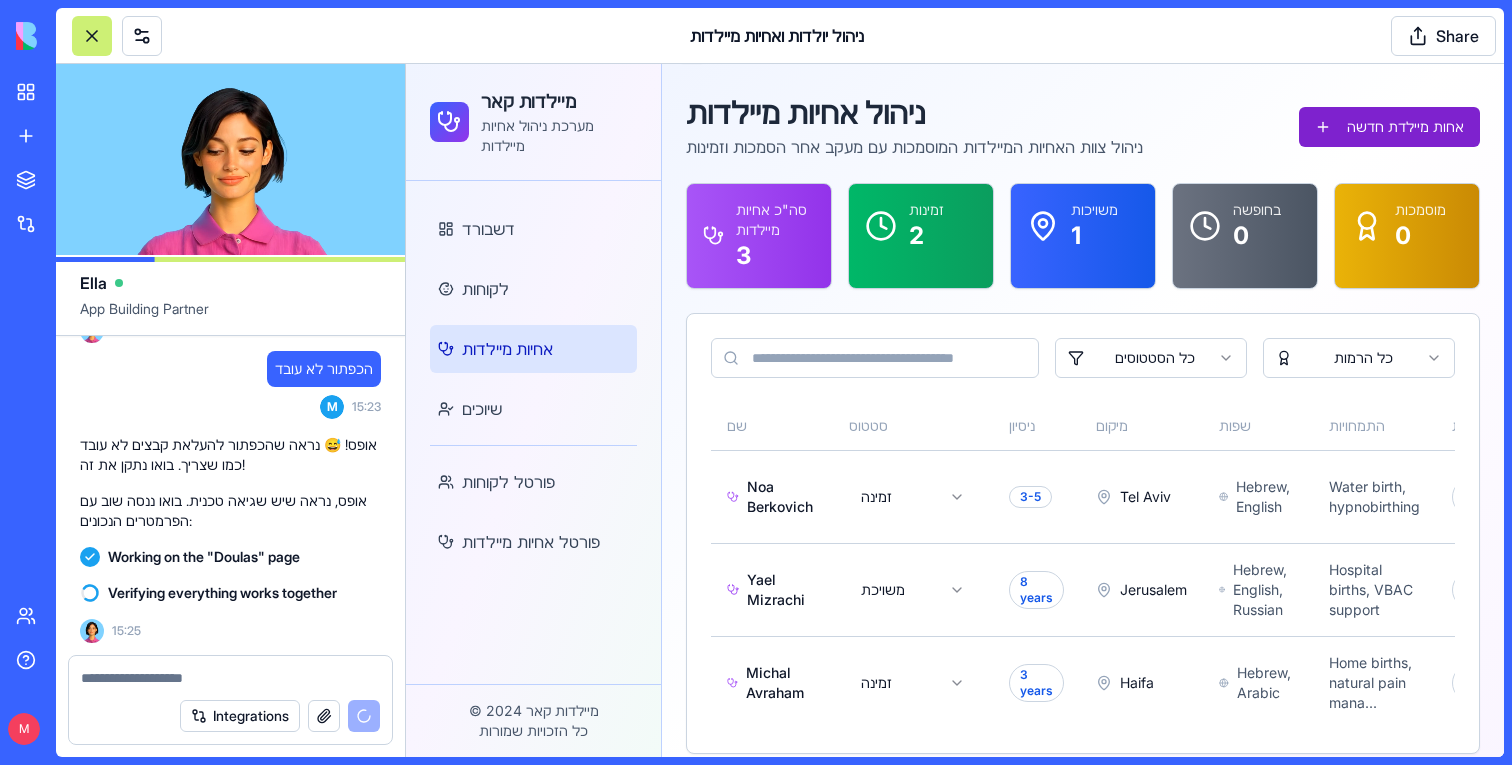 click on "אחות מיילדת חדשה" at bounding box center (1389, 127) 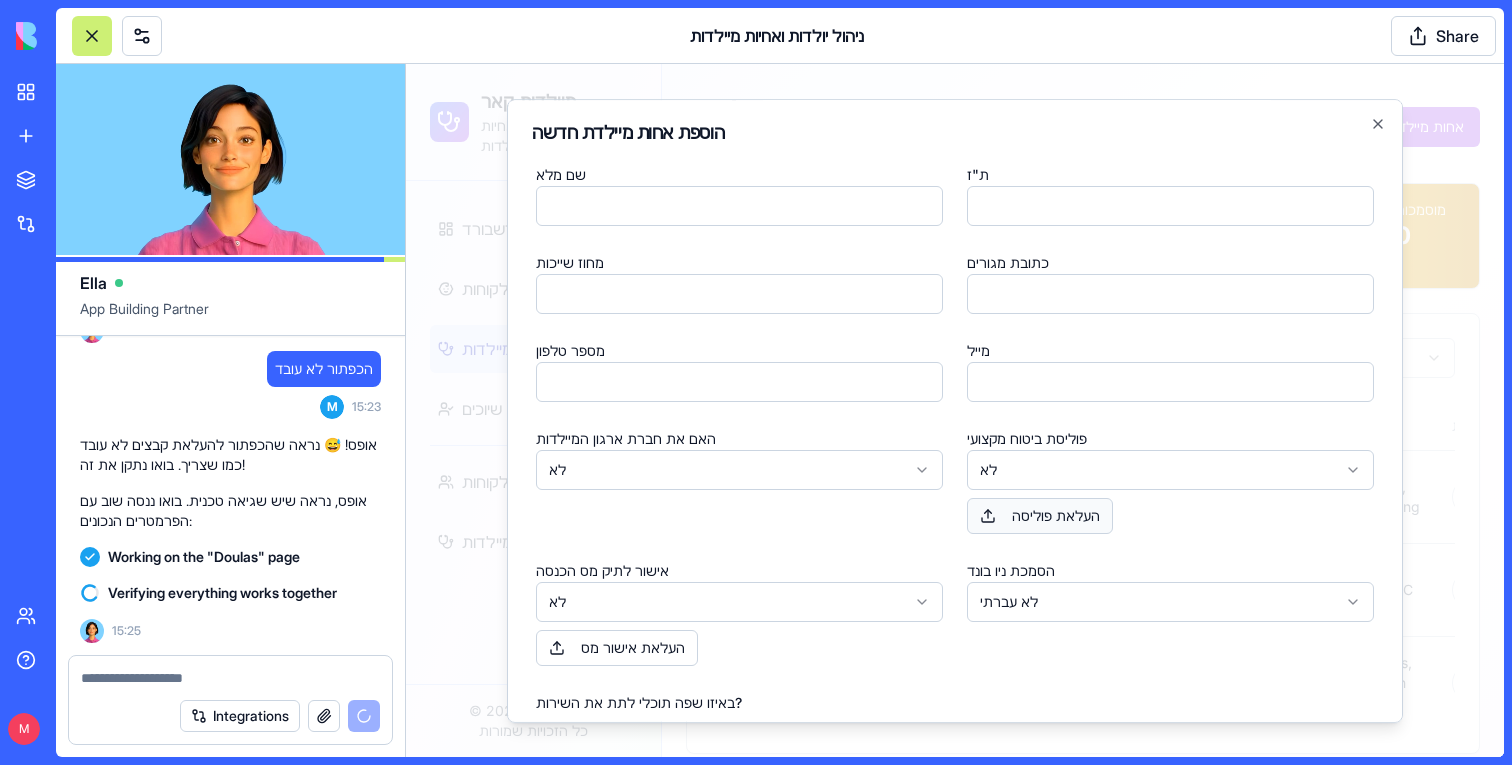 click on "העלאת פוליסה" at bounding box center [1040, 516] 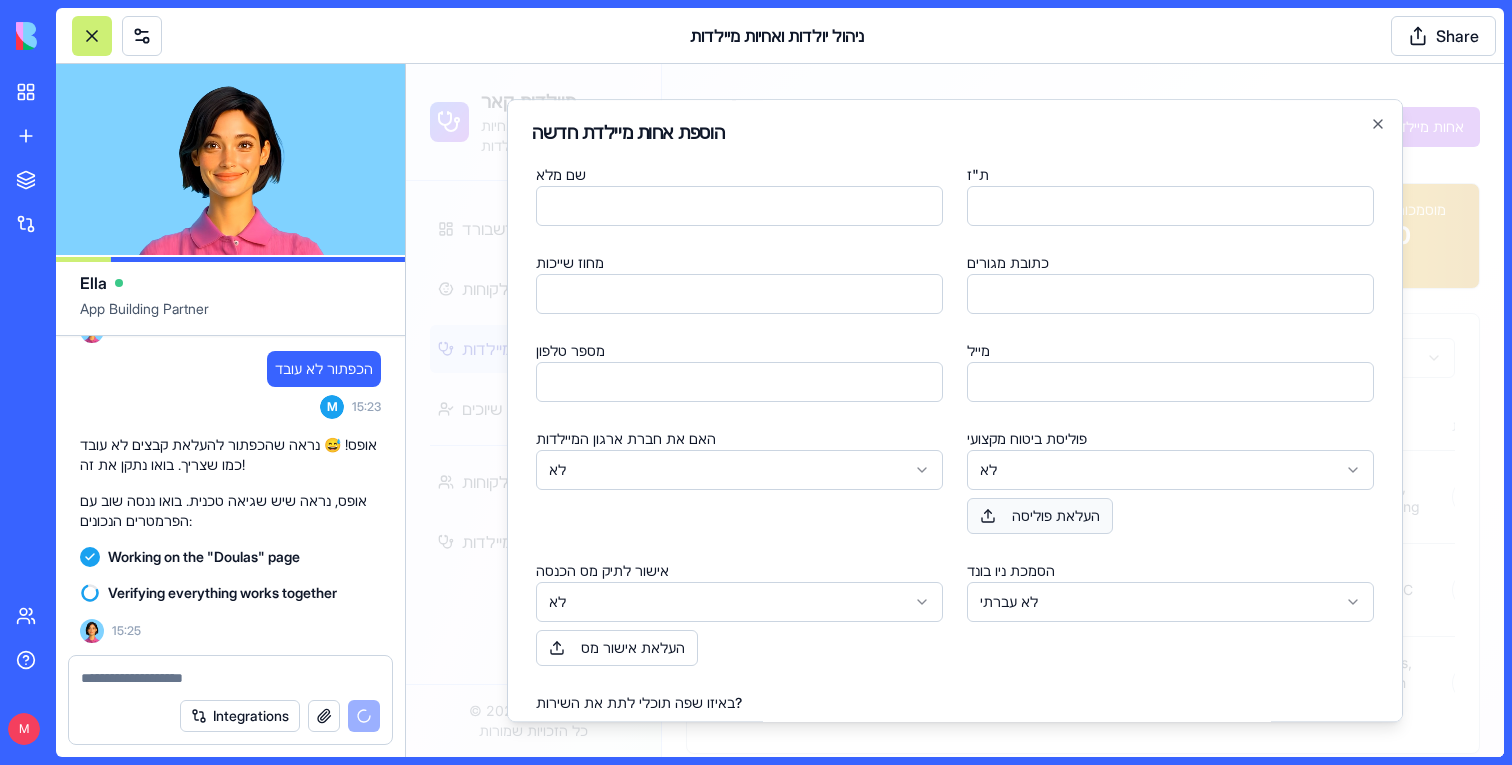 scroll, scrollTop: 94577, scrollLeft: 0, axis: vertical 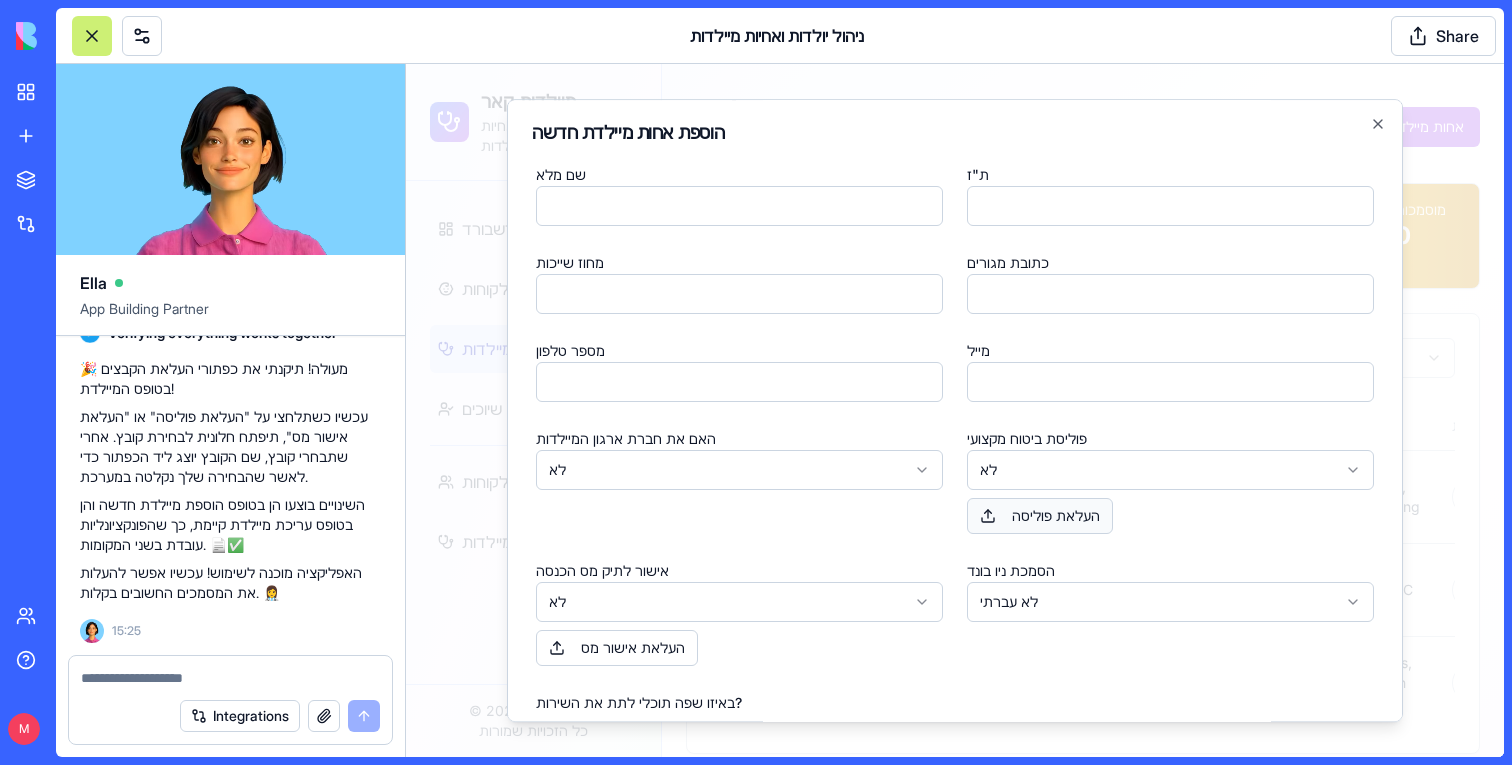 click on "העלאת פוליסה" at bounding box center (1040, 516) 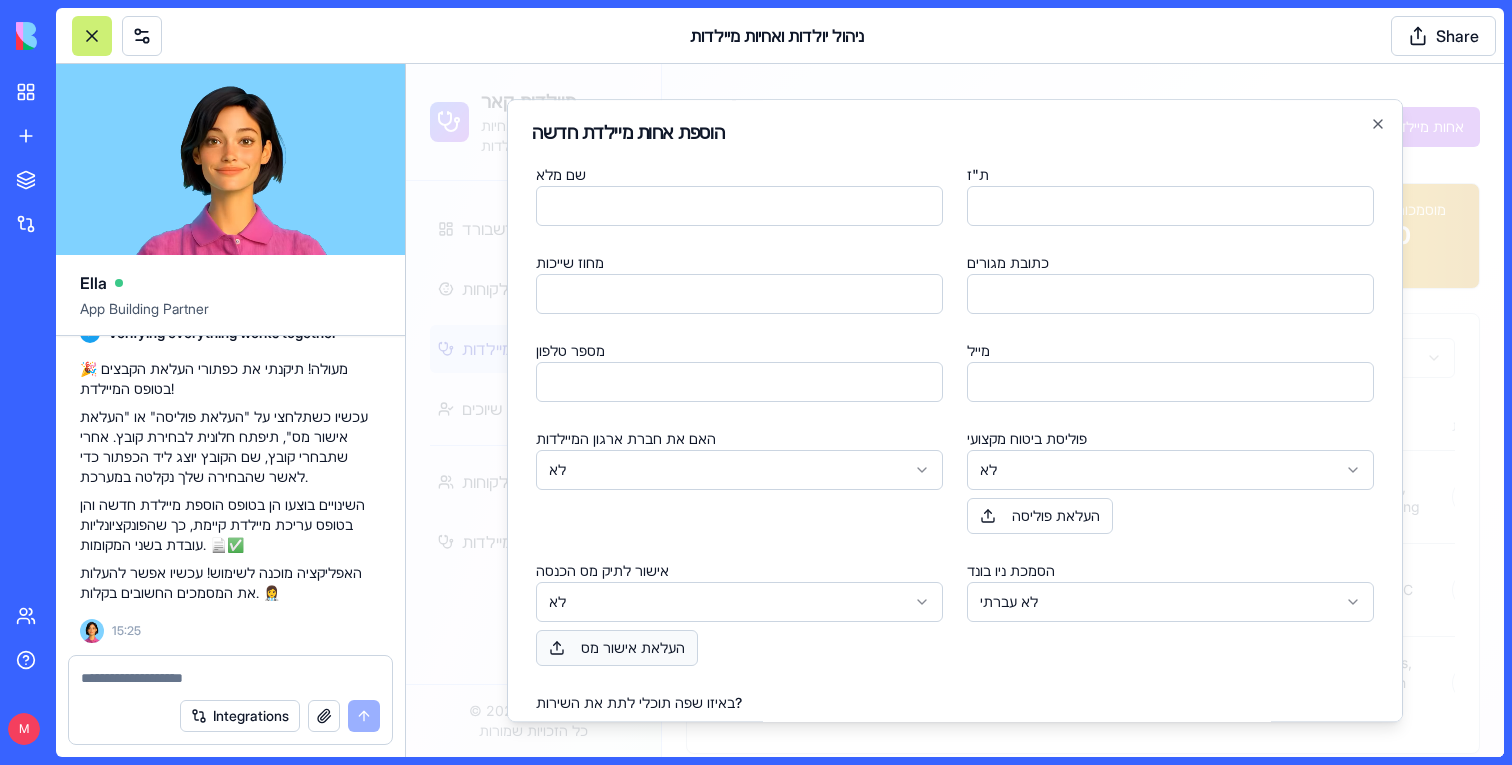 click on "העלאת אישור מס" at bounding box center (617, 648) 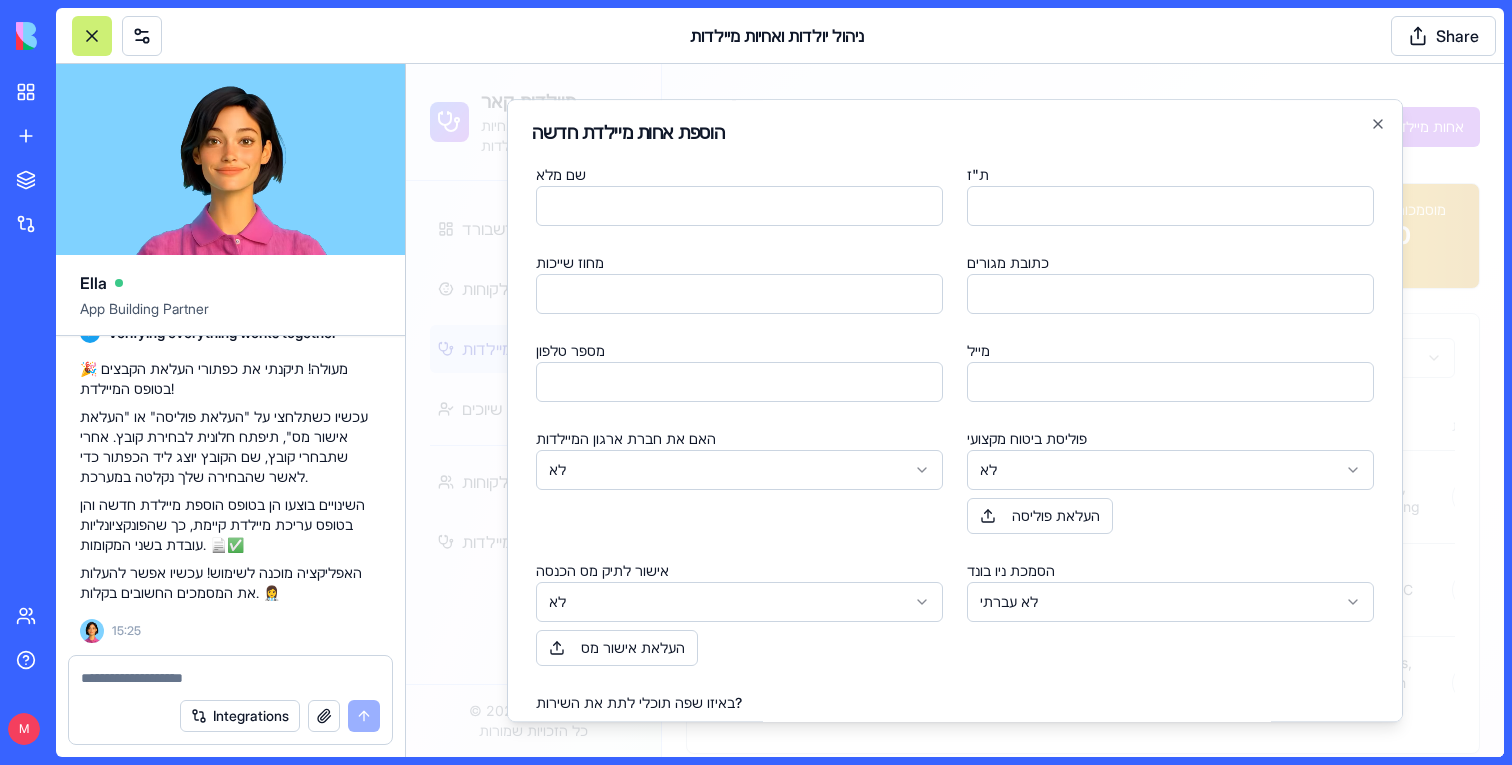 type 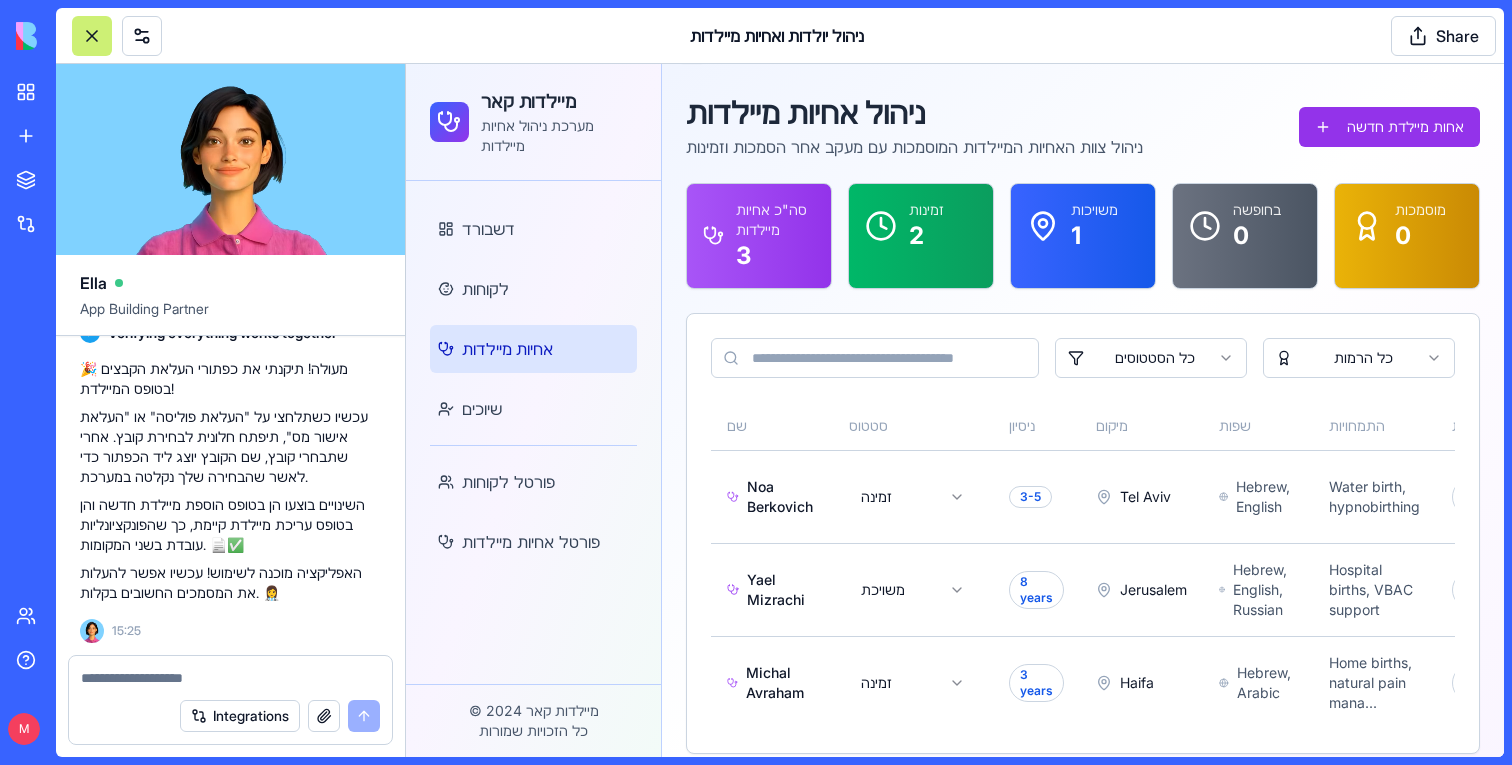 click on "ניהול אחיות מיילדות ניהול צוות האחיות המיילדות המוסמכות עם מעקב אחר הסמכות וזמינות אחות מיילדת חדשה" at bounding box center (1083, 127) 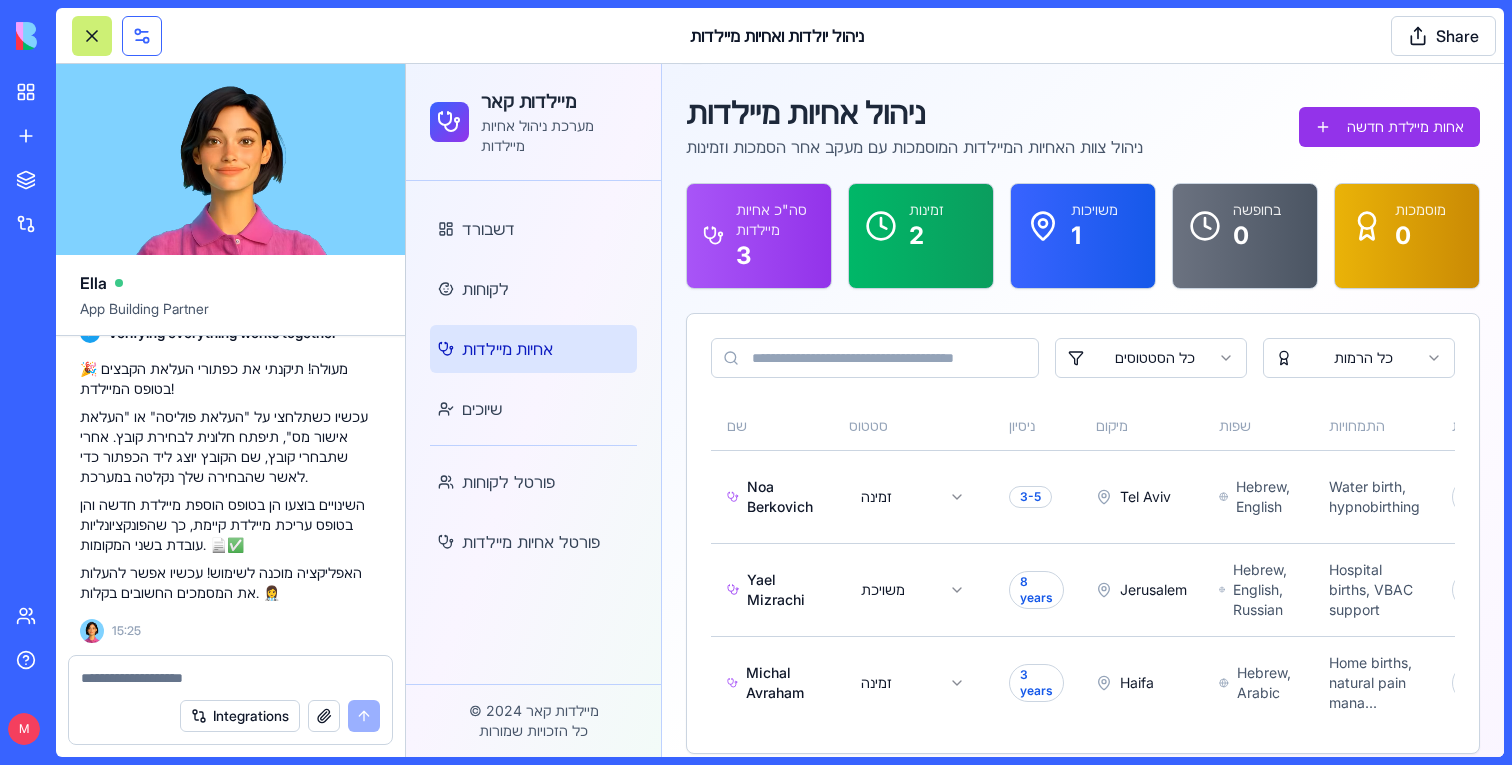 click at bounding box center (142, 36) 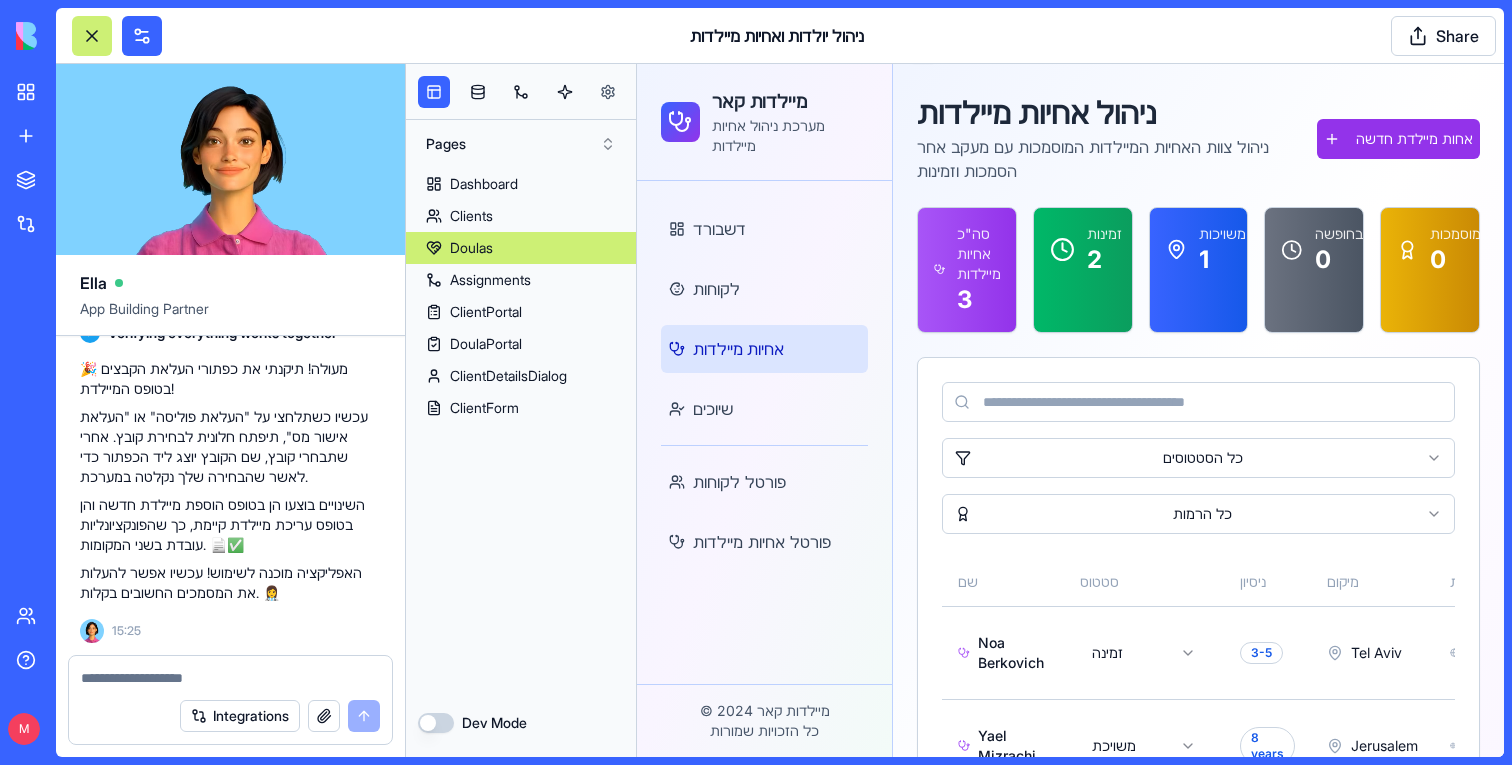 click at bounding box center (608, 92) 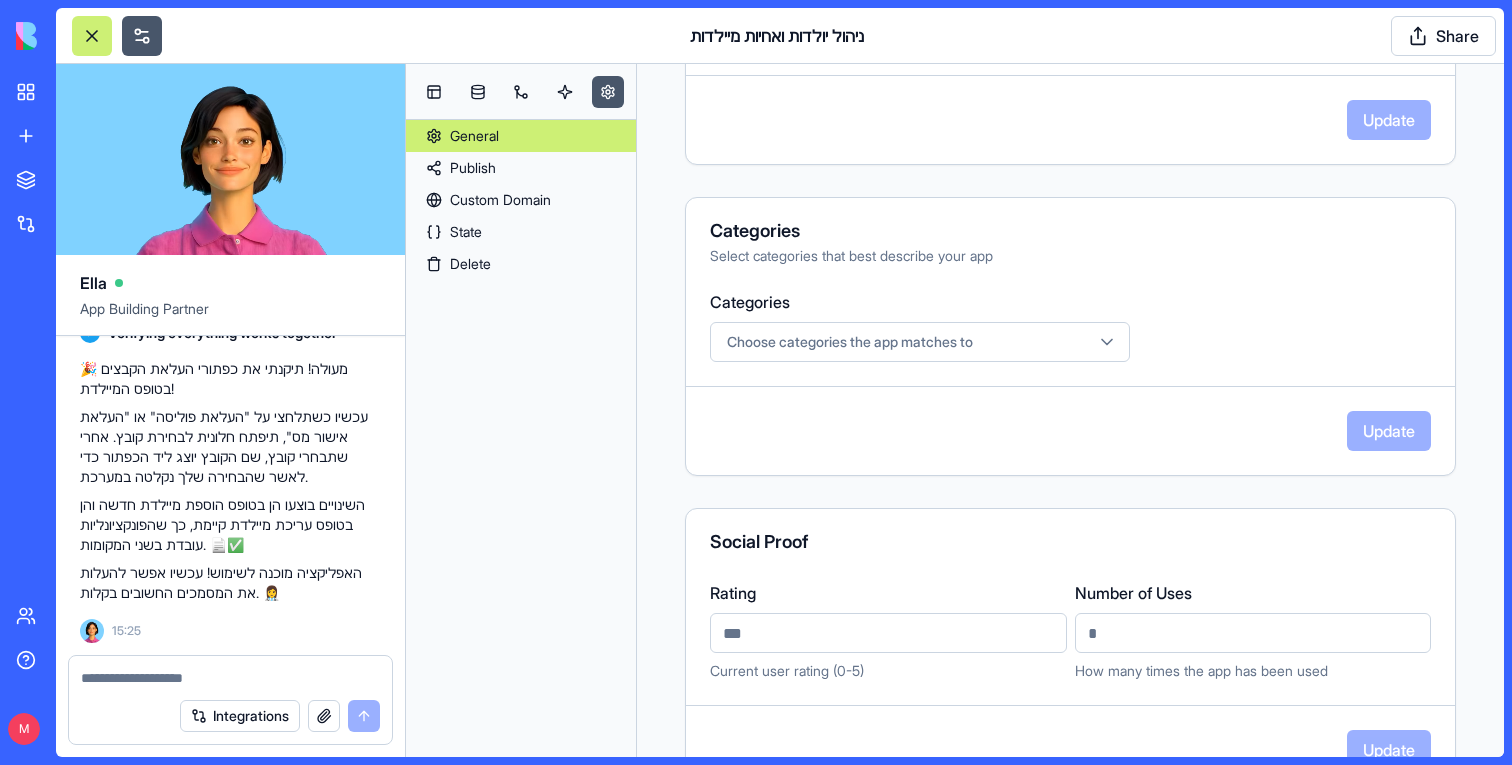 scroll, scrollTop: 636, scrollLeft: 0, axis: vertical 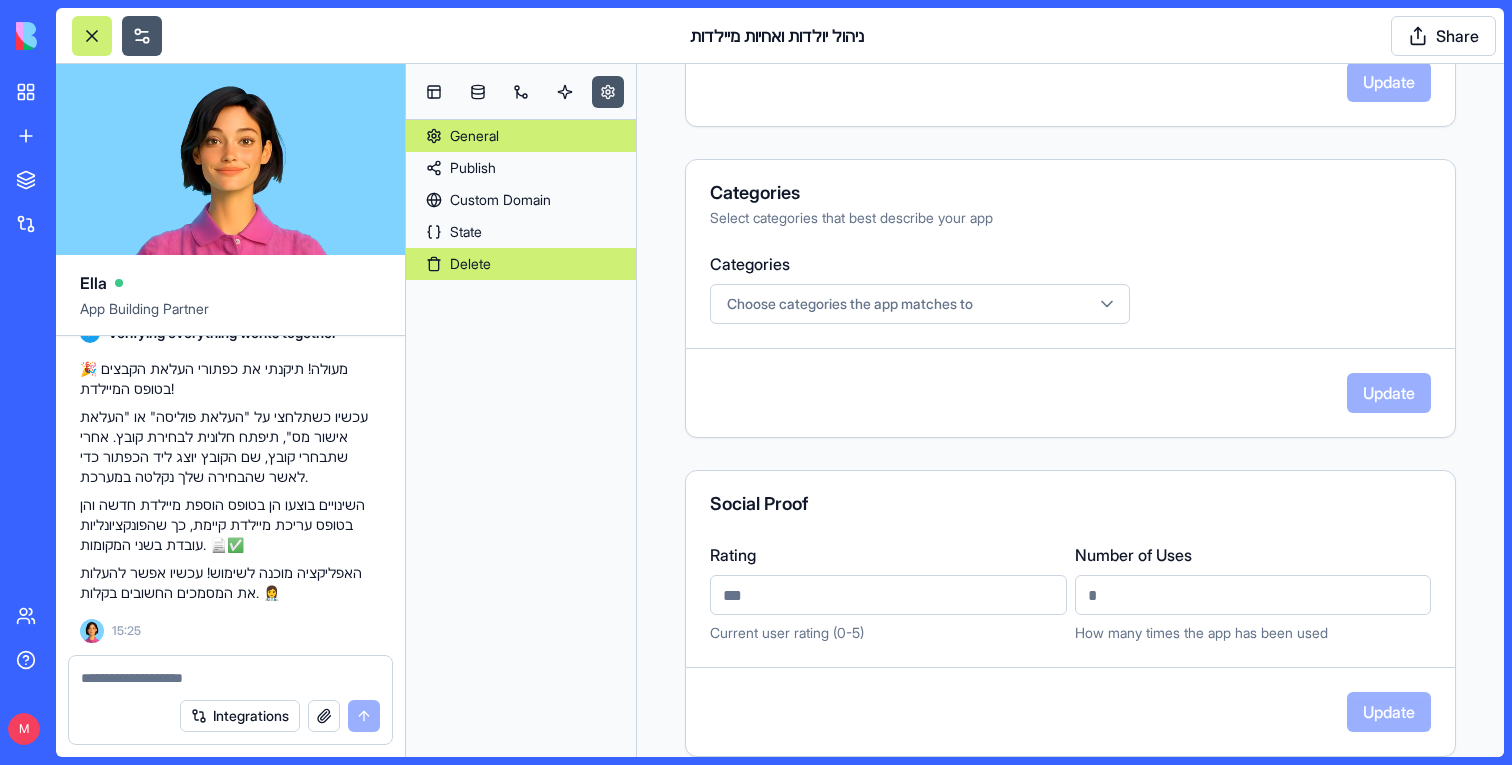 click on "Delete" at bounding box center (521, 264) 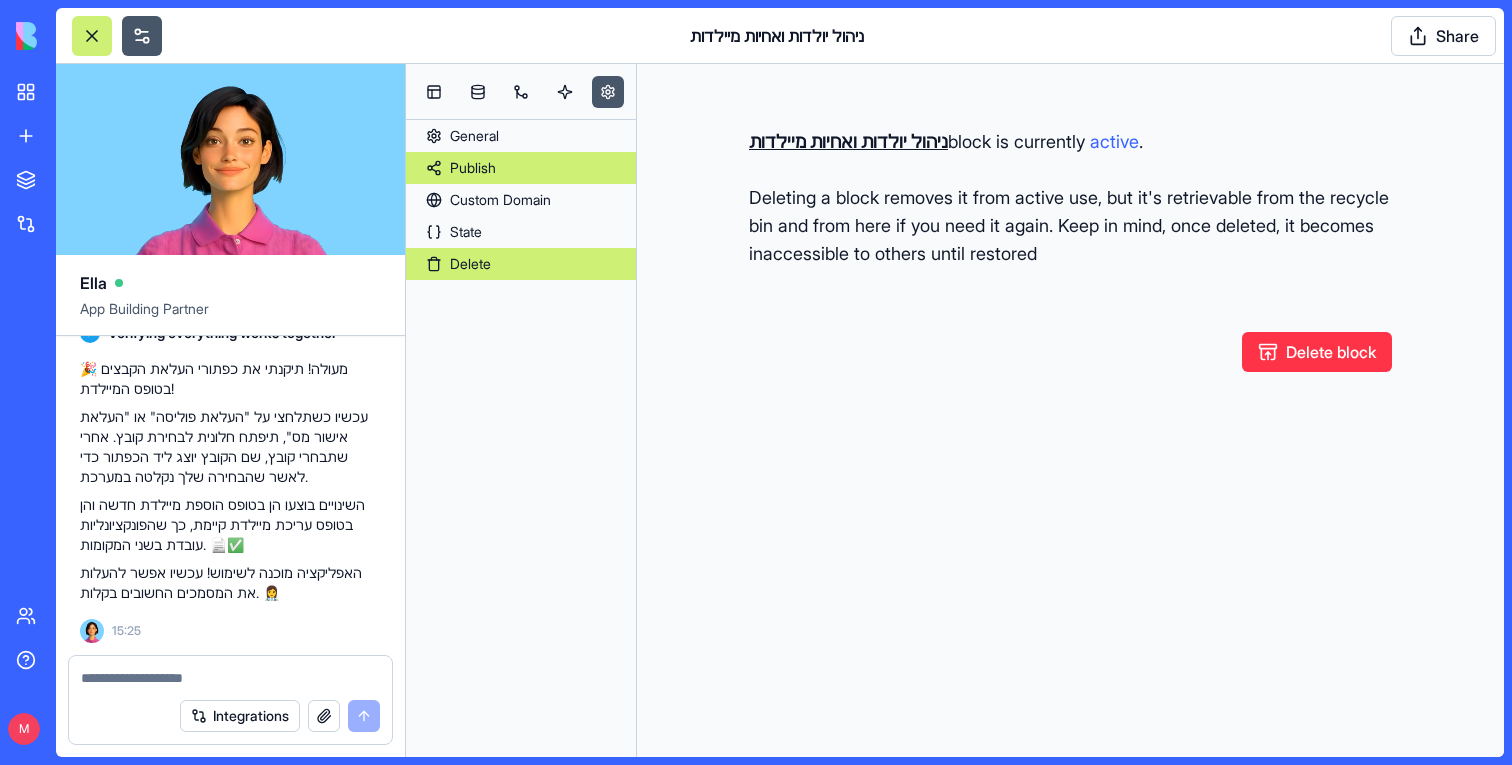 click on "Publish" at bounding box center (521, 168) 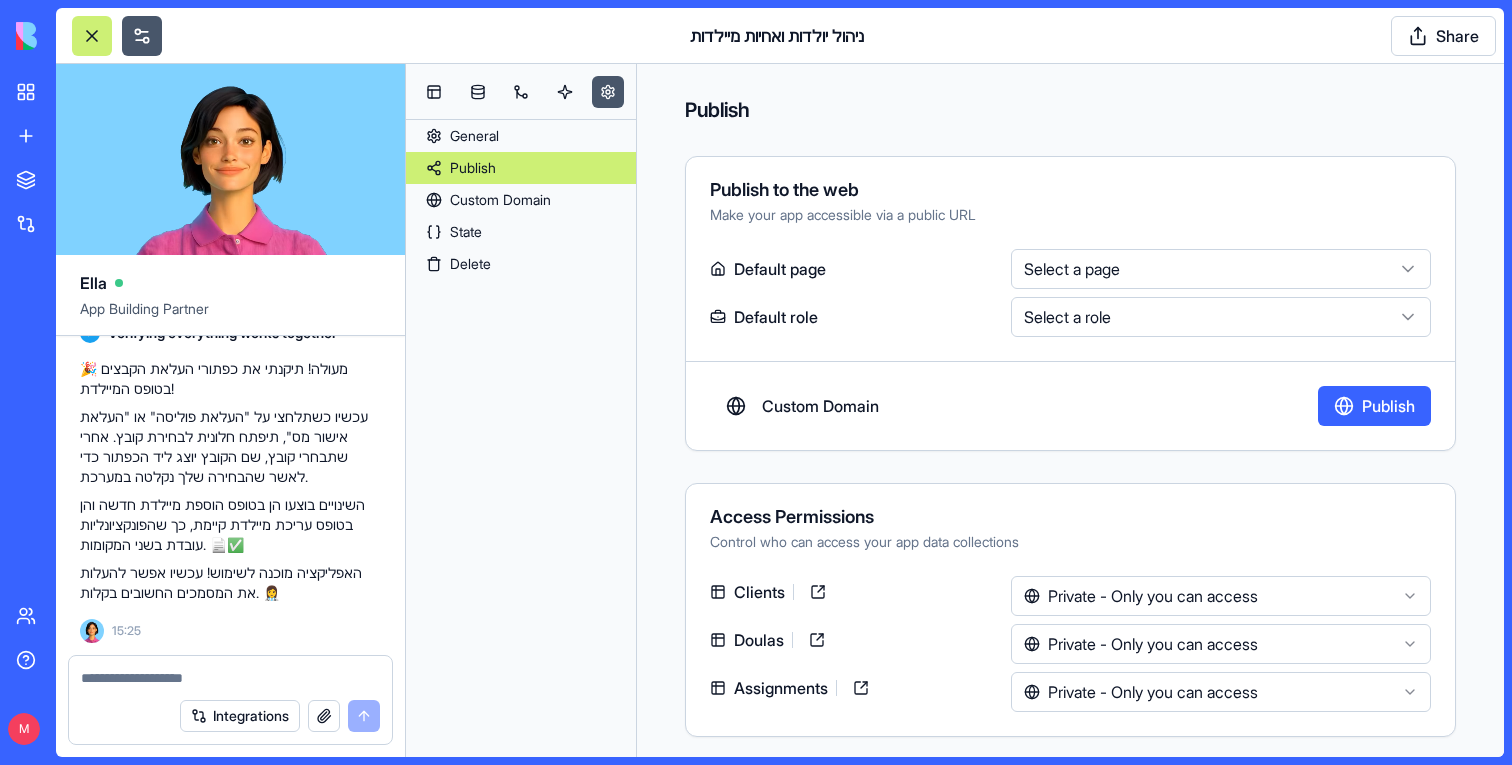 scroll, scrollTop: 777, scrollLeft: 0, axis: vertical 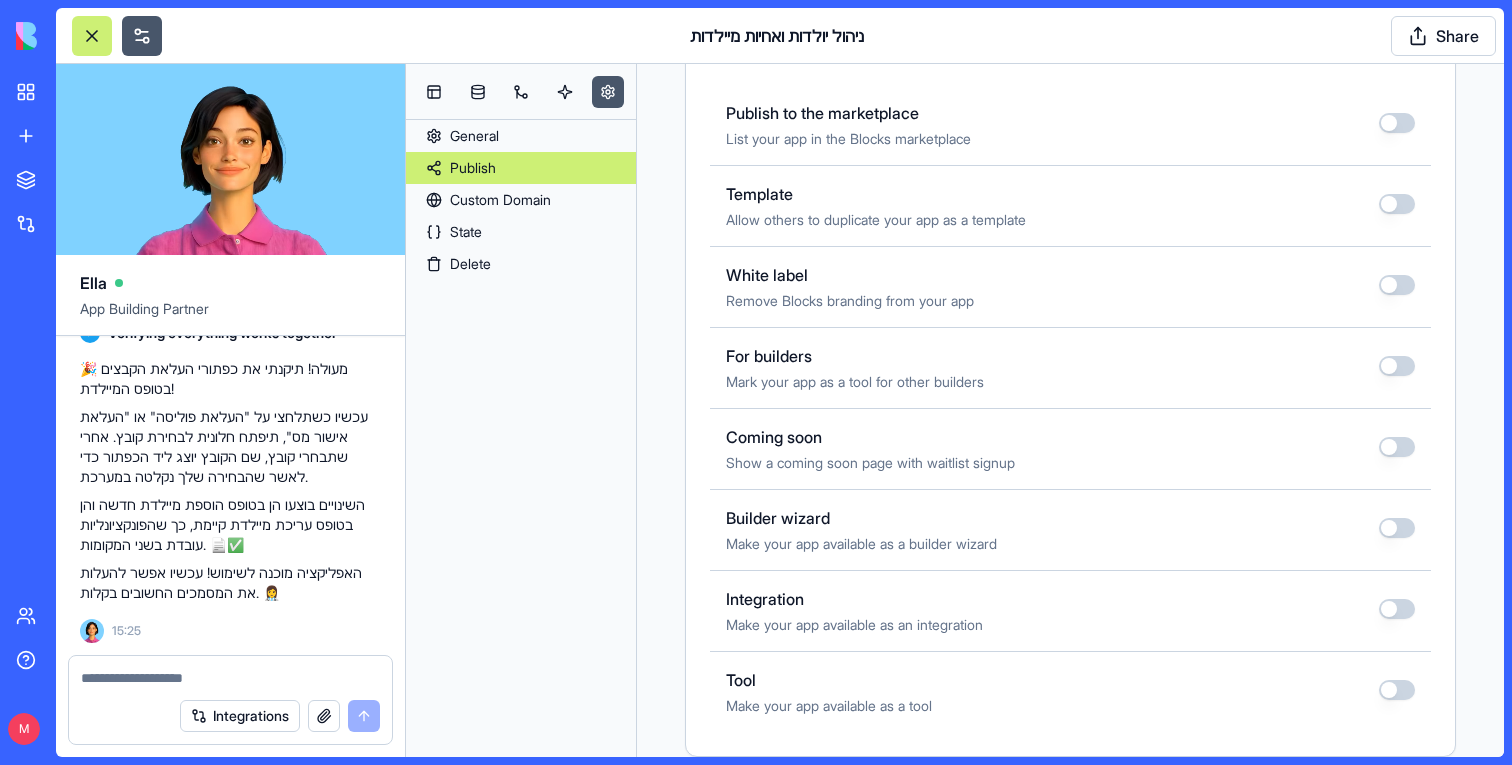 click on "General Publish Custom Domain State Delete" at bounding box center (521, 410) 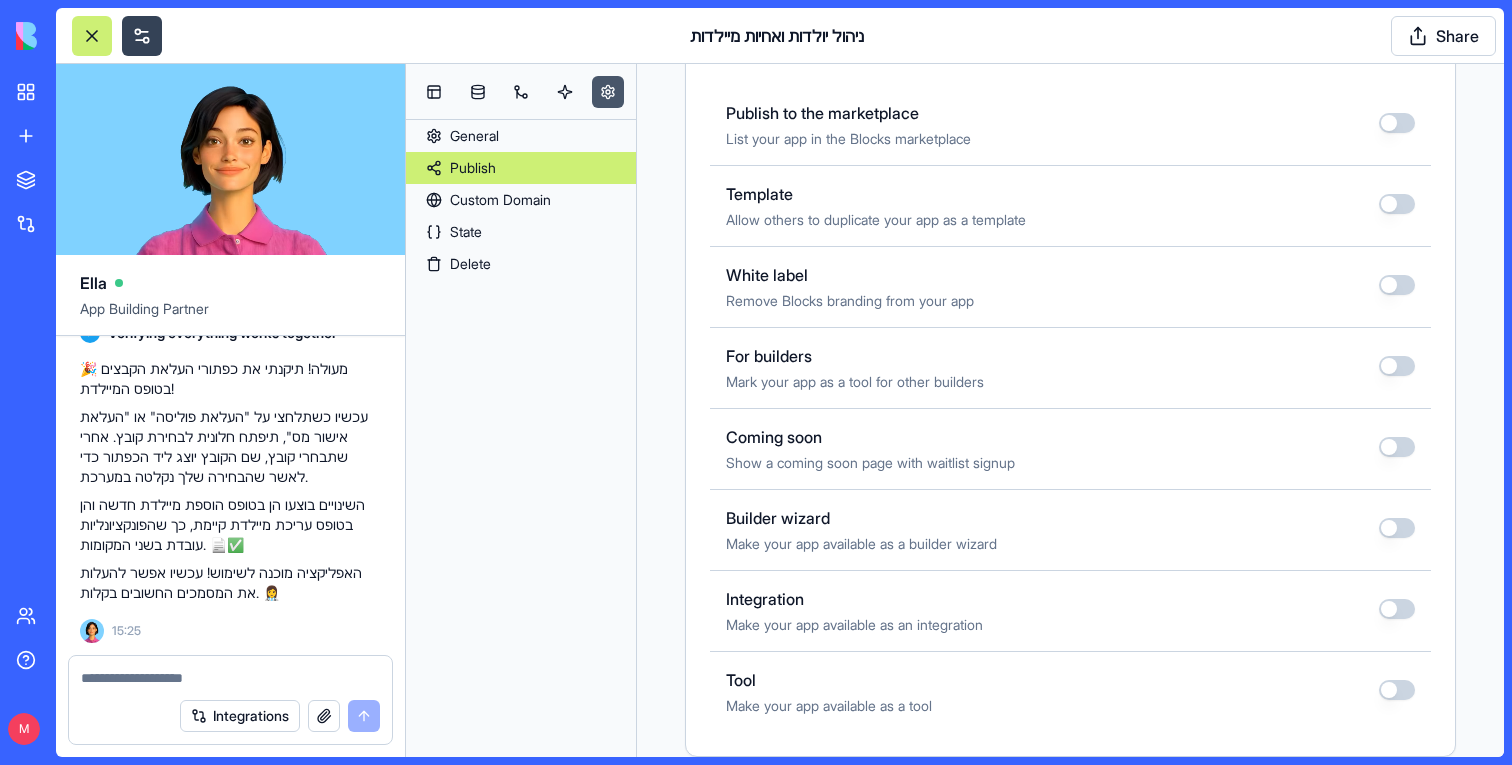 click at bounding box center [142, 36] 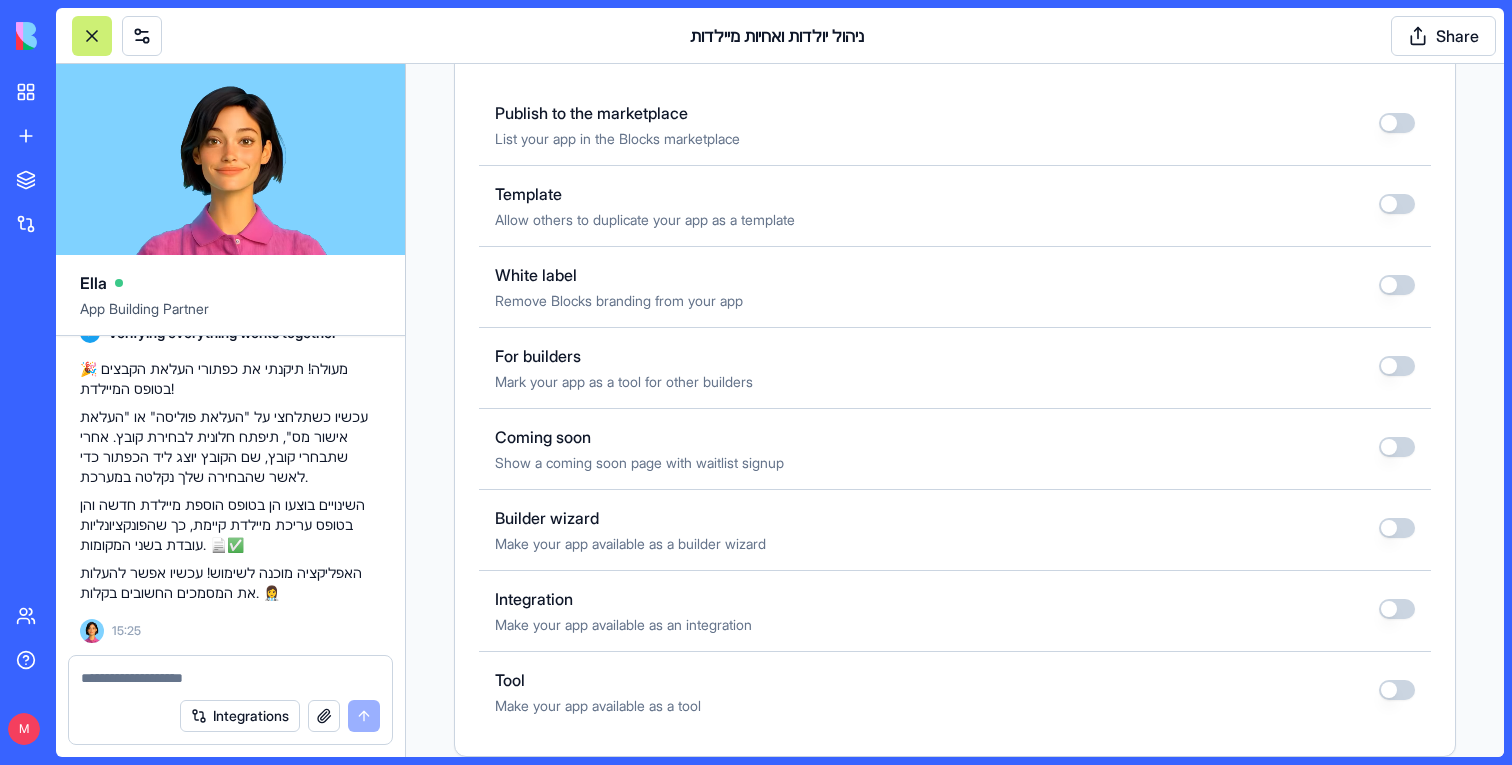 click at bounding box center (92, 36) 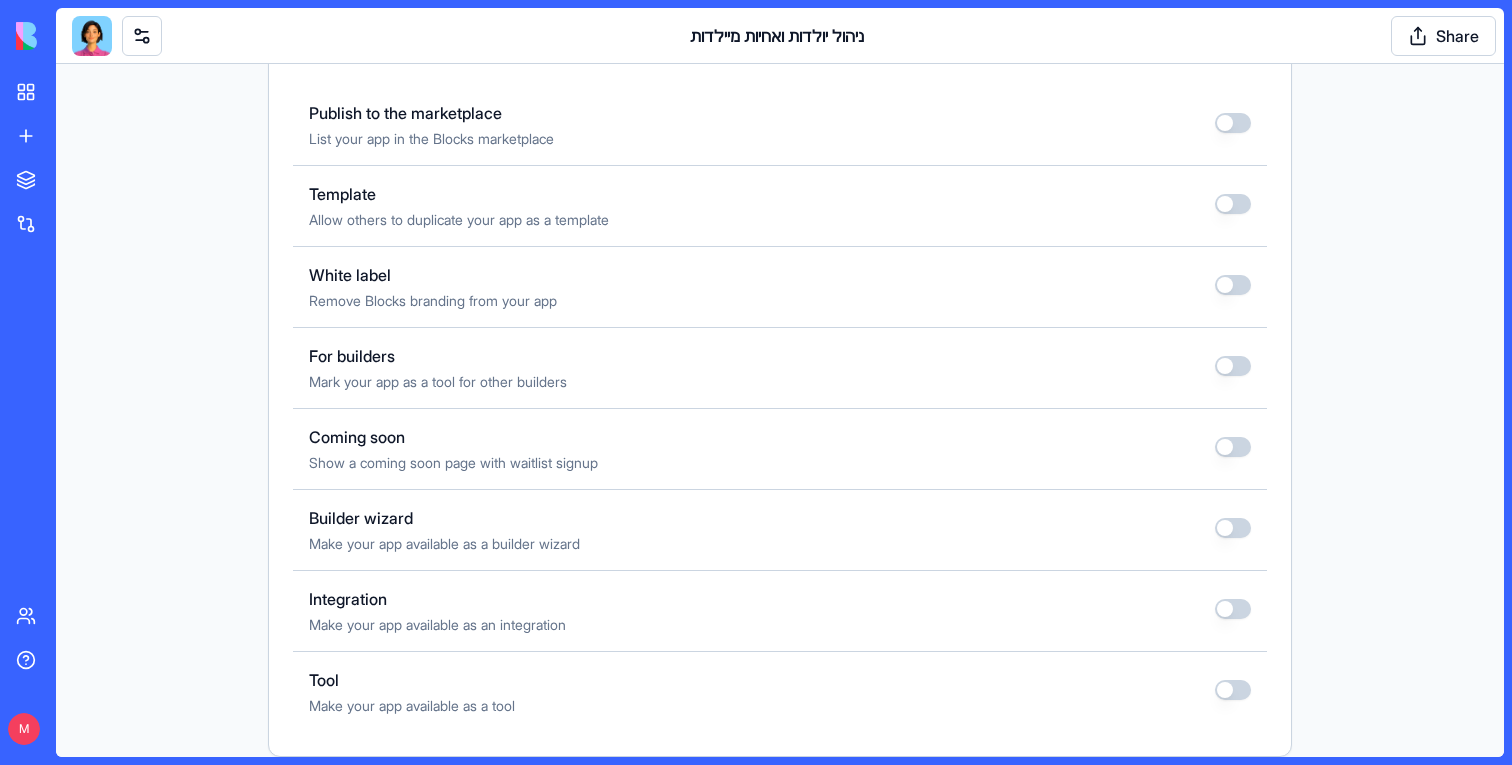 click on "**********" at bounding box center [756, 382] 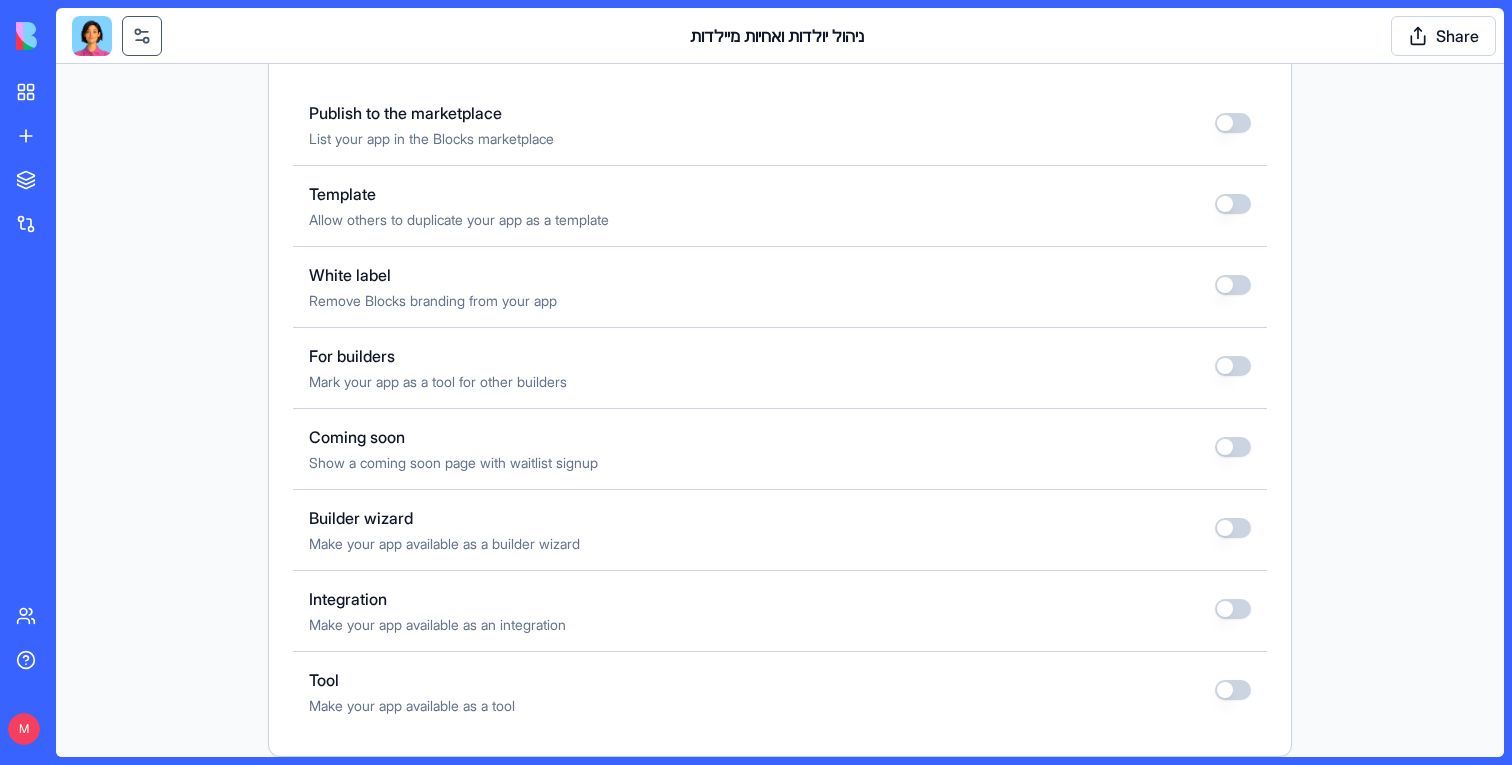 click at bounding box center (142, 36) 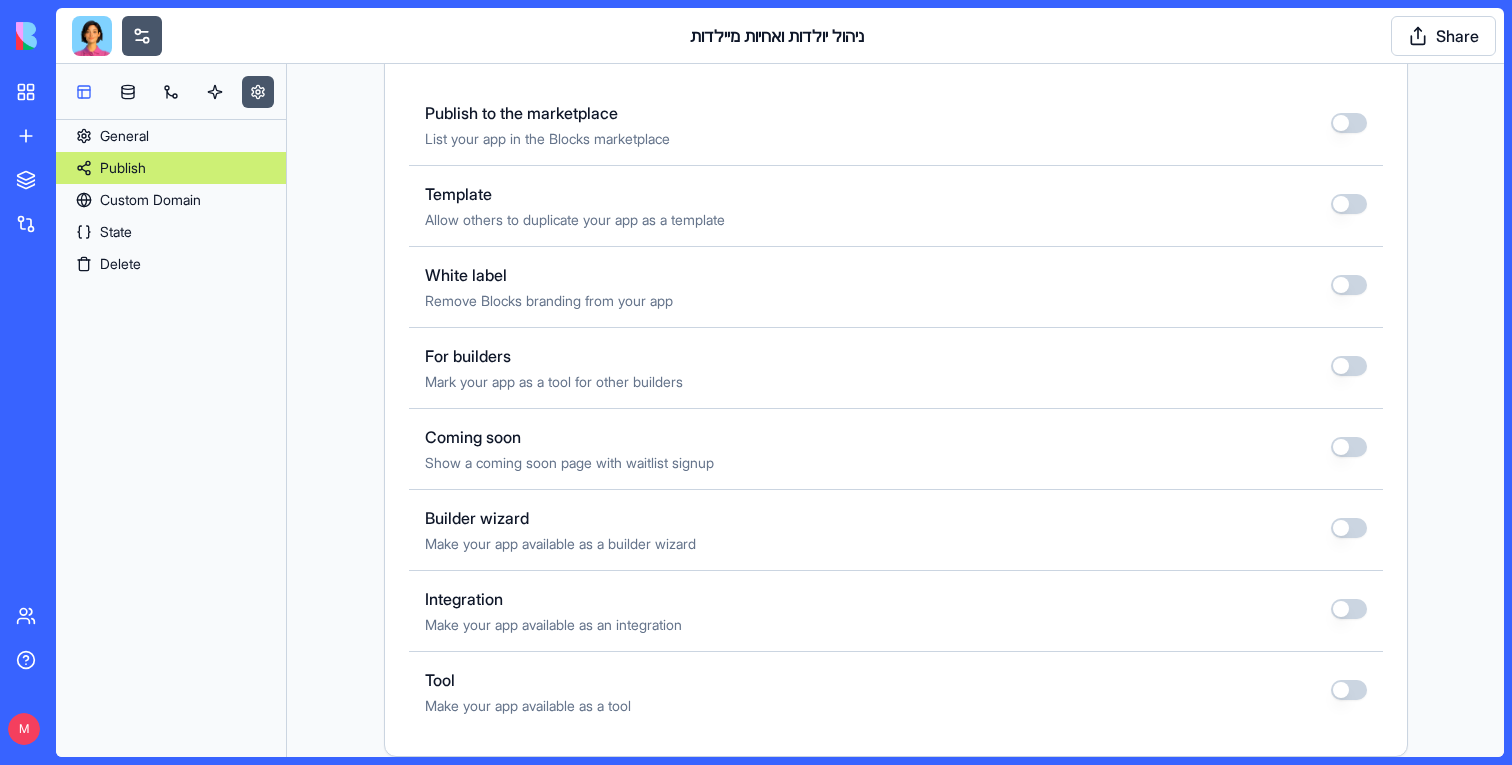 click at bounding box center (84, 92) 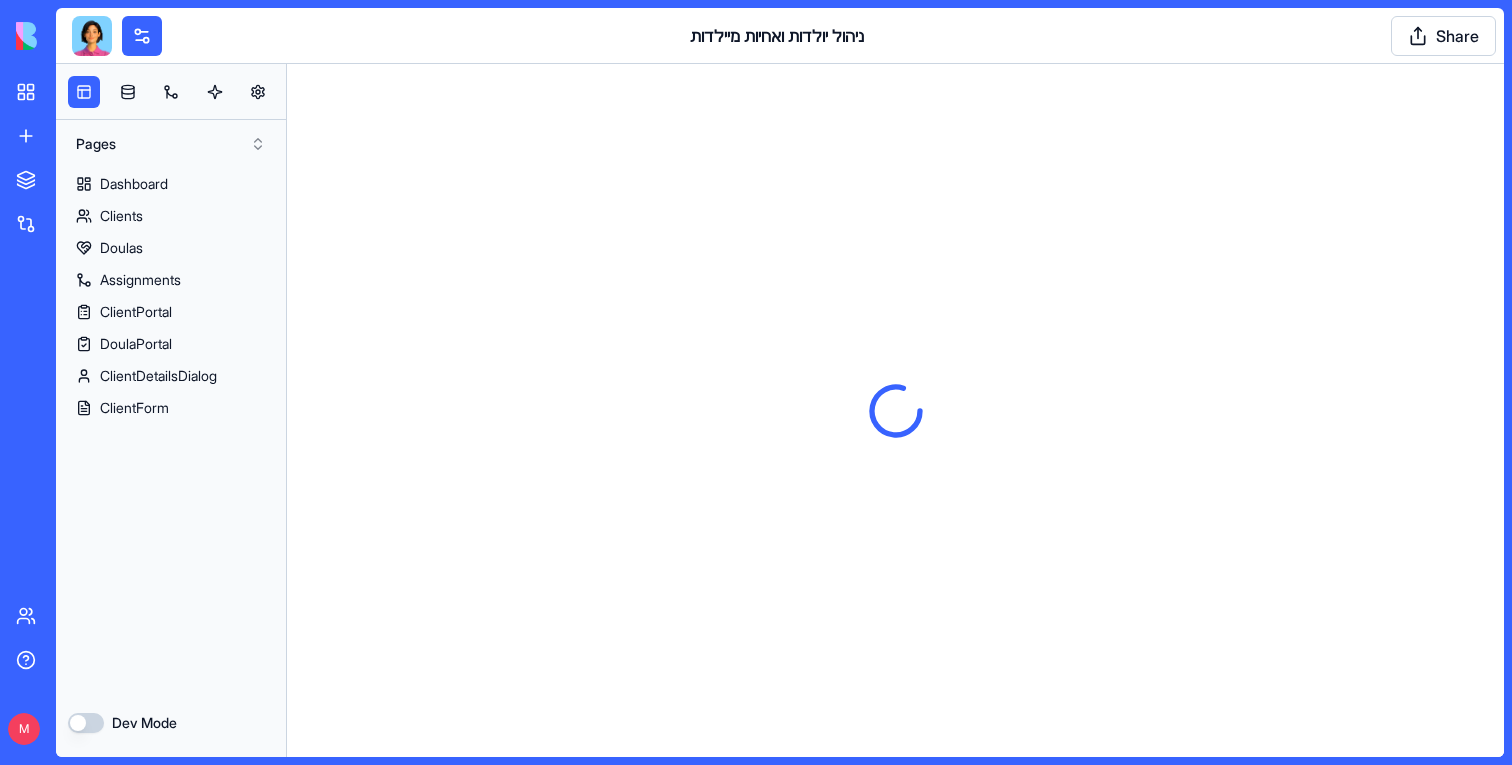 click at bounding box center [92, 36] 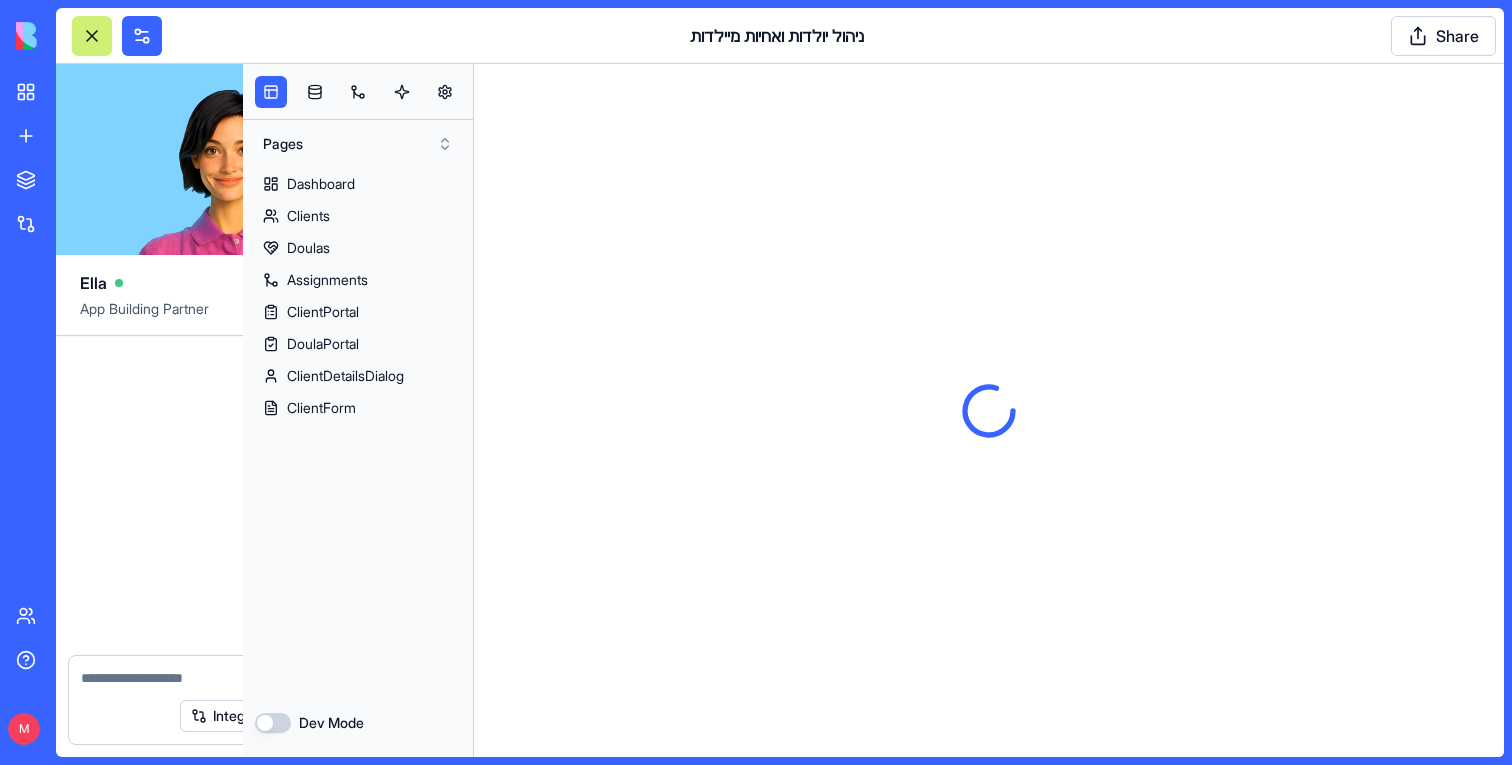 scroll, scrollTop: 94577, scrollLeft: 0, axis: vertical 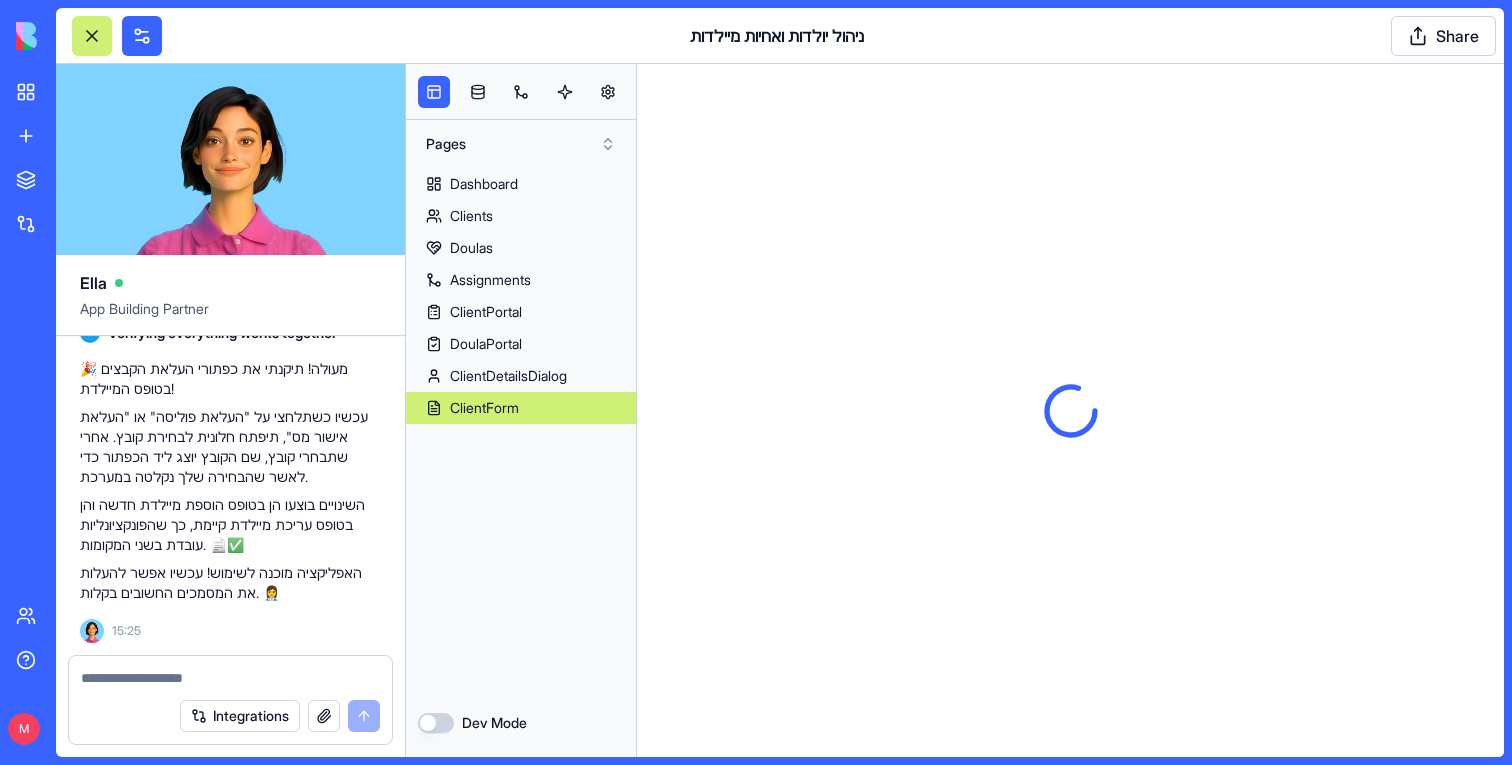 type 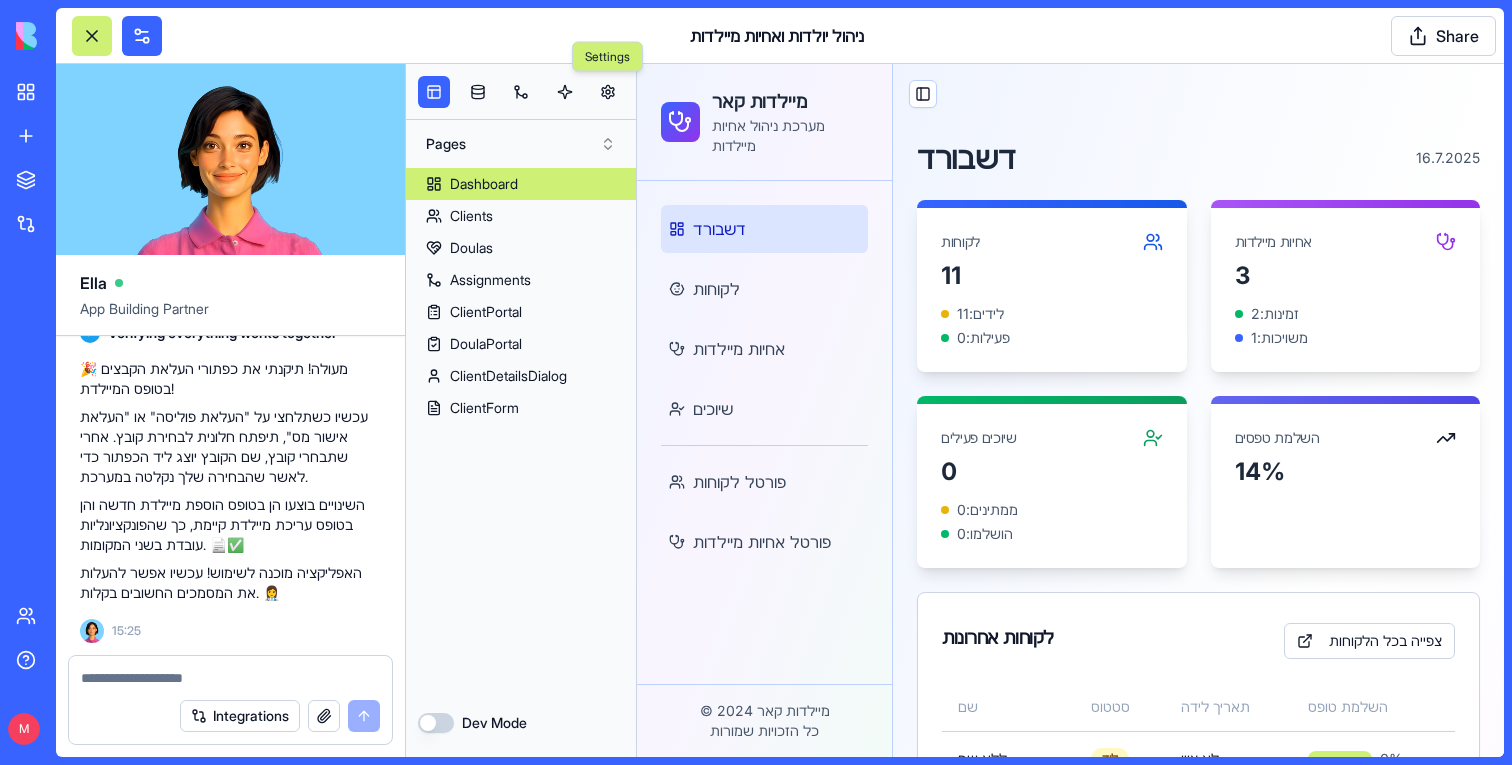 click on "ניהול יולדות ואחיות מיילדות Share" at bounding box center [780, 36] 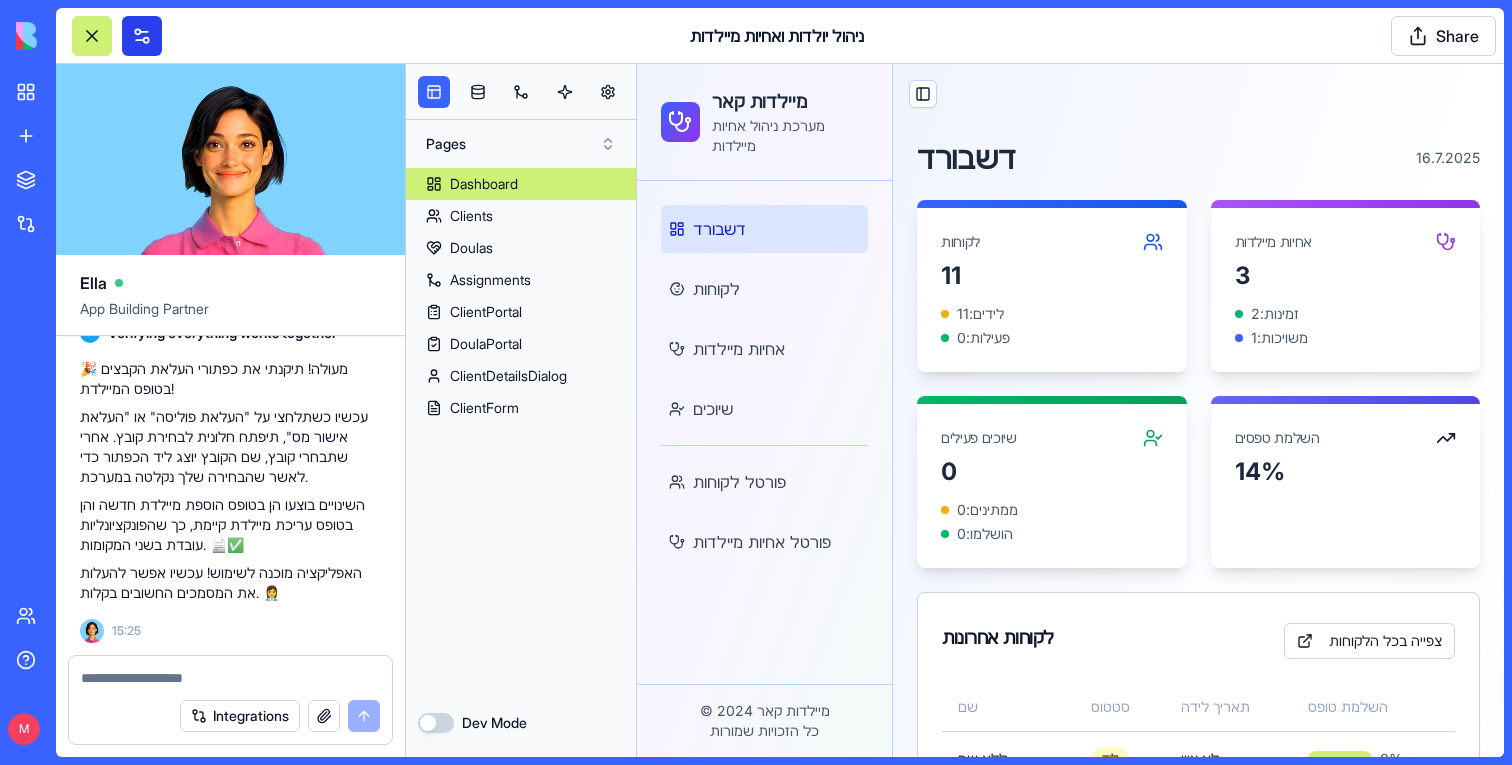 click at bounding box center (142, 36) 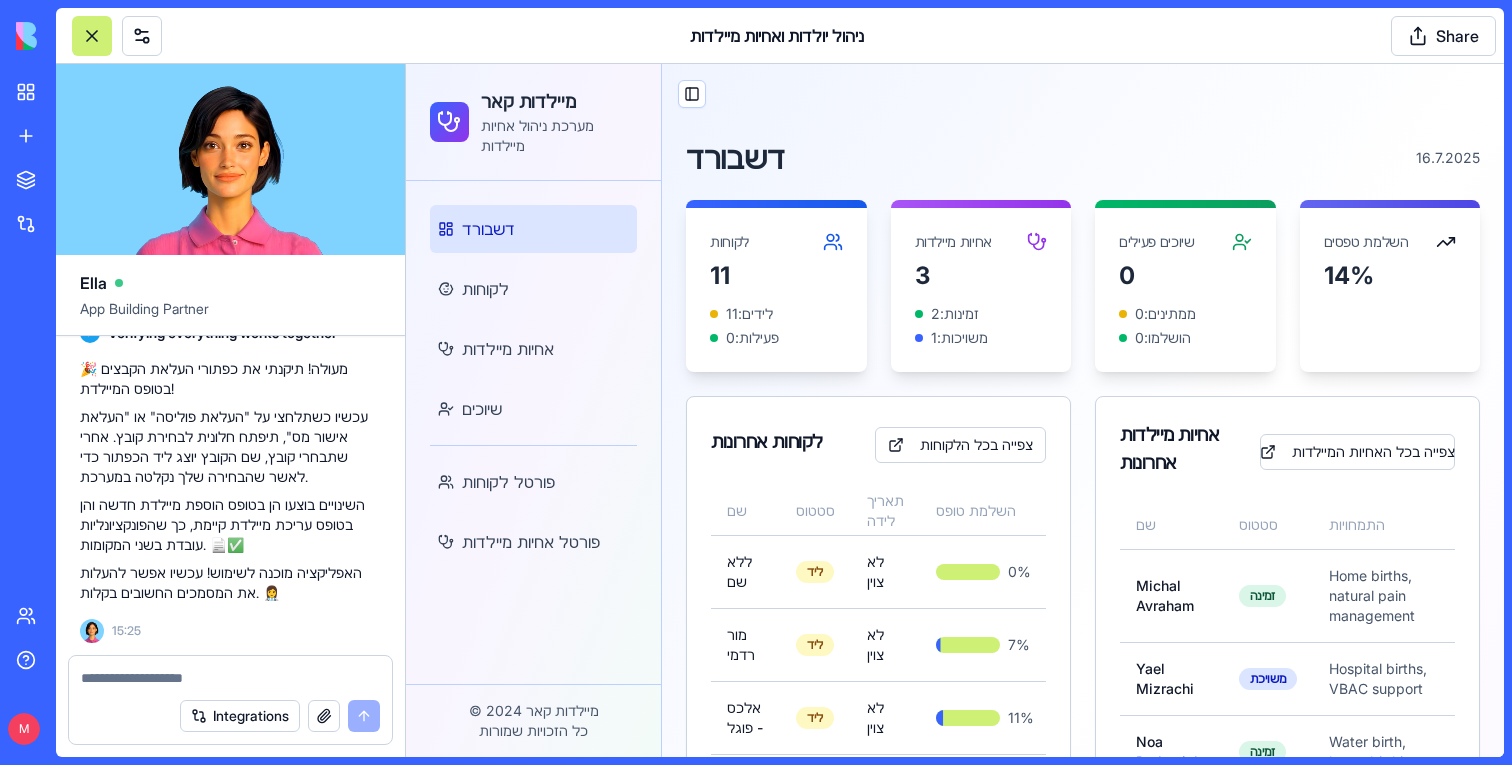 click at bounding box center [92, 36] 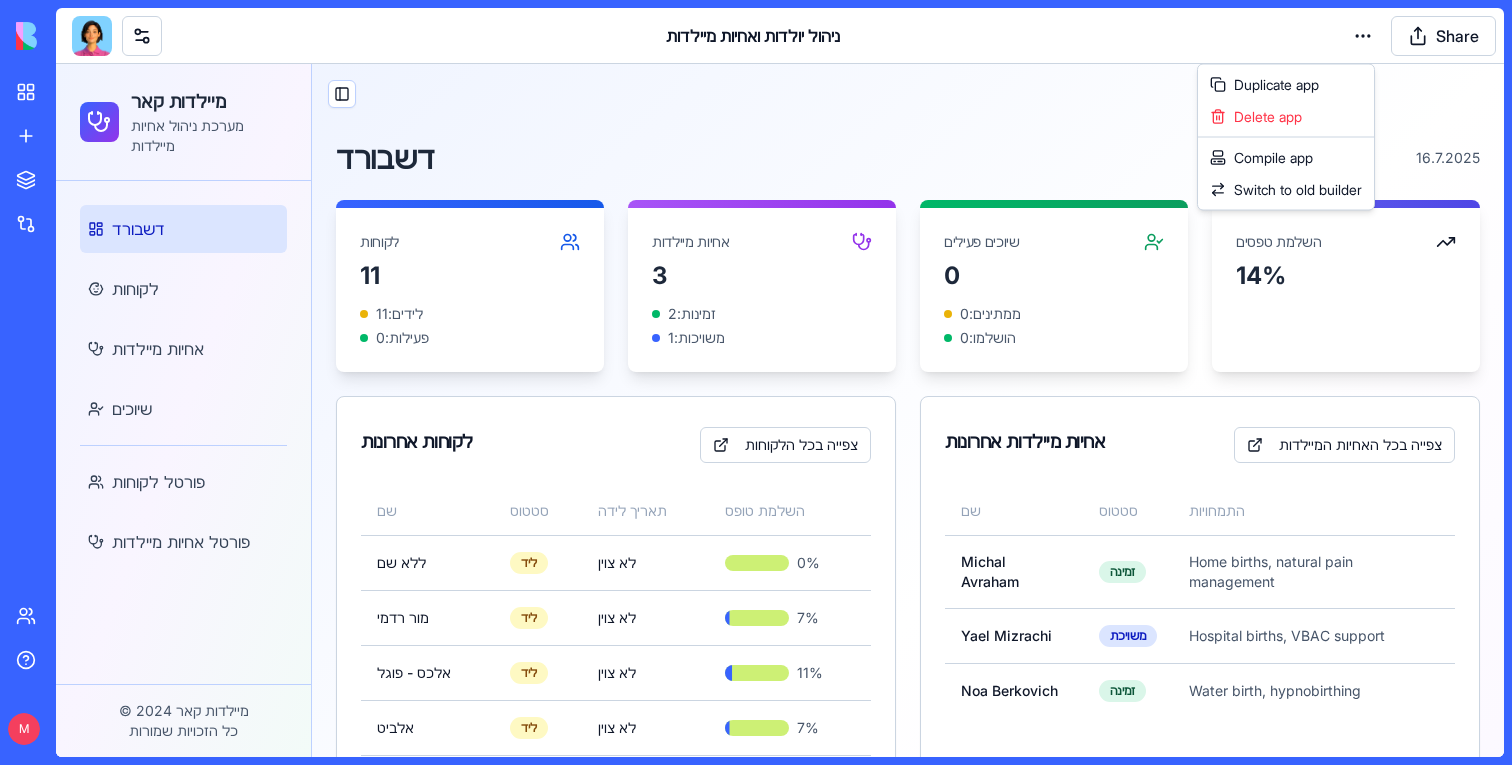 click on "BETA My workspace New app
To pick up a draggable item, press the space bar.
While dragging, use the arrow keys to move the item.
Press space again to drop the item in its new position, or press escape to cancel.
Marketplace Integrations Recent Patient Management System ניהול יולדות ואחיות מיילדות Social Media Content Generator TRY Team Help M Upgrade ניהול יולדות ואחיות מיילדות Share
Duplicate app Delete app Compile app Switch to old builder" at bounding box center [756, 382] 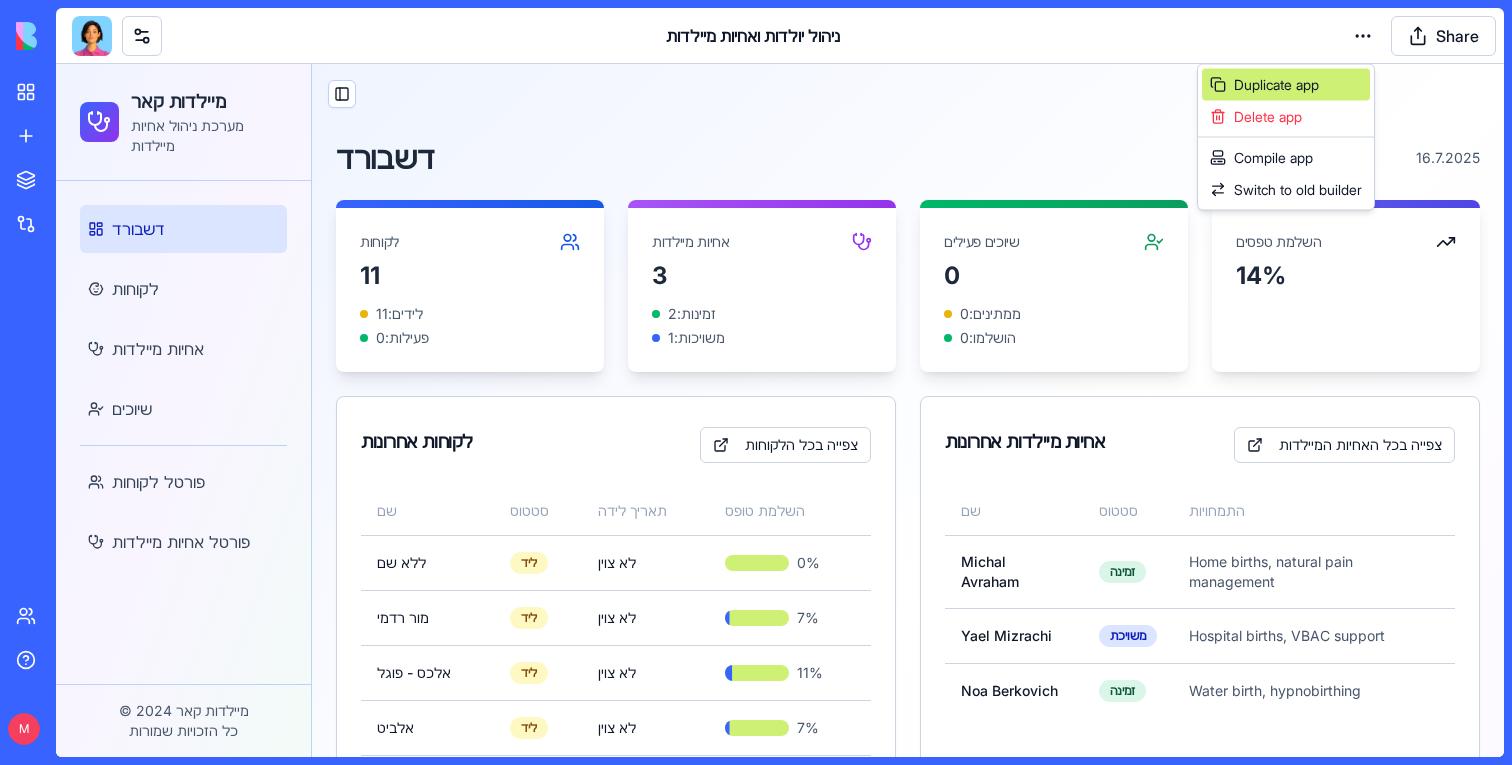 click on "Duplicate app" at bounding box center [1276, 85] 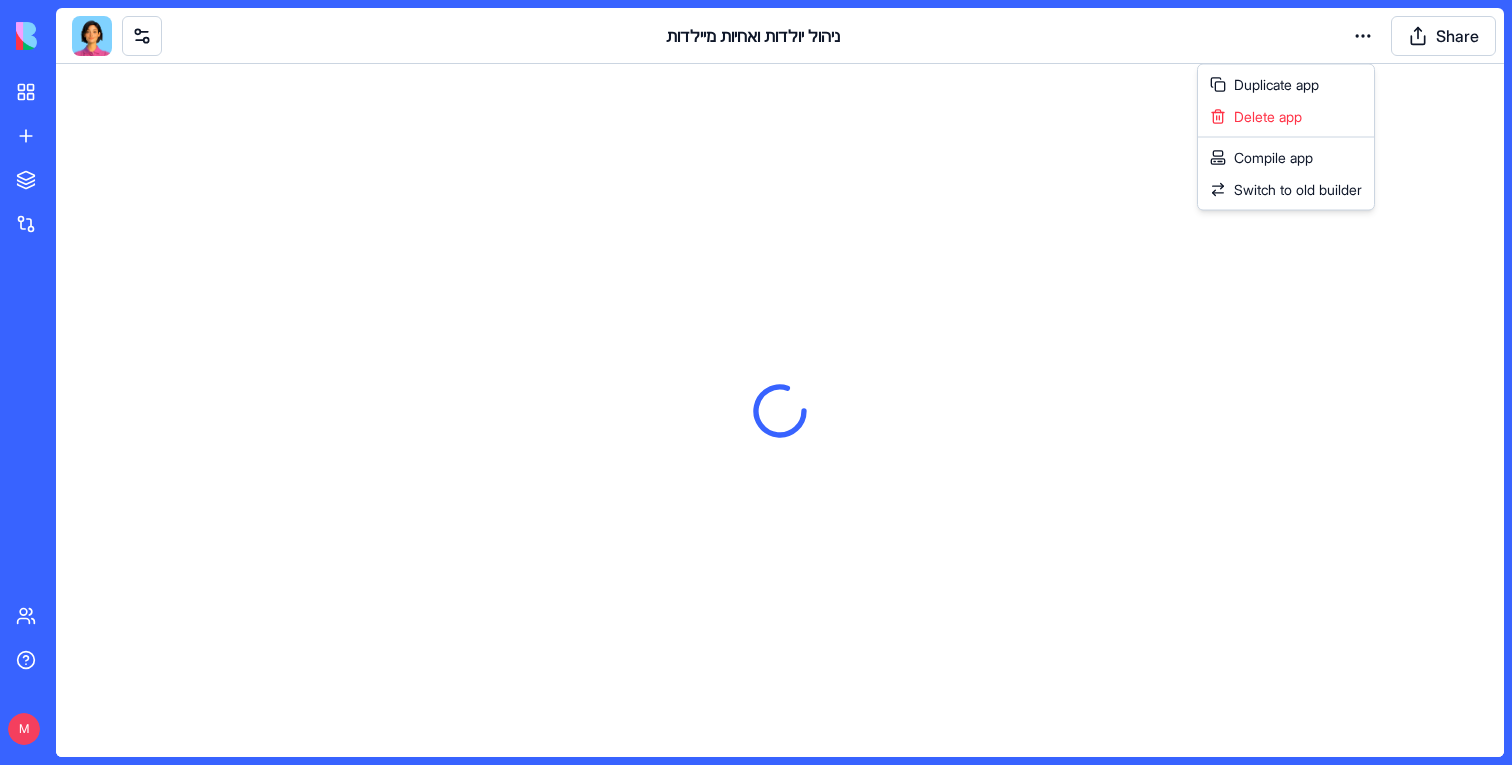 scroll, scrollTop: 0, scrollLeft: 0, axis: both 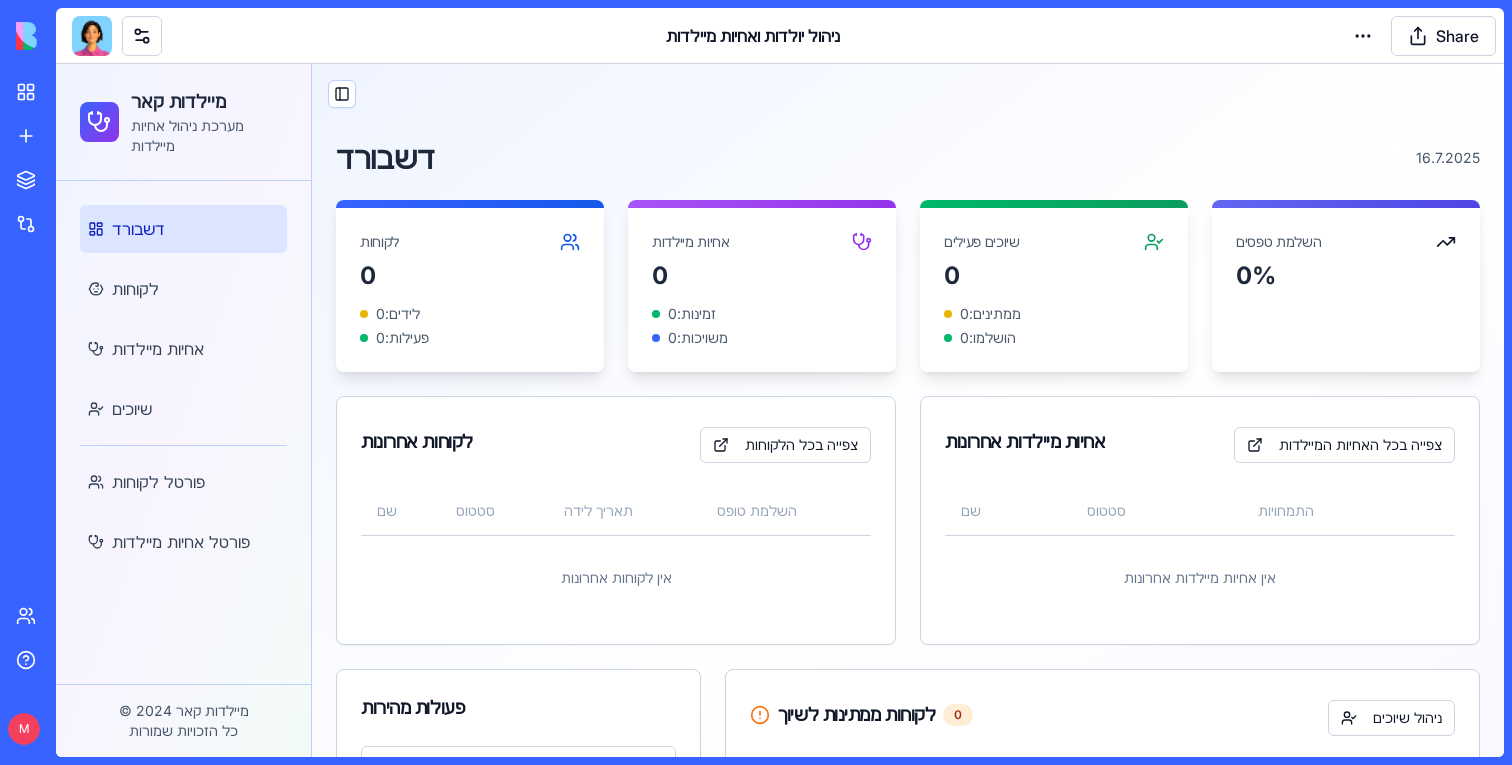 type 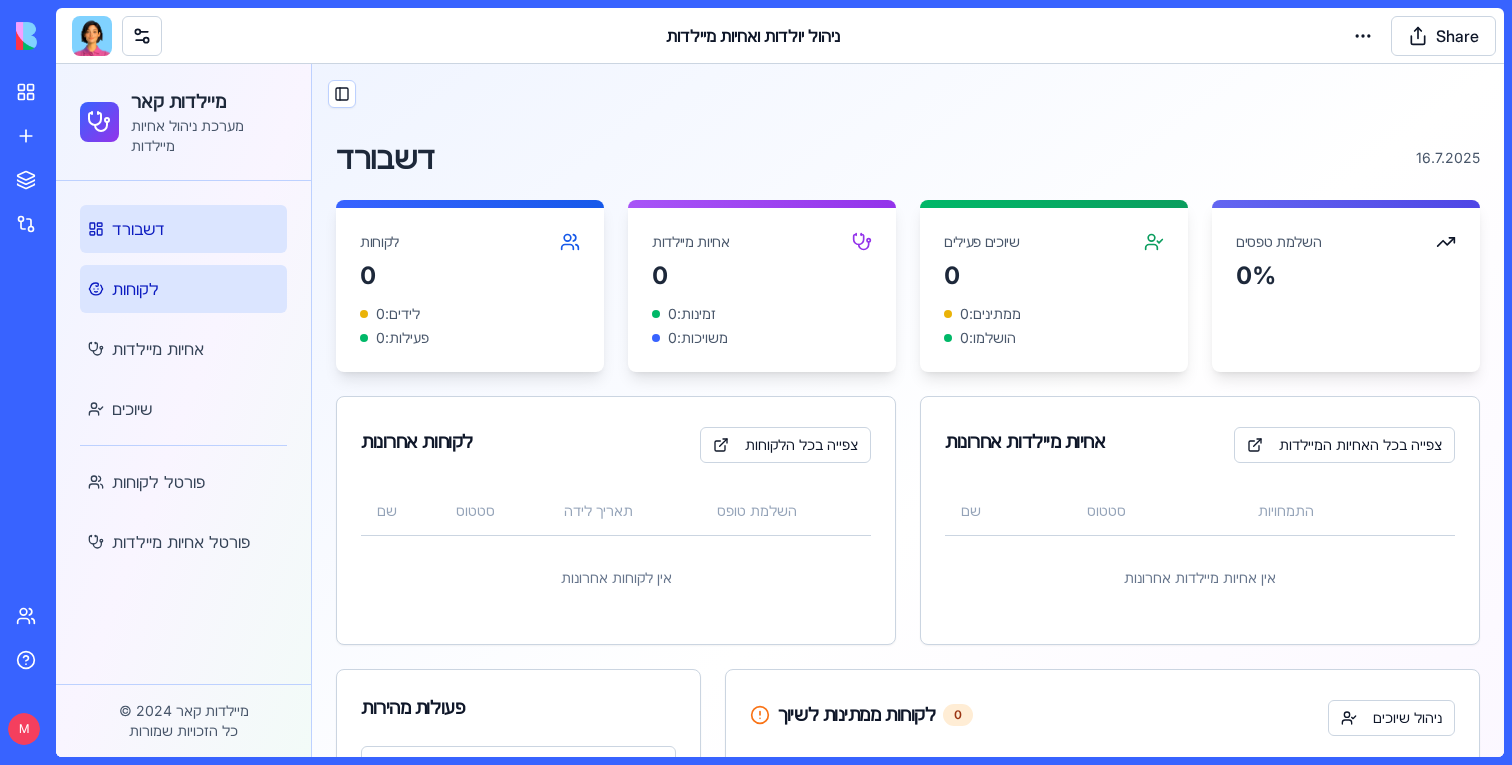 click on "לקוחות" at bounding box center (183, 289) 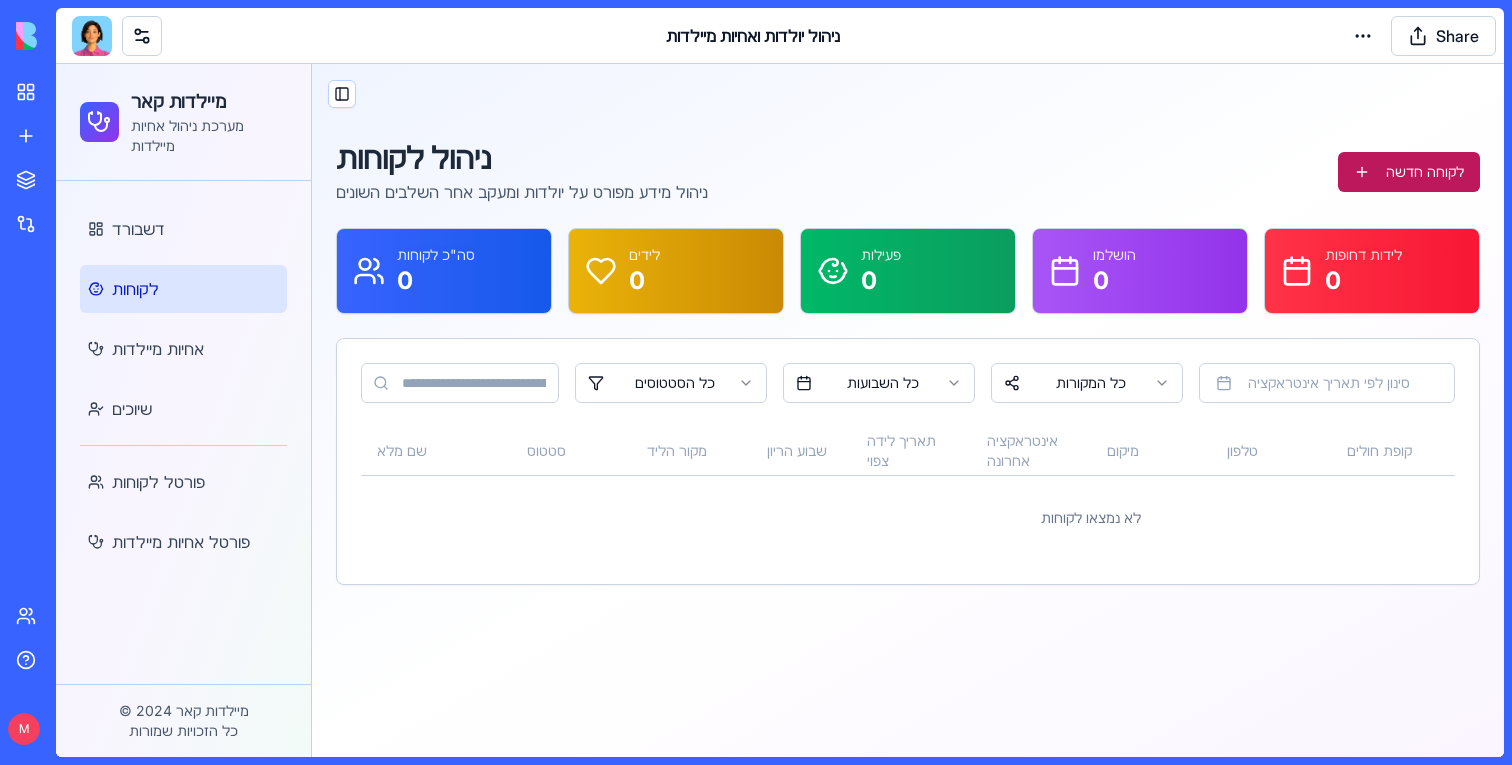 click on "לקוחה חדשה" at bounding box center [1409, 172] 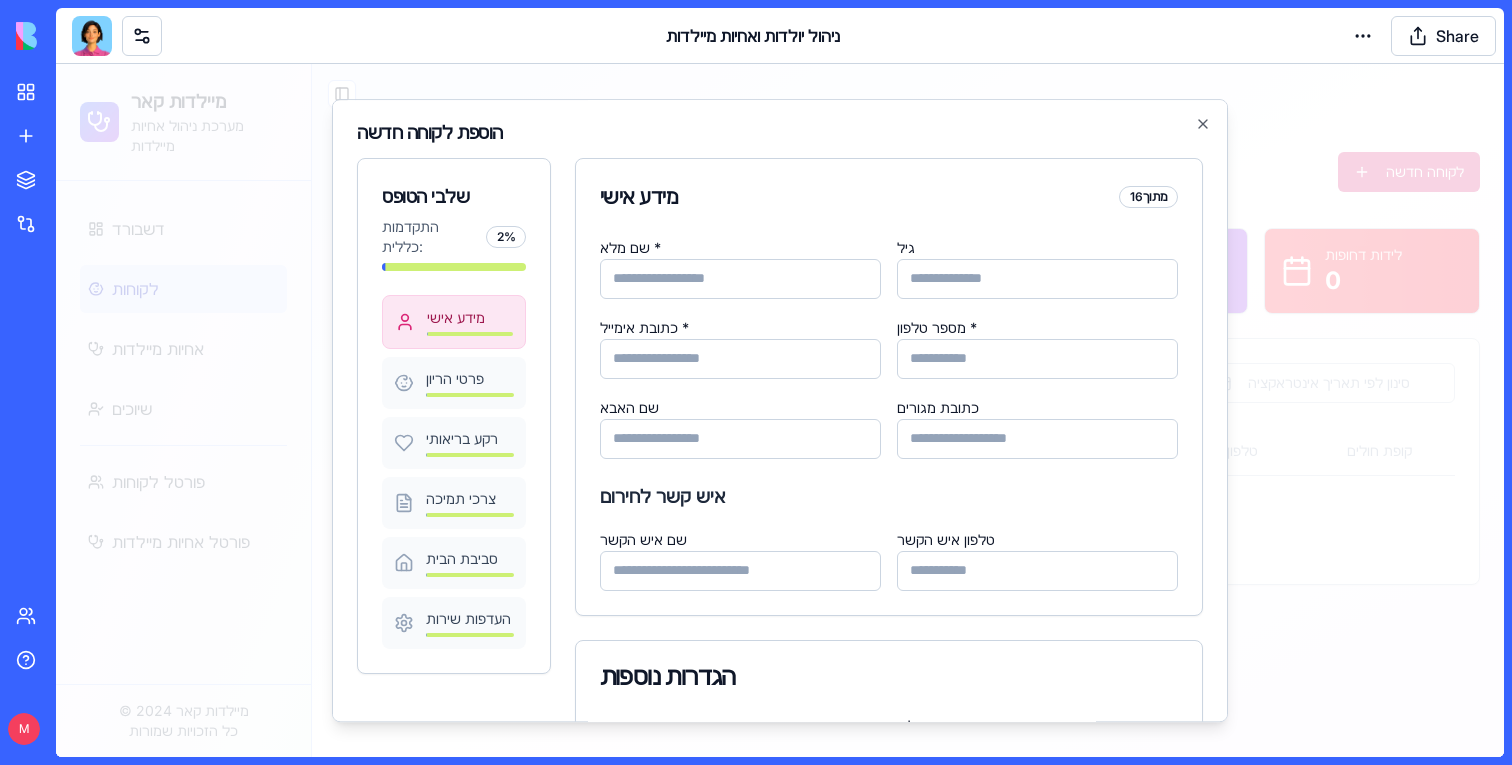 click on "ניהול יולדות ואחיות מיילדות Share" at bounding box center (780, 36) 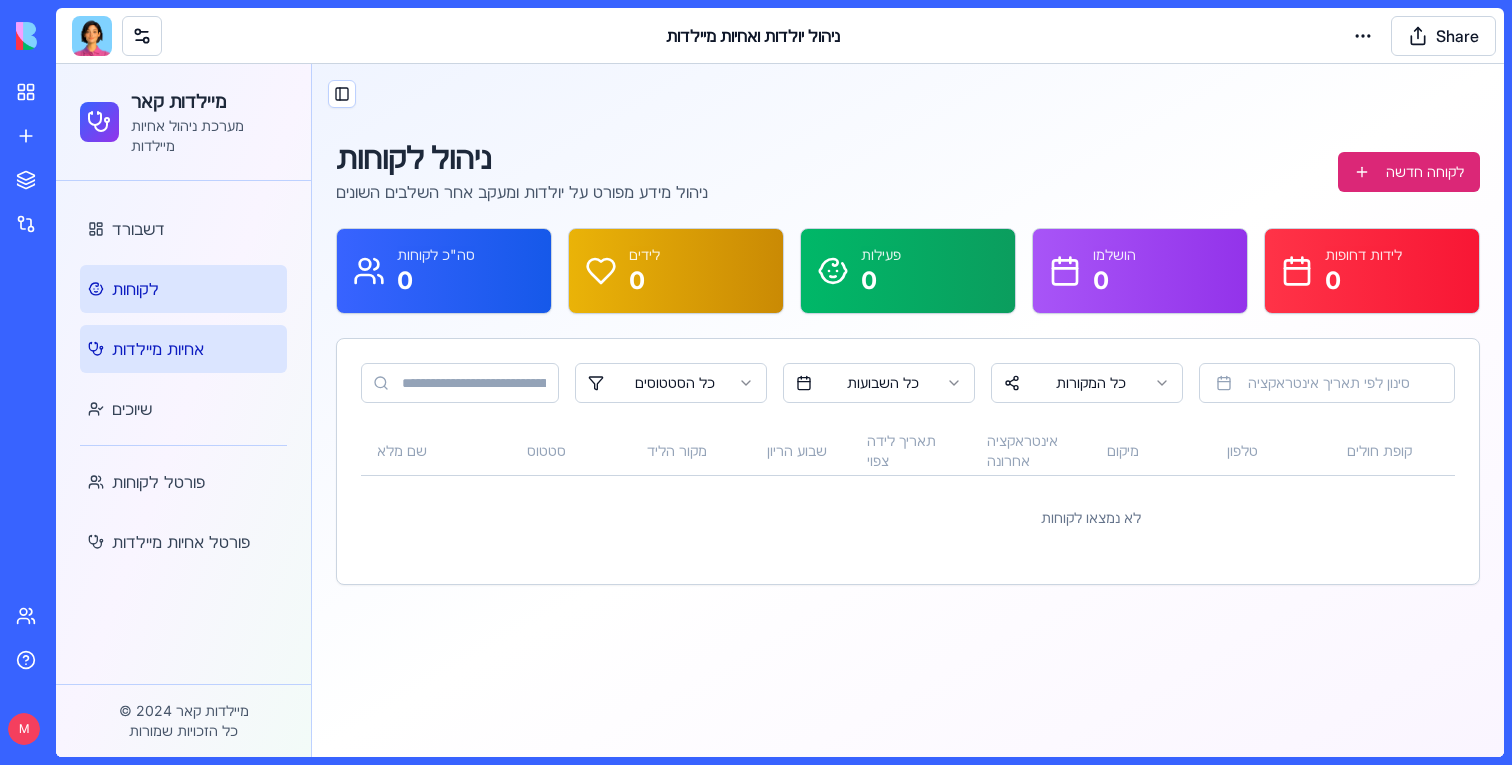 click on "אחיות מיילדות" at bounding box center (158, 349) 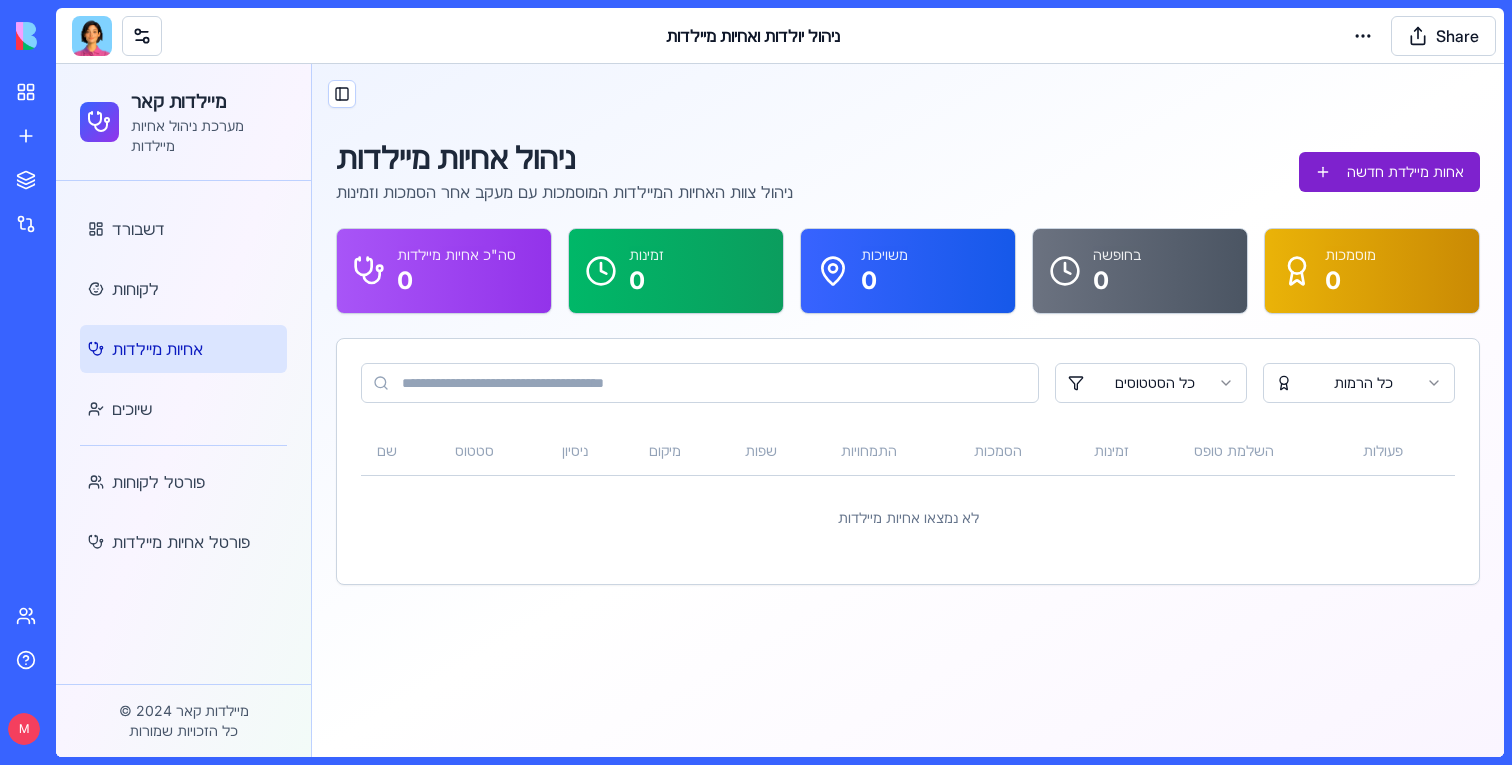 click on "אחות מיילדת חדשה" at bounding box center (1389, 172) 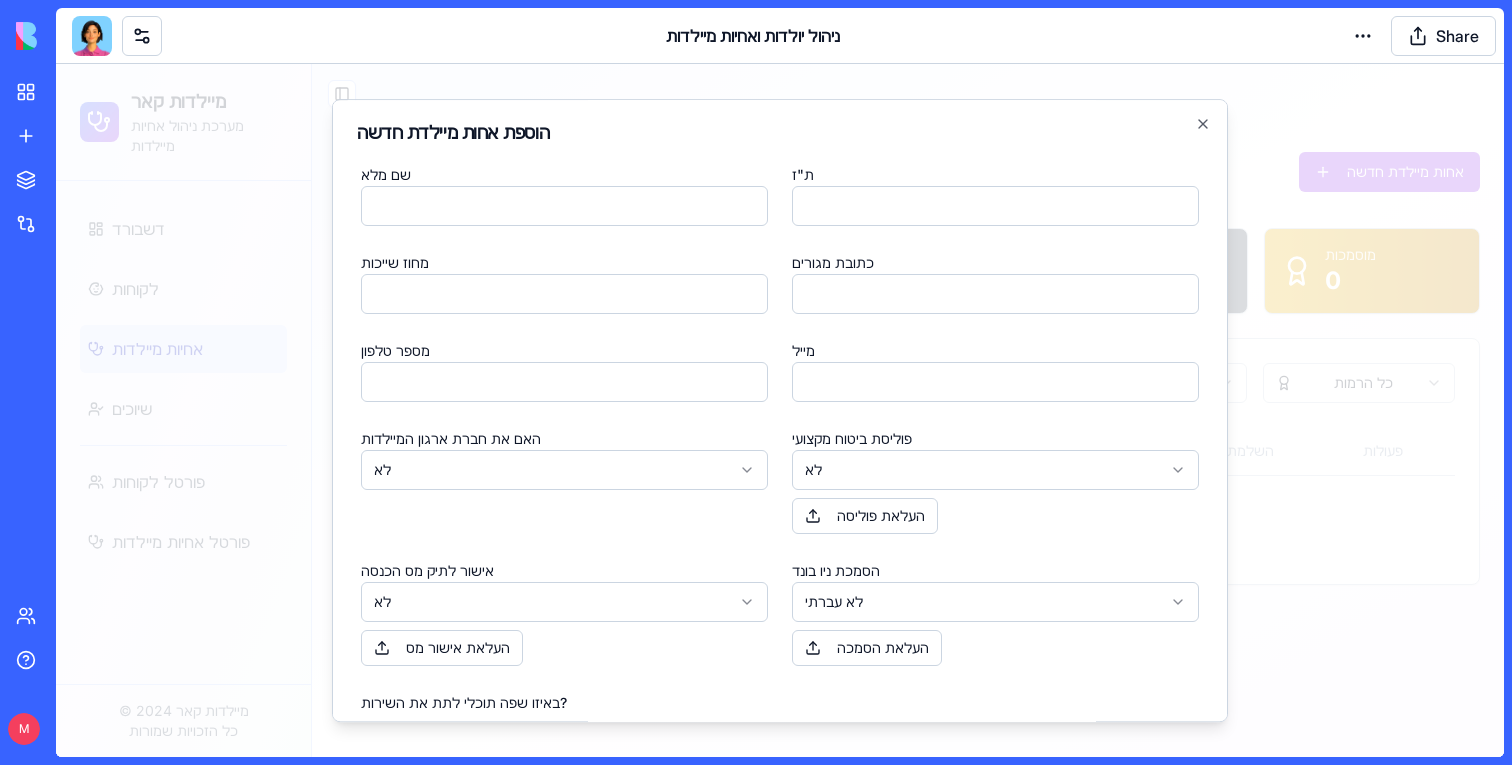 click at bounding box center [780, 410] 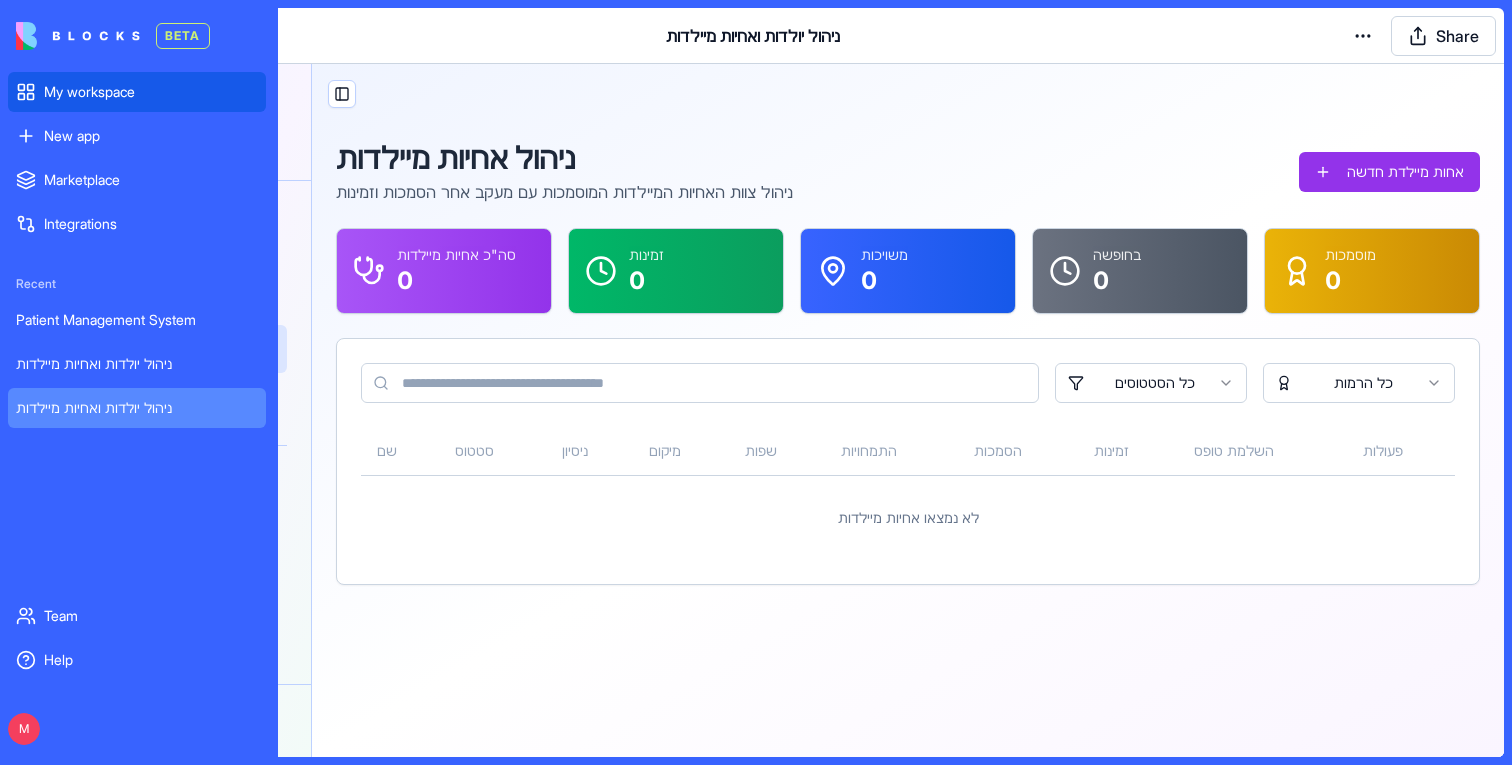 click on "My workspace" at bounding box center (137, 92) 